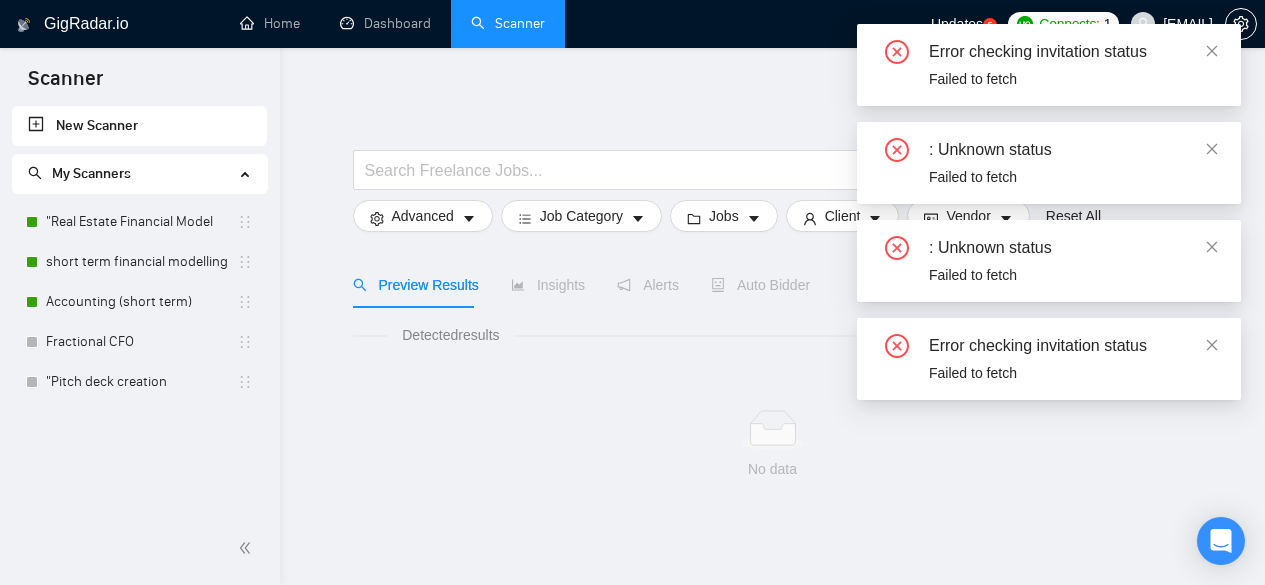 scroll, scrollTop: 0, scrollLeft: 0, axis: both 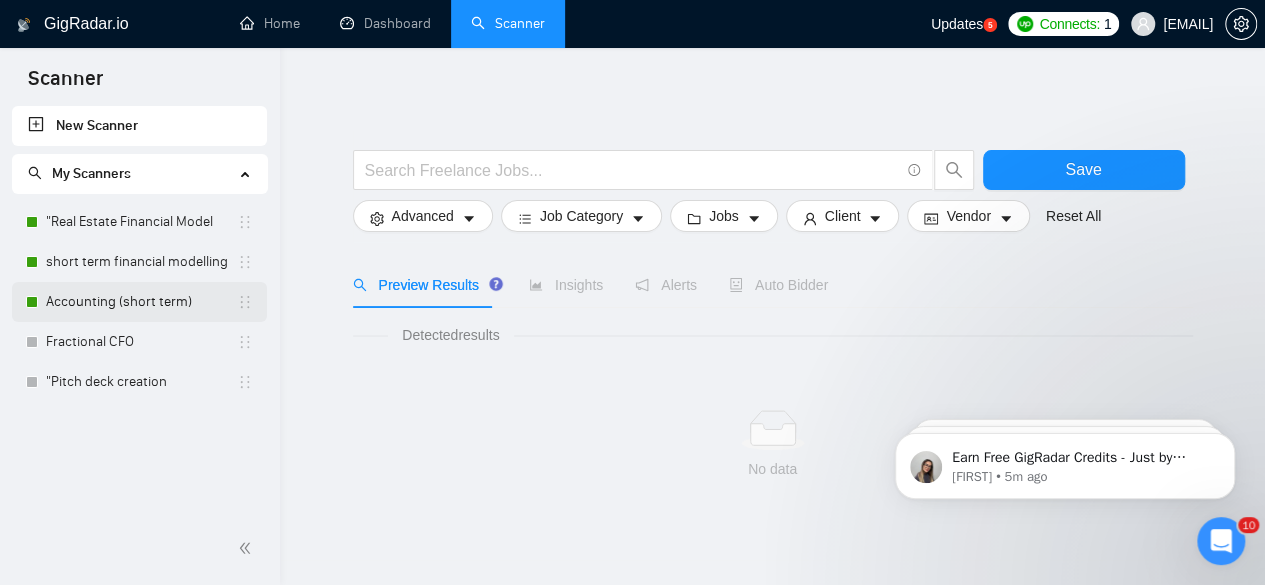 click on "Accounting (short term)" at bounding box center (141, 302) 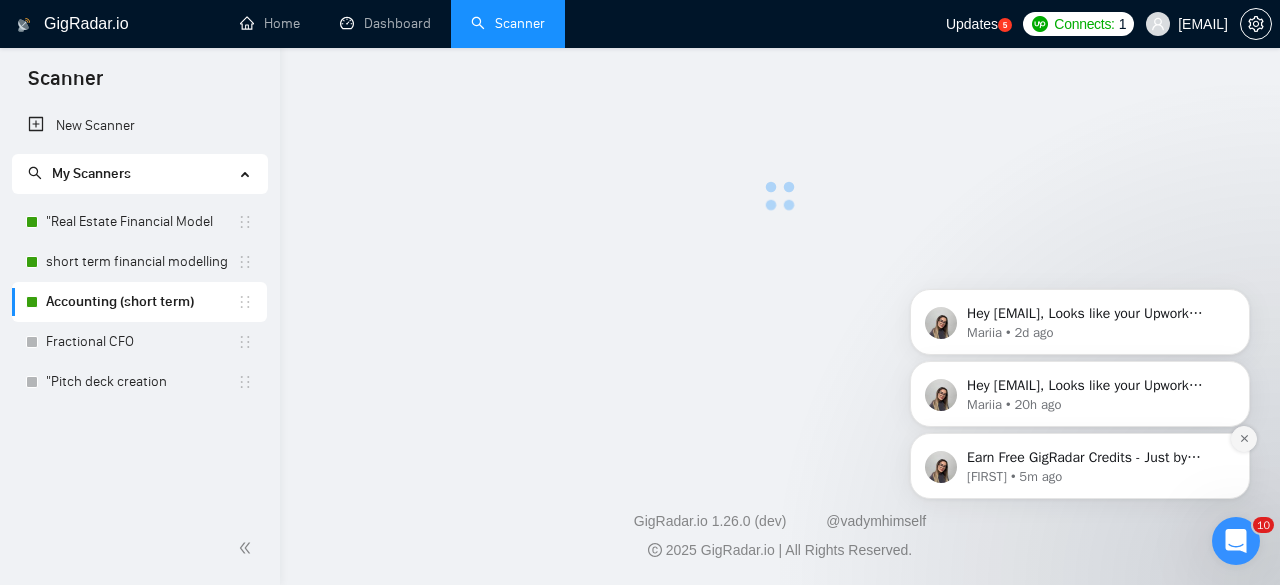 click at bounding box center [1244, 439] 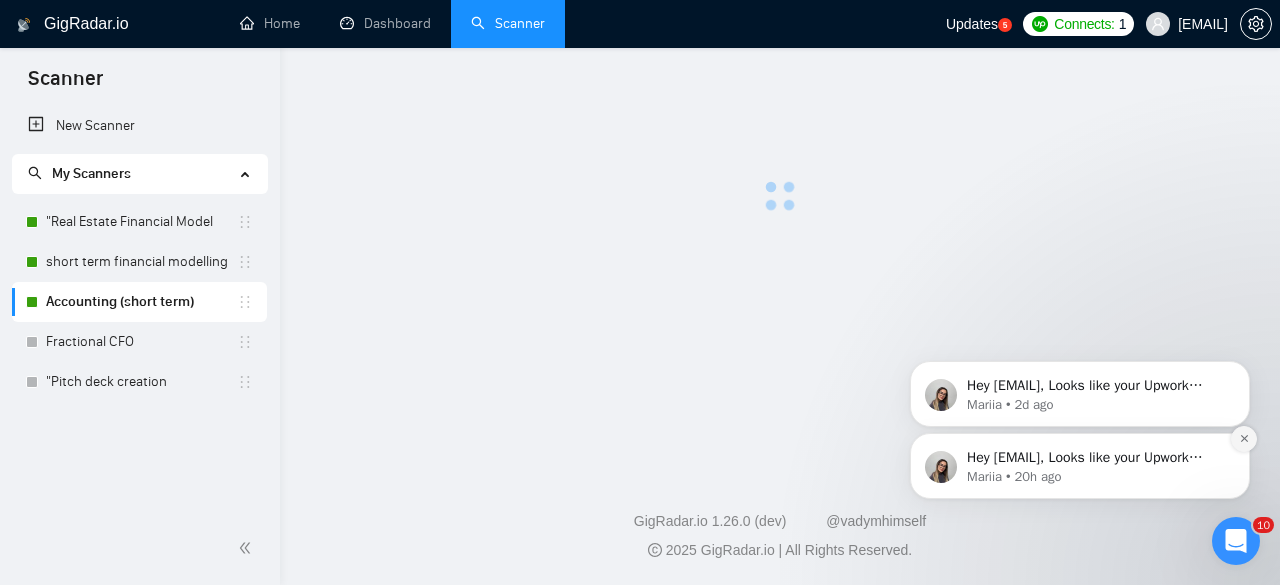 click 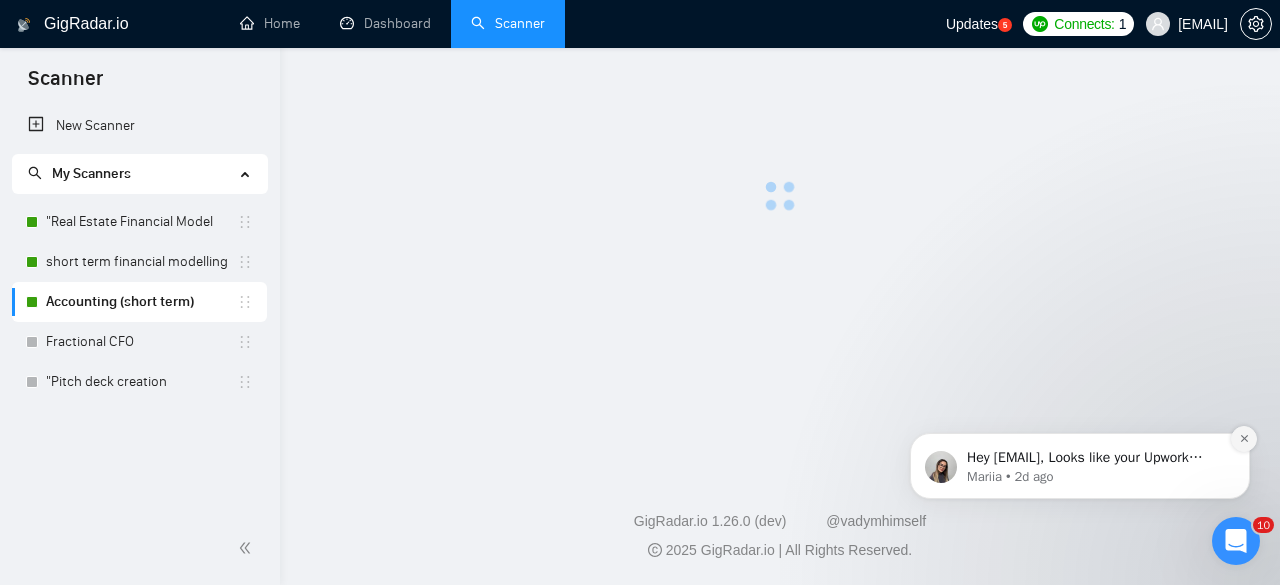 click 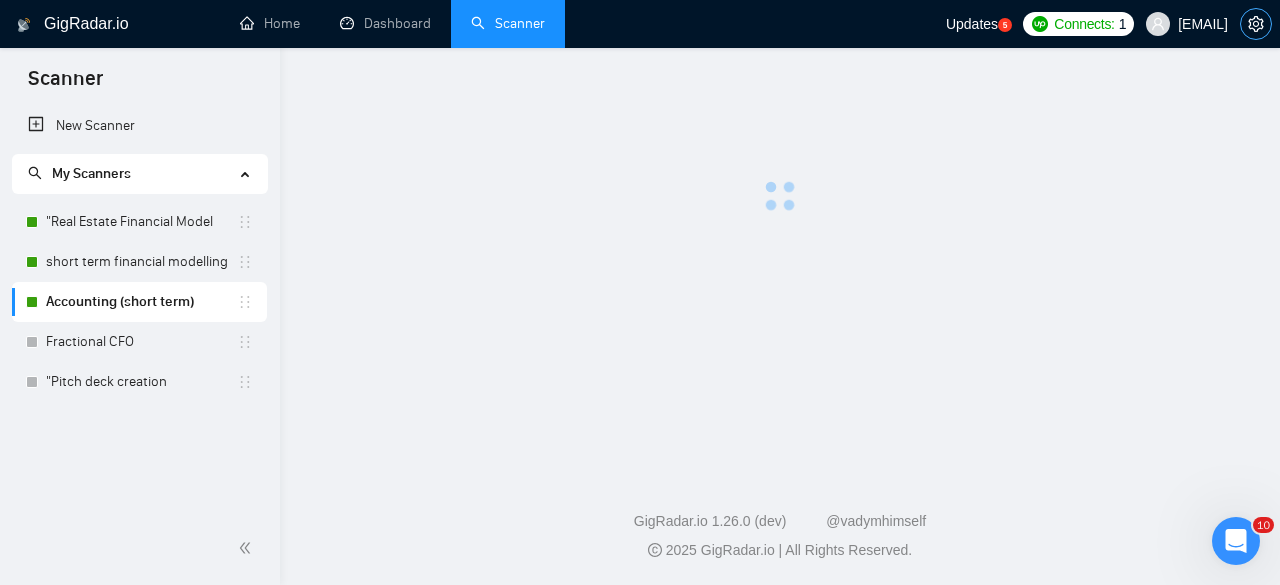 click at bounding box center (1256, 24) 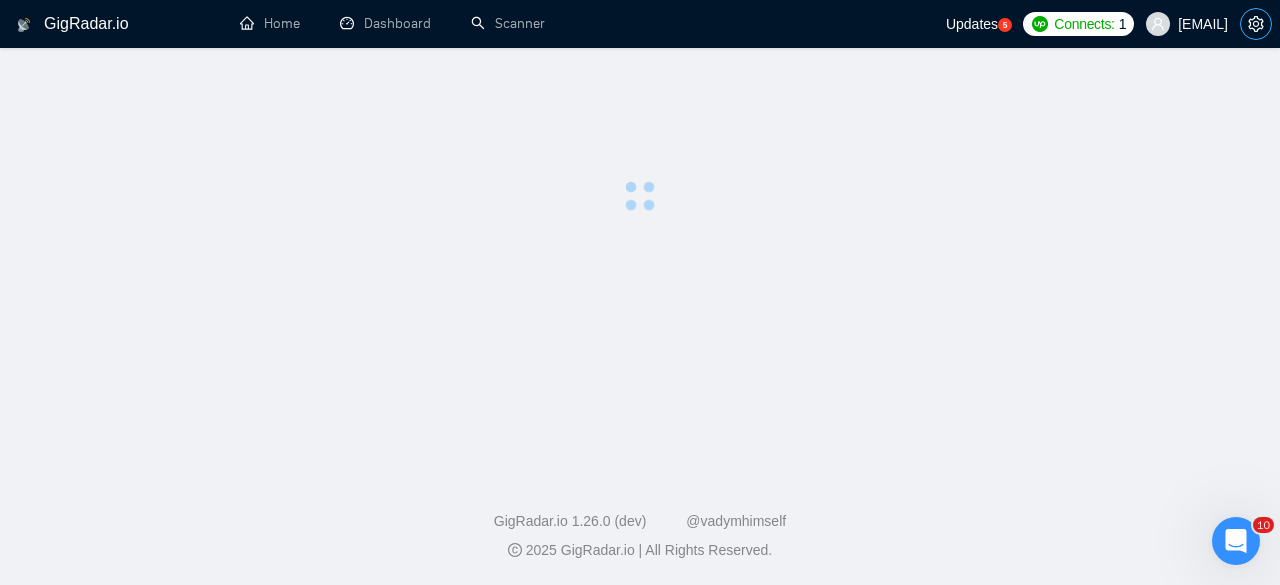 click 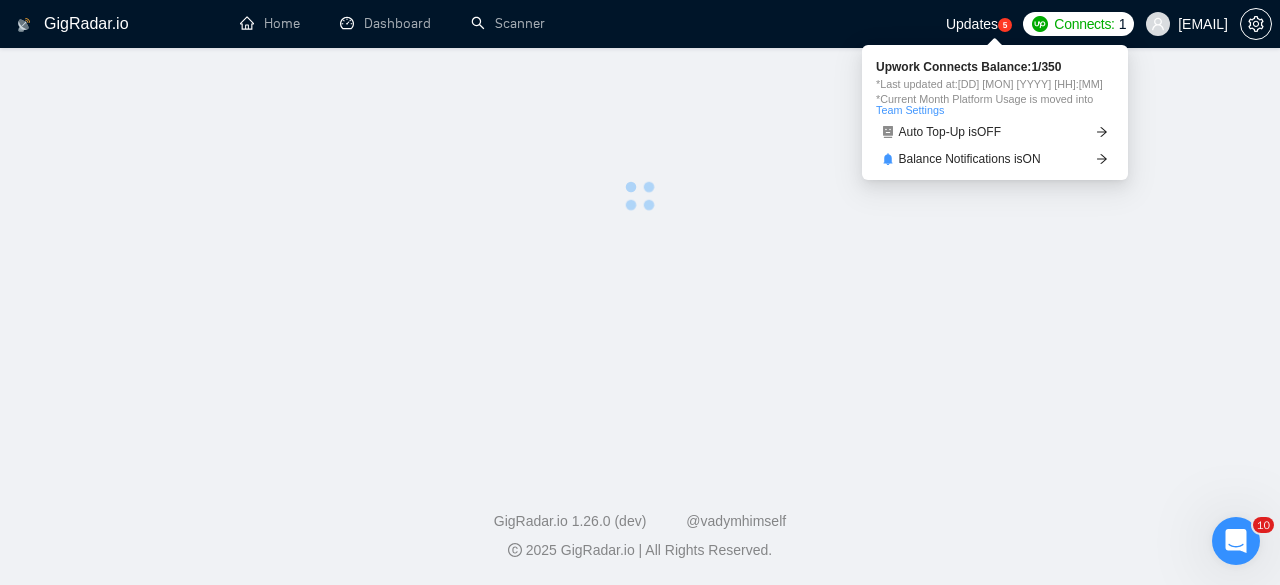 click on "Connects: 1" at bounding box center [1079, 24] 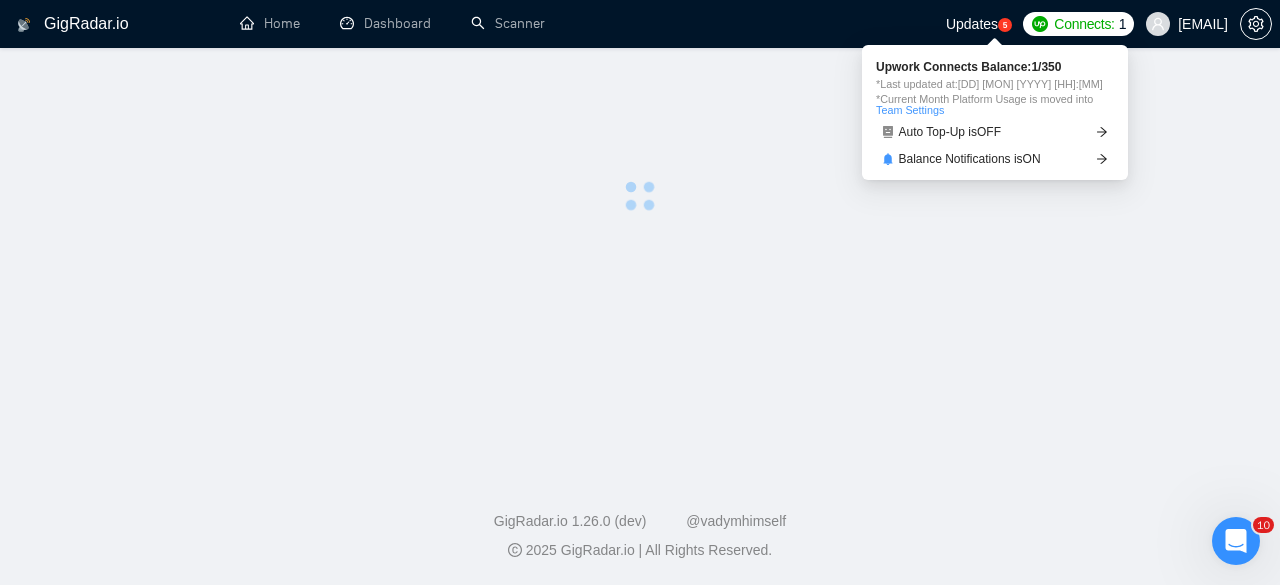 click on "Connects: 1" at bounding box center [1079, 24] 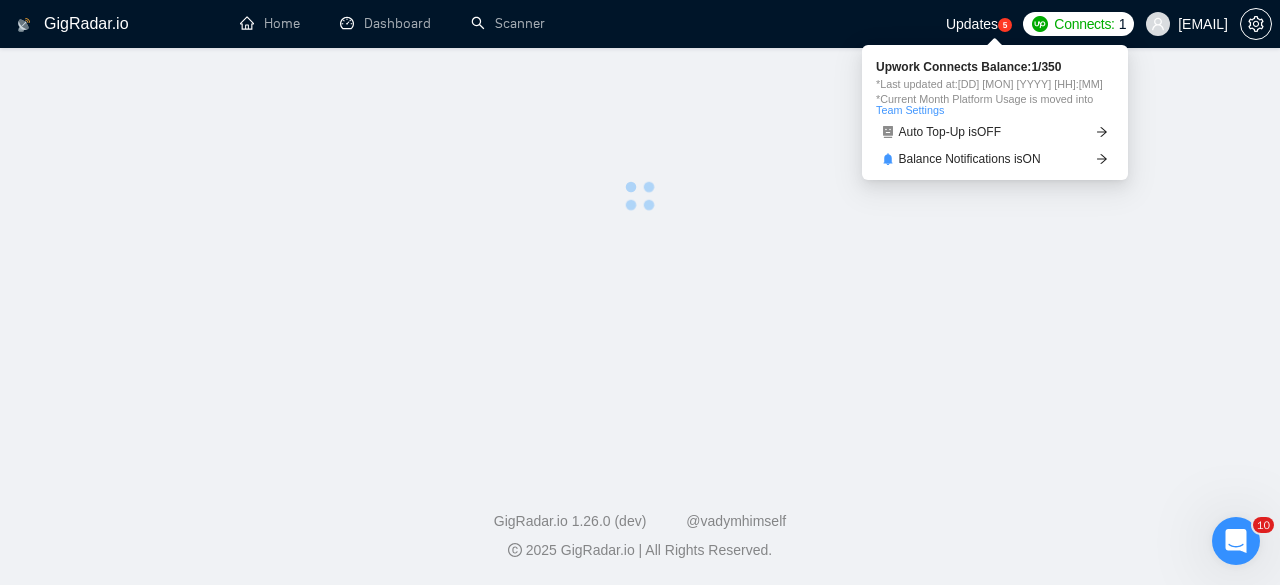click on "Connects: 1" at bounding box center (1090, 24) 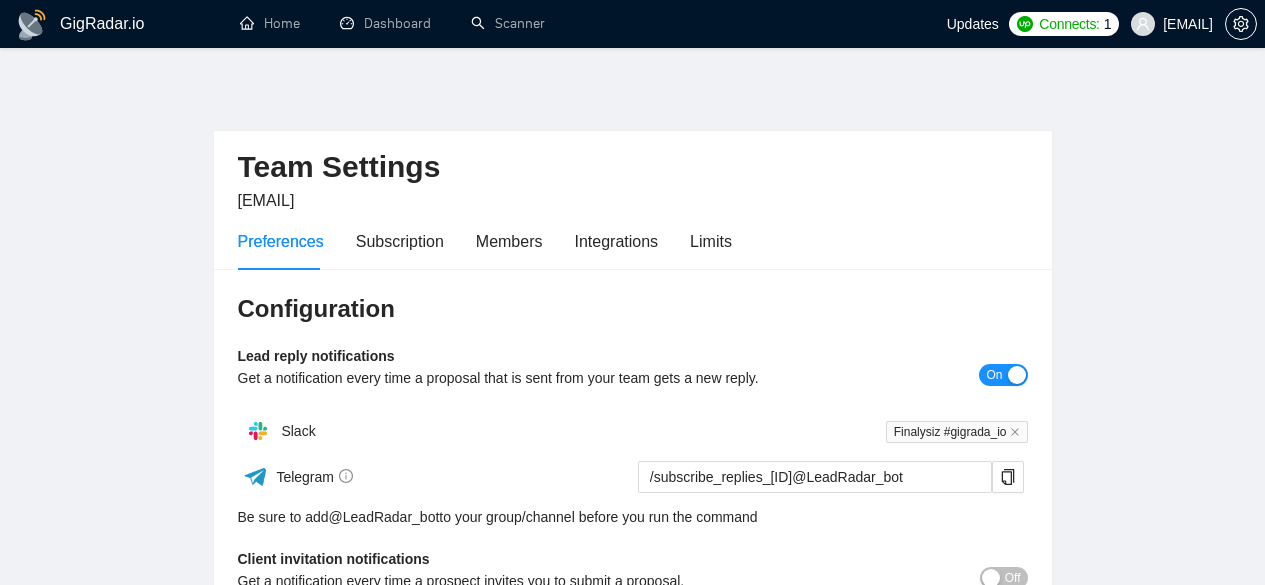 scroll, scrollTop: 0, scrollLeft: 0, axis: both 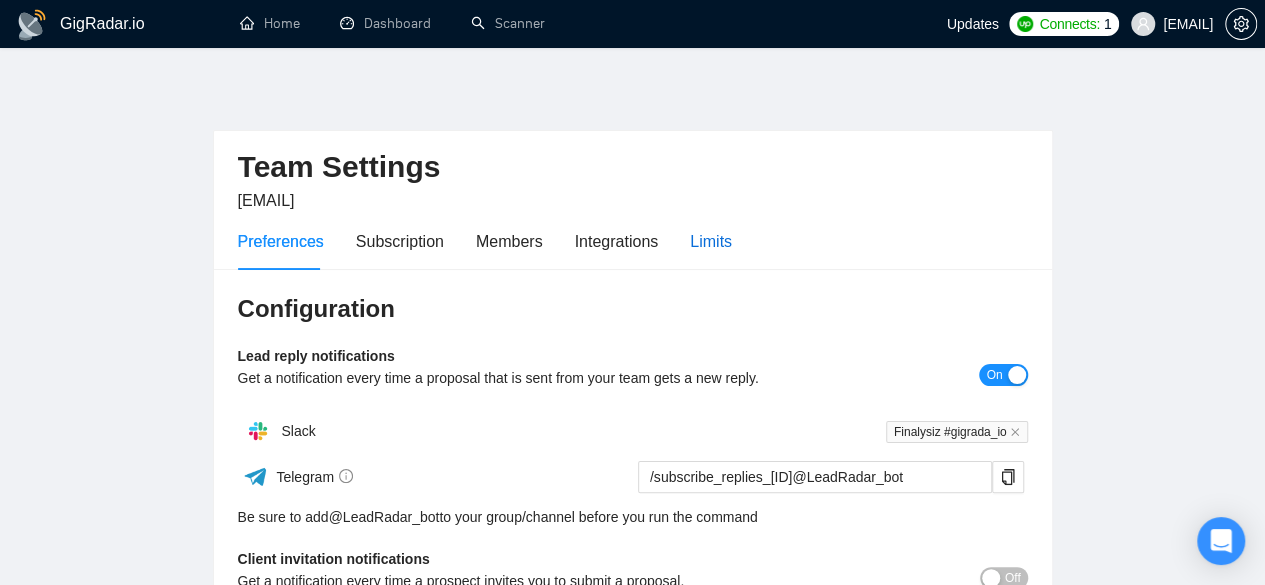 click on "Limits" at bounding box center [711, 241] 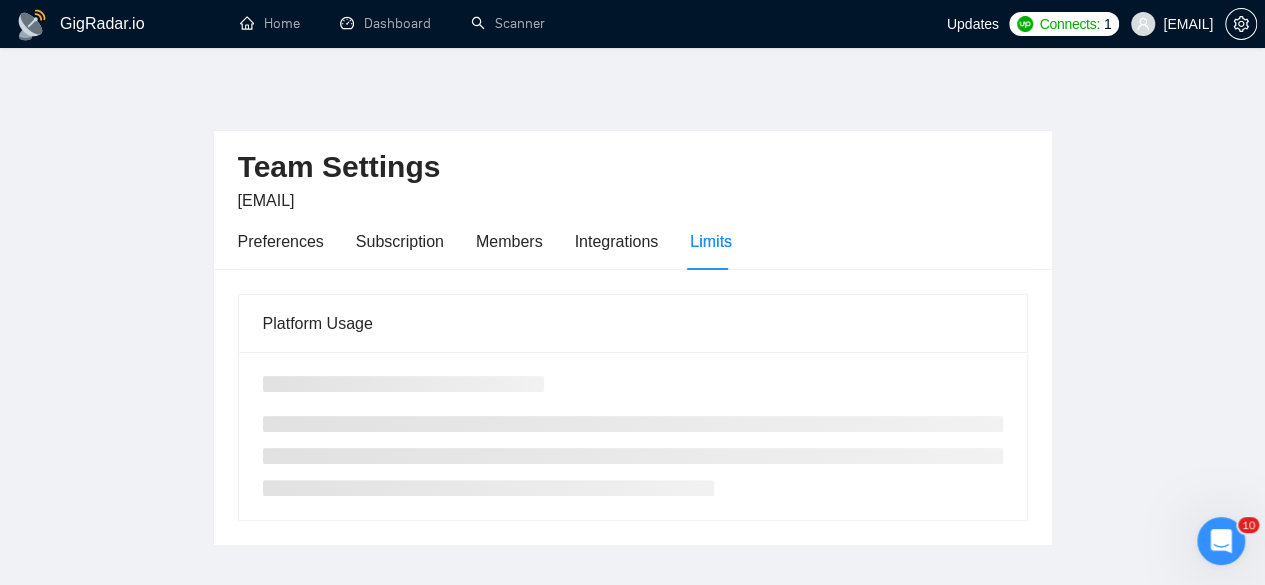 scroll, scrollTop: 0, scrollLeft: 0, axis: both 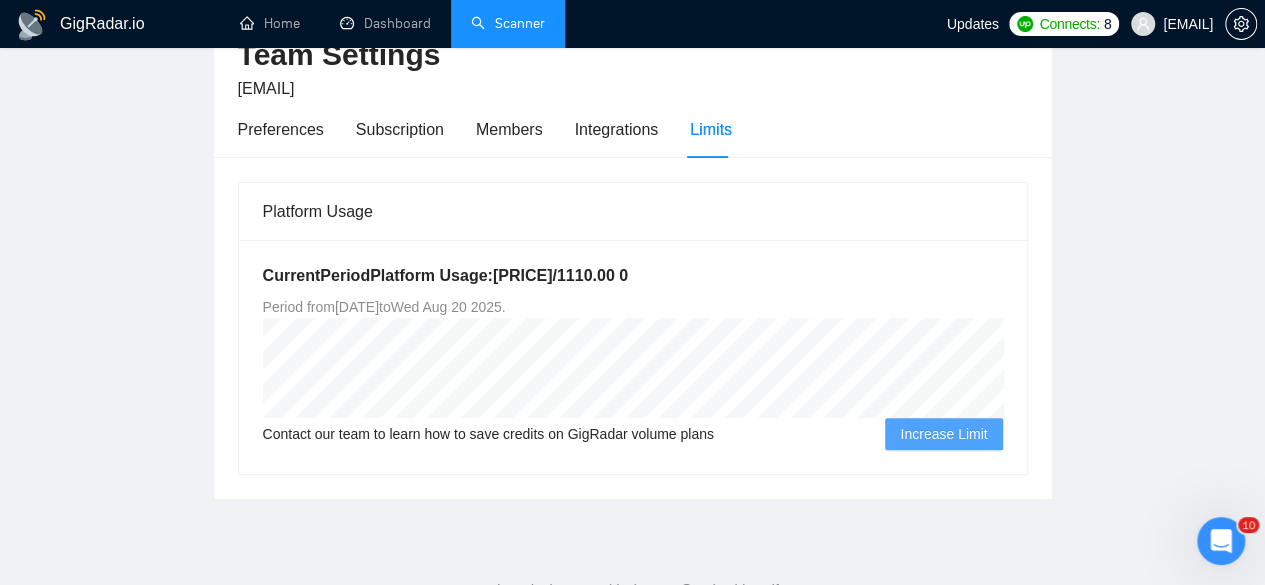 click on "Scanner" at bounding box center [508, 23] 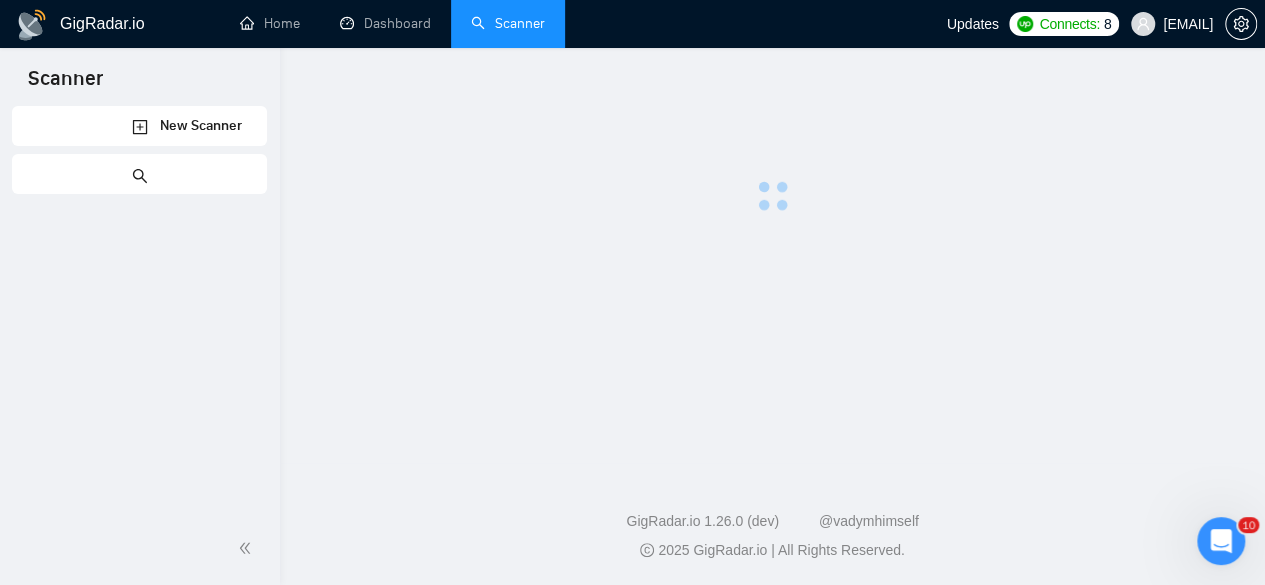 scroll, scrollTop: 0, scrollLeft: 0, axis: both 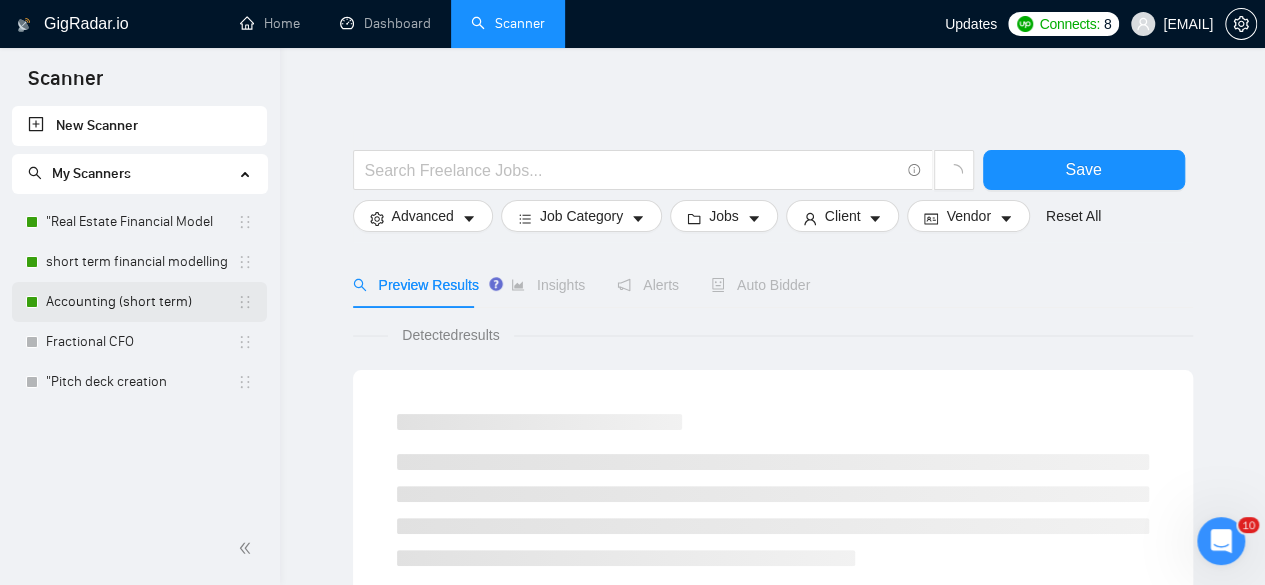 click on "Accounting (short term)" at bounding box center [141, 302] 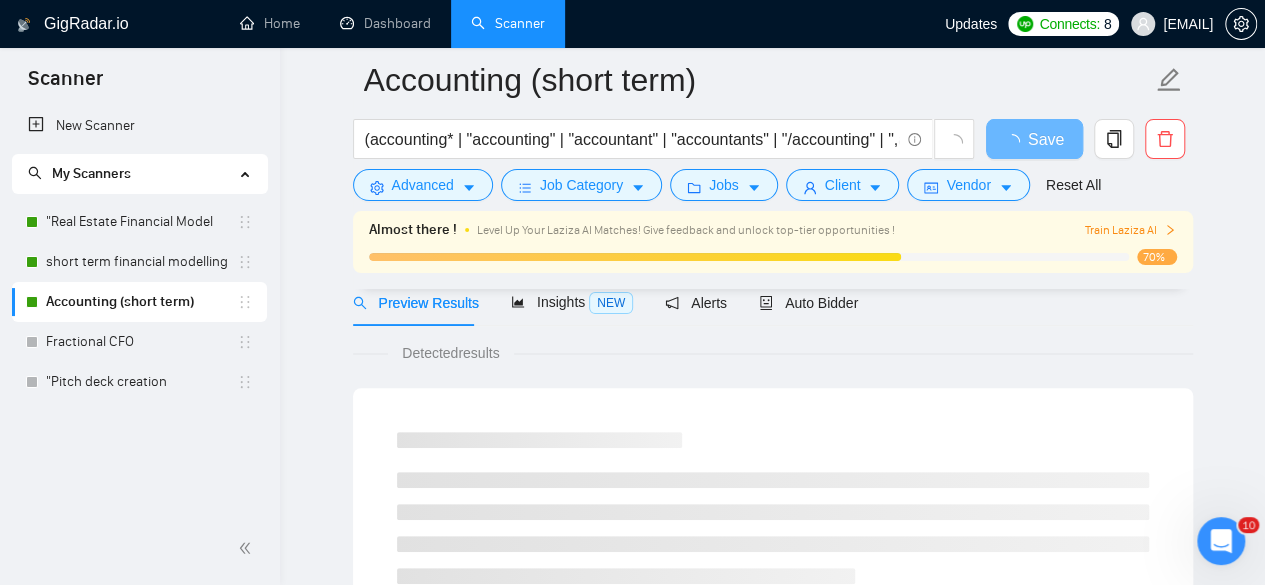 scroll, scrollTop: 93, scrollLeft: 0, axis: vertical 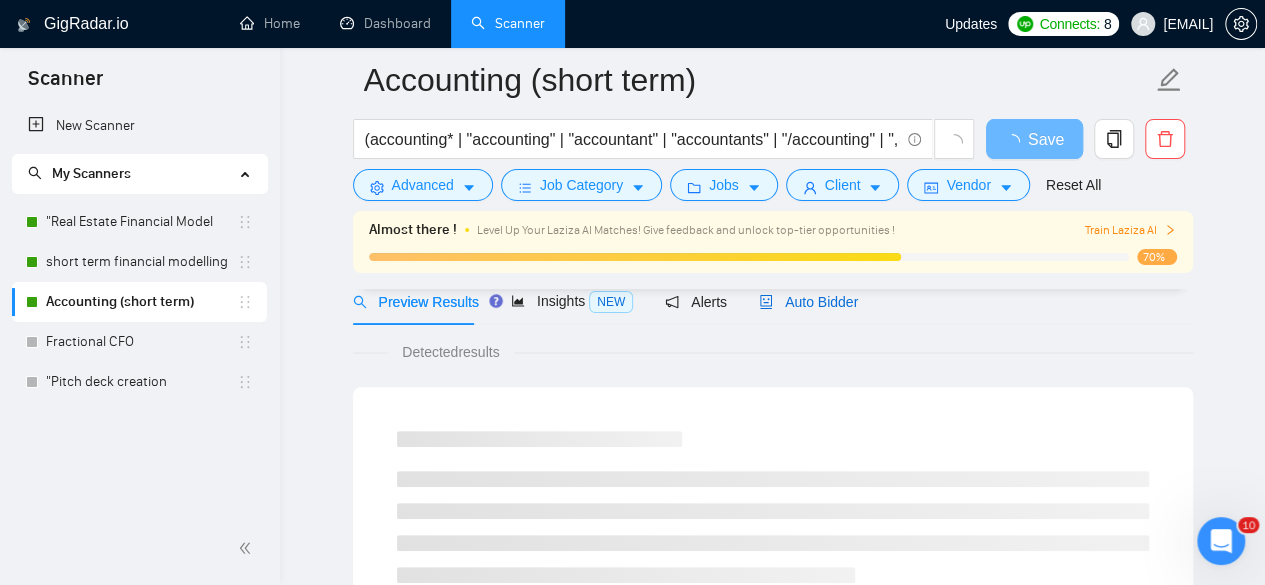 click on "Auto Bidder" at bounding box center (808, 302) 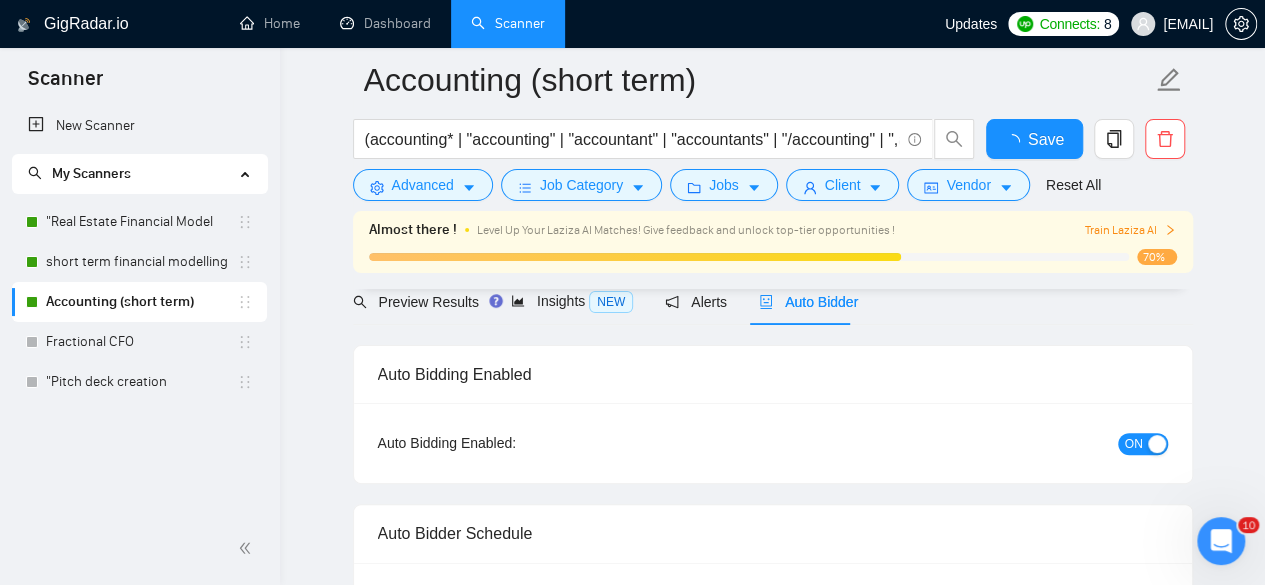 type 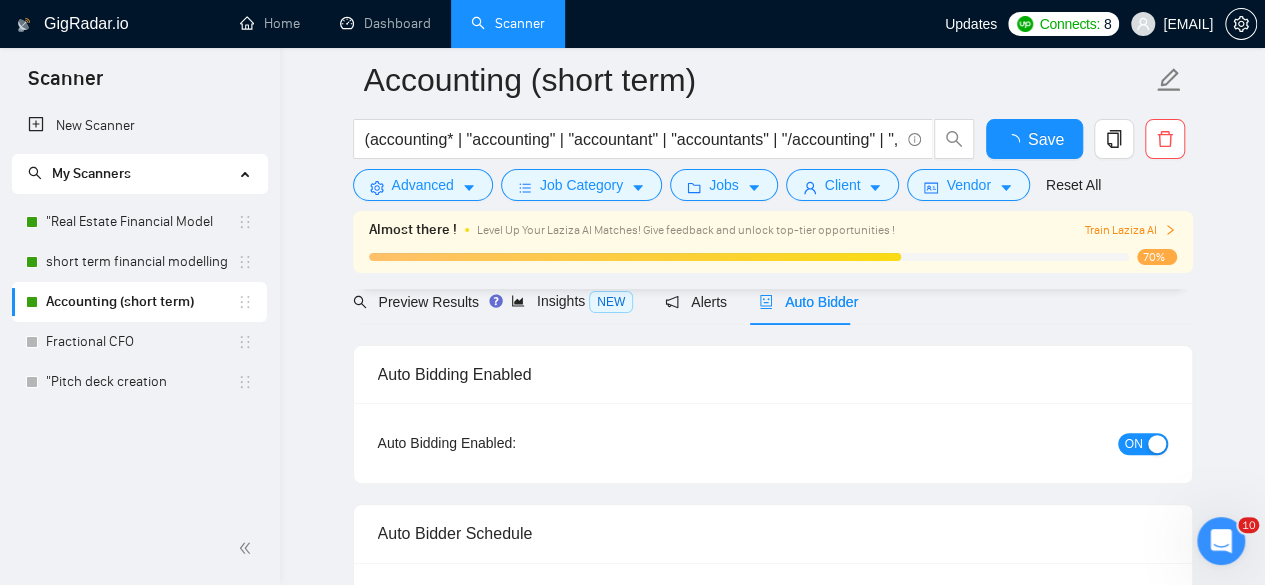 checkbox on "true" 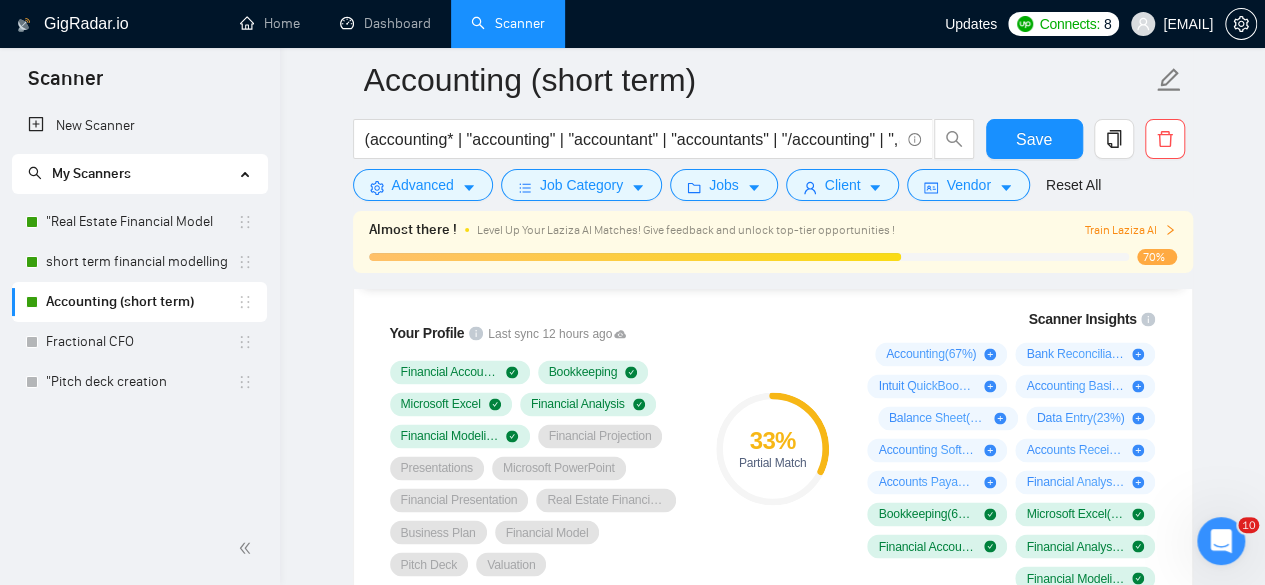 scroll, scrollTop: 1366, scrollLeft: 0, axis: vertical 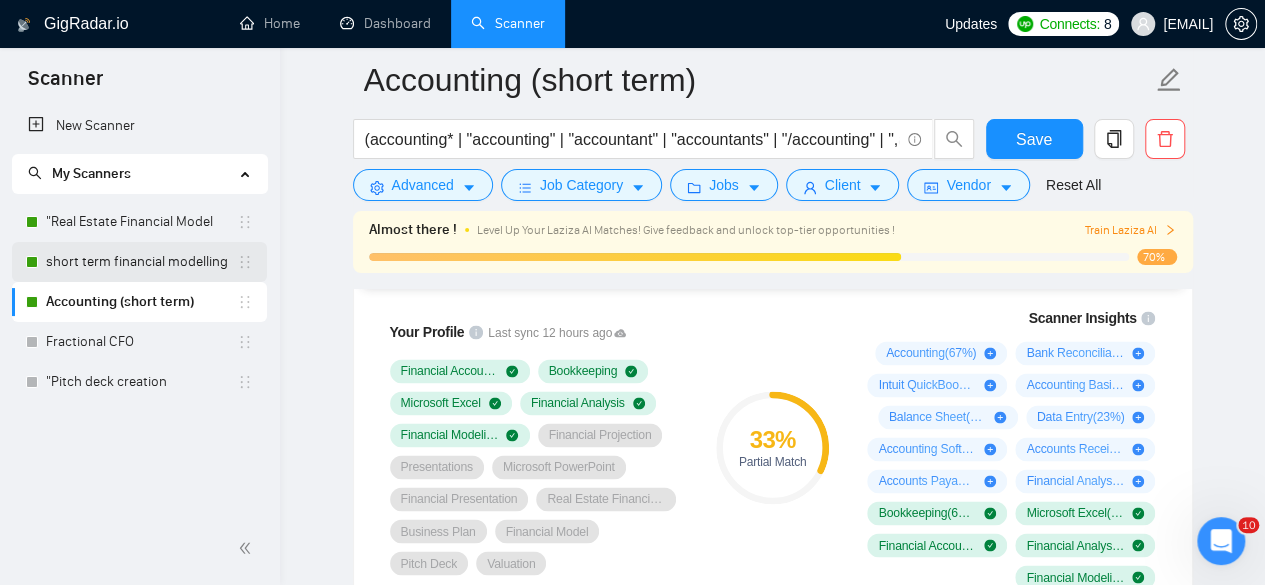 click on "short term financial modelling" at bounding box center [141, 262] 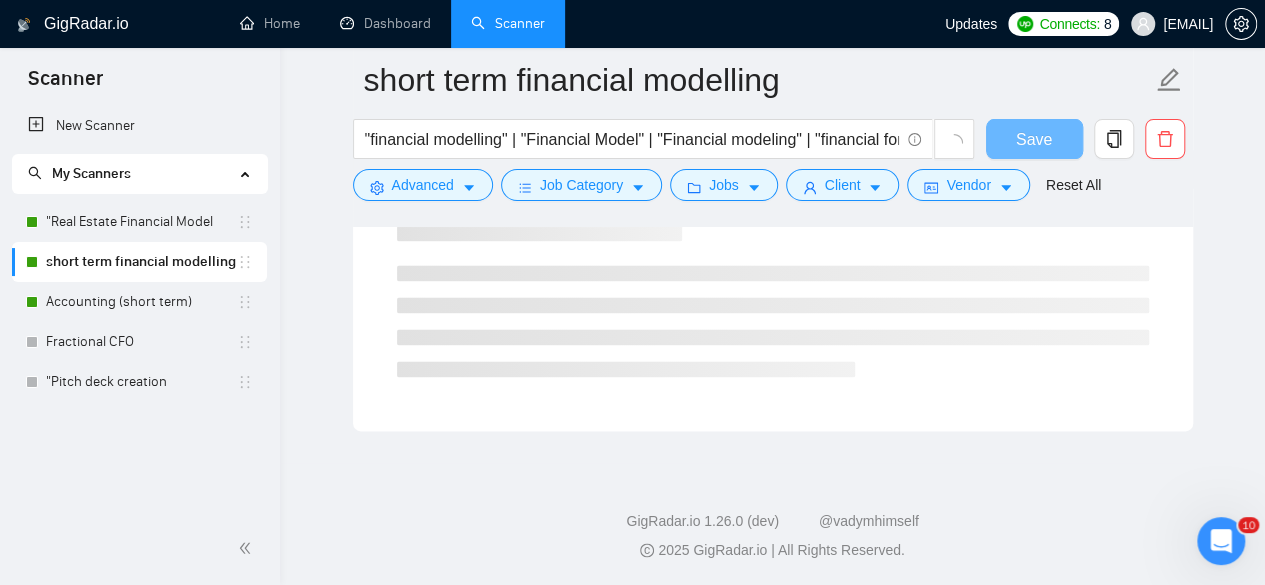 scroll, scrollTop: 1332, scrollLeft: 0, axis: vertical 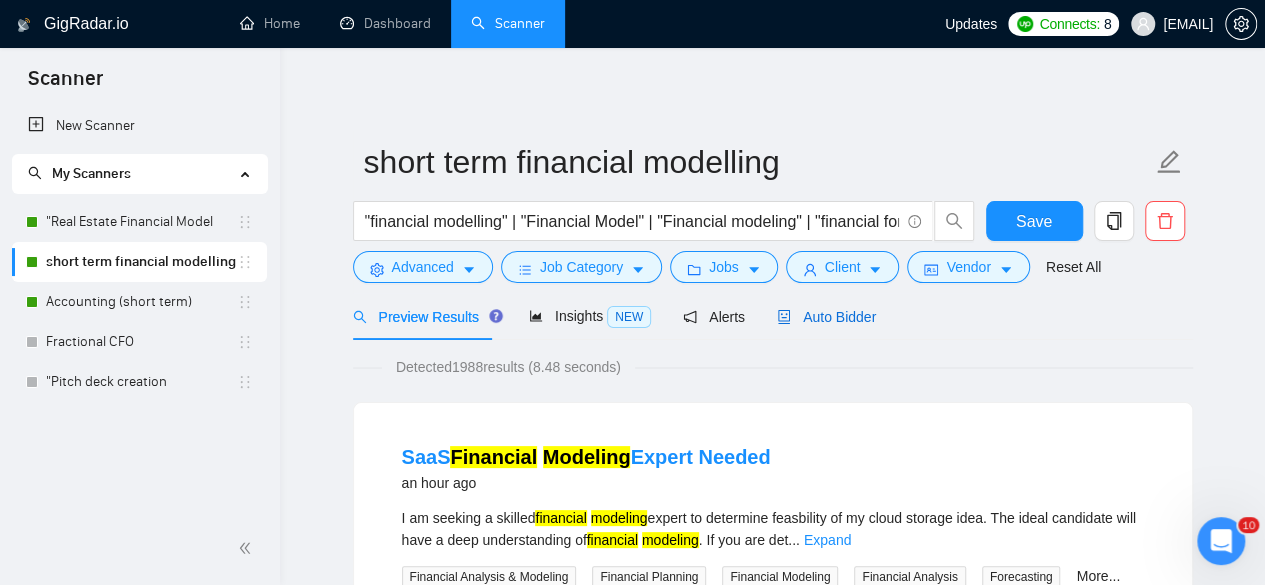 click on "Auto Bidder" at bounding box center (826, 317) 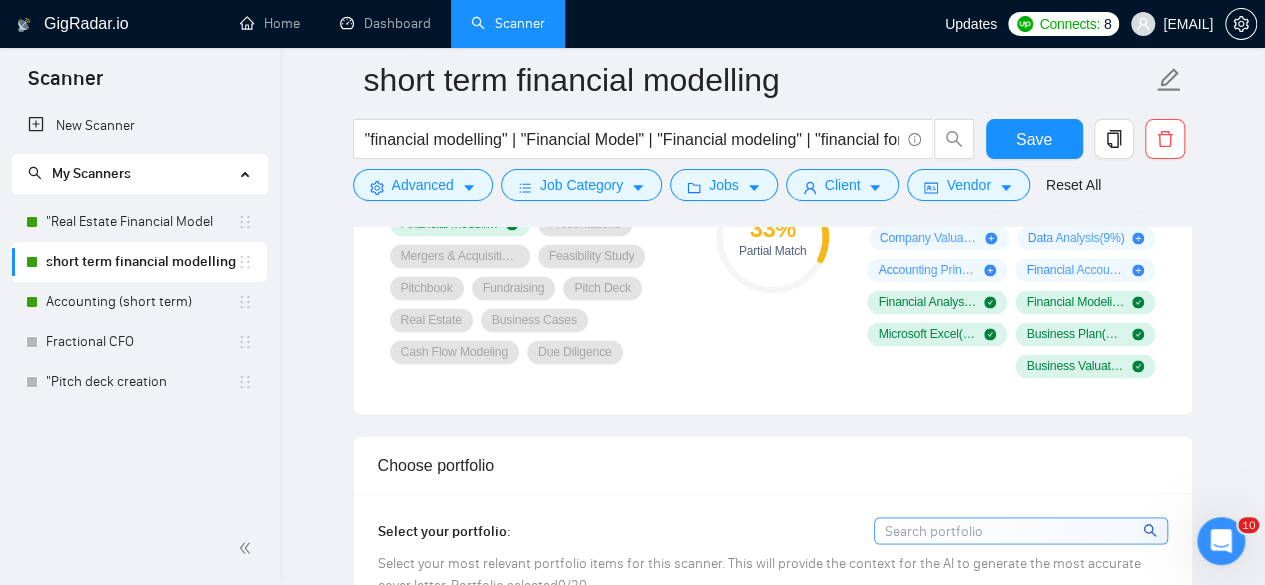 scroll, scrollTop: 1461, scrollLeft: 0, axis: vertical 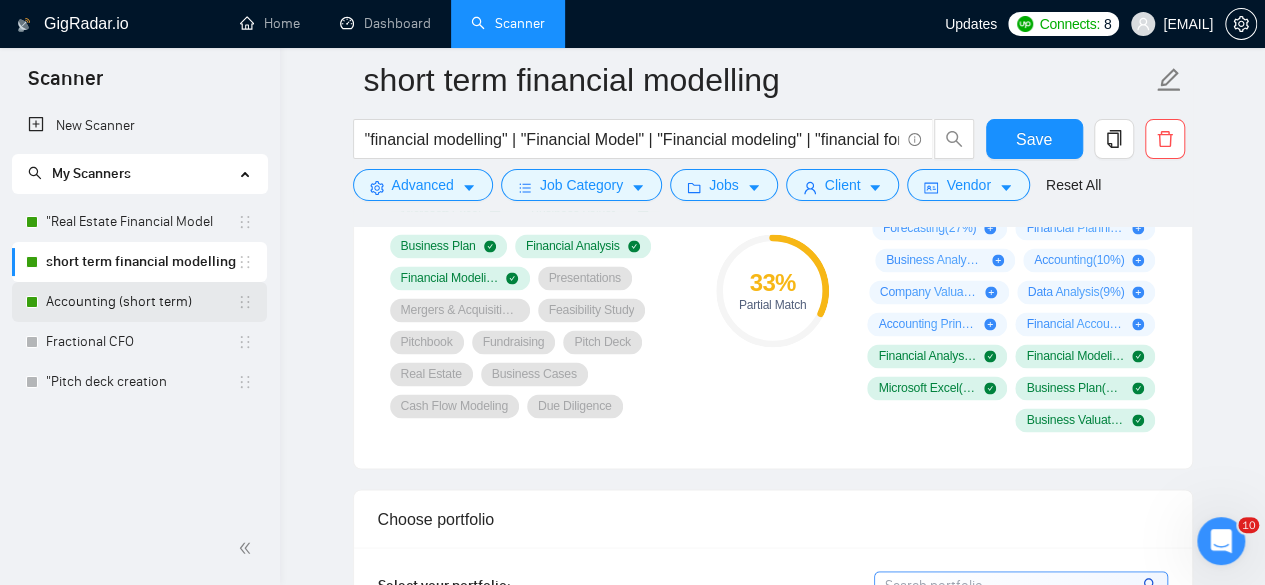 click on "Accounting (short term)" at bounding box center (141, 302) 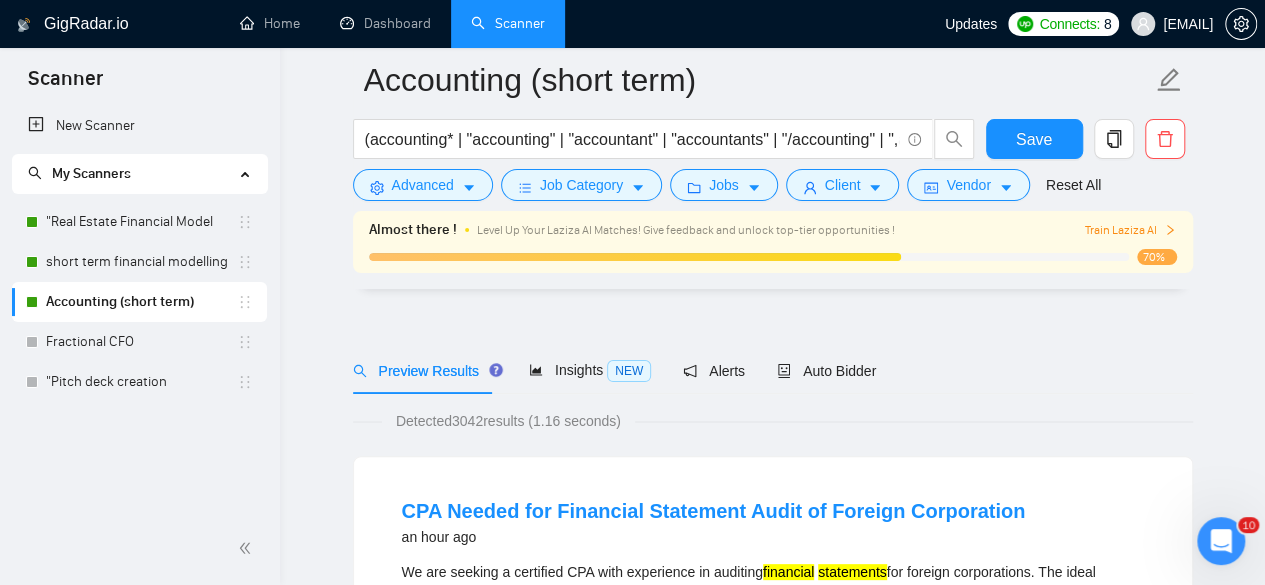 scroll, scrollTop: 0, scrollLeft: 0, axis: both 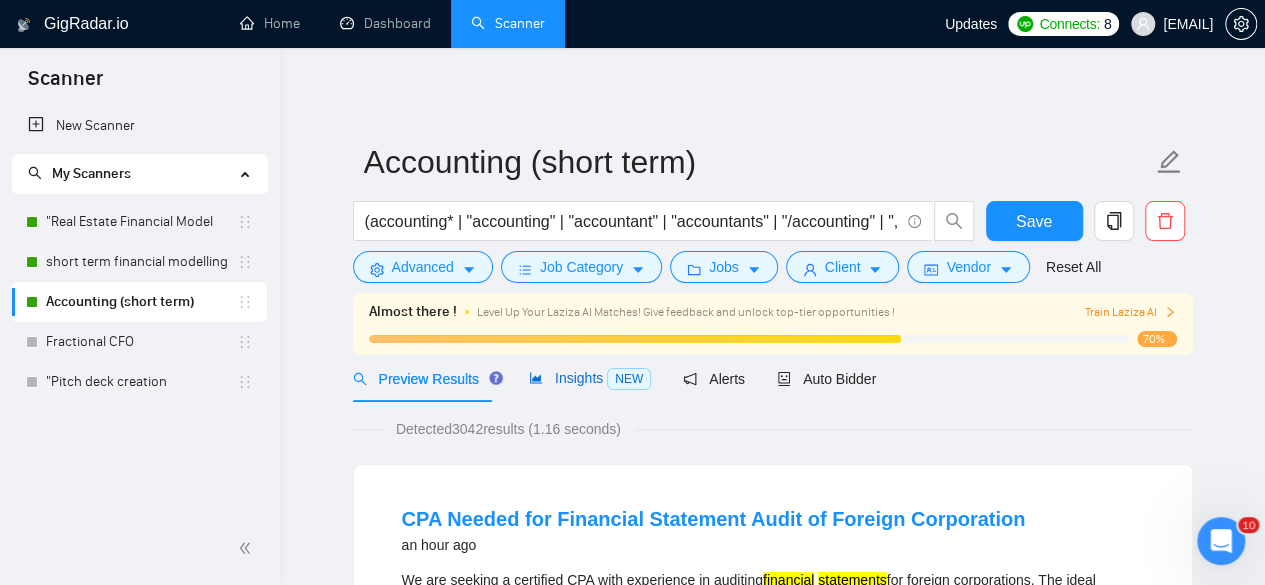 click on "Insights NEW" at bounding box center (590, 378) 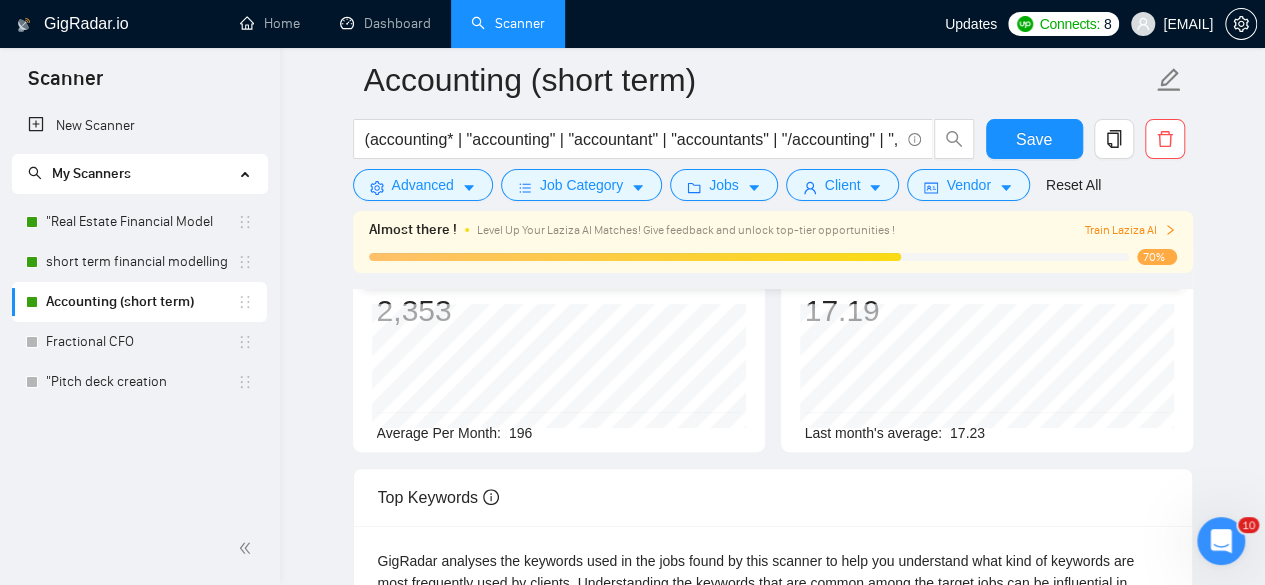 scroll, scrollTop: 0, scrollLeft: 0, axis: both 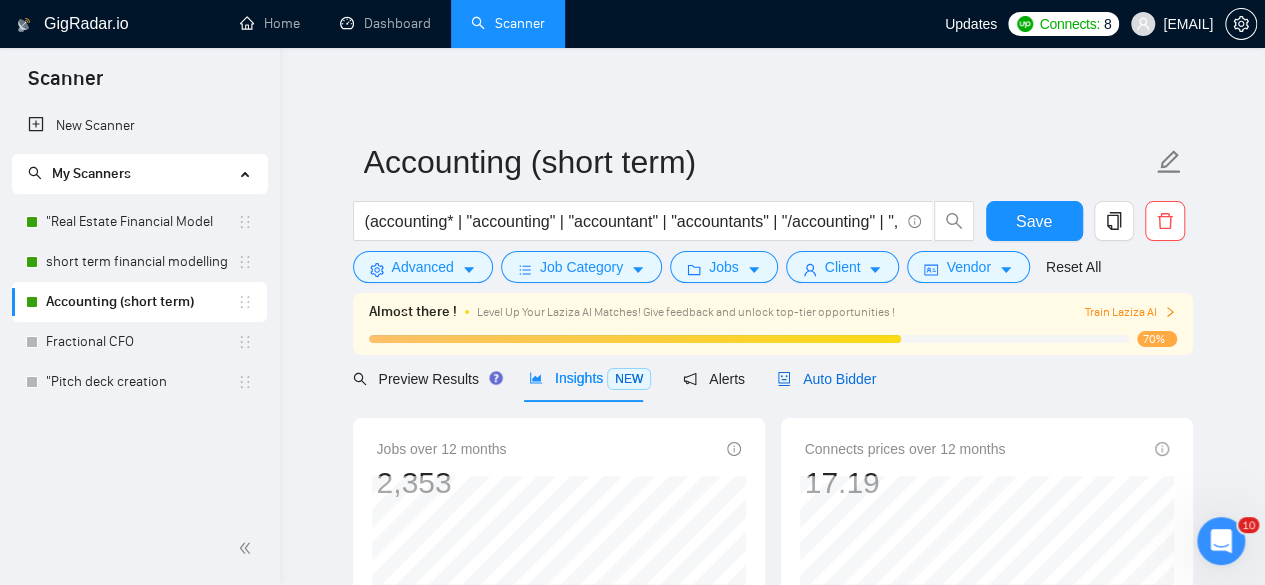 click on "Auto Bidder" at bounding box center (826, 379) 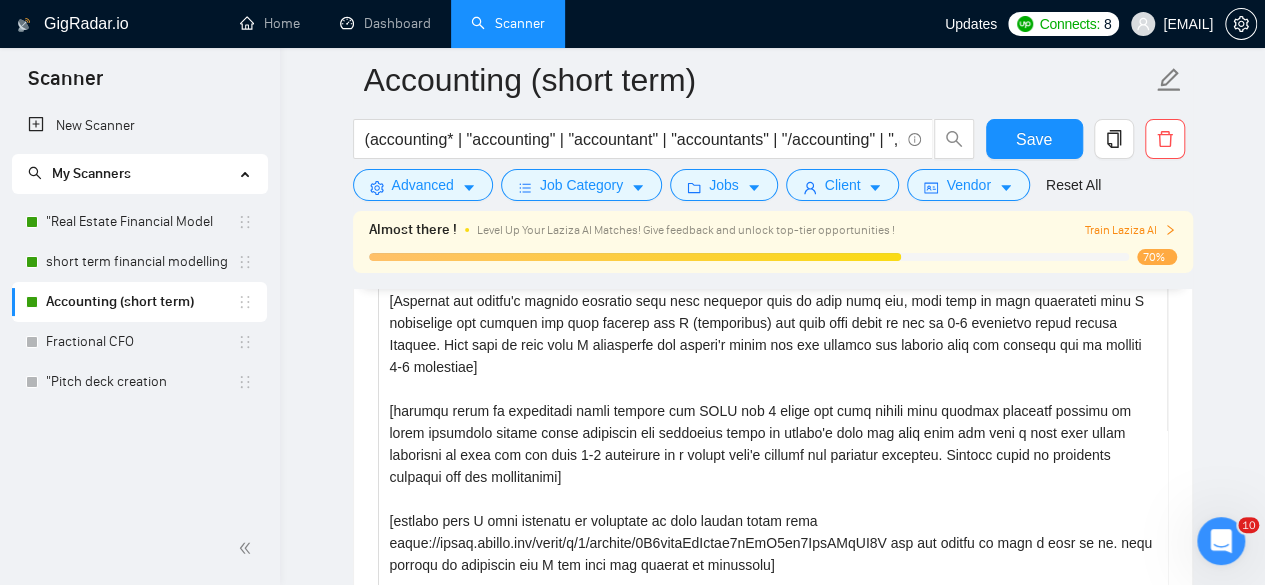 scroll, scrollTop: 2469, scrollLeft: 0, axis: vertical 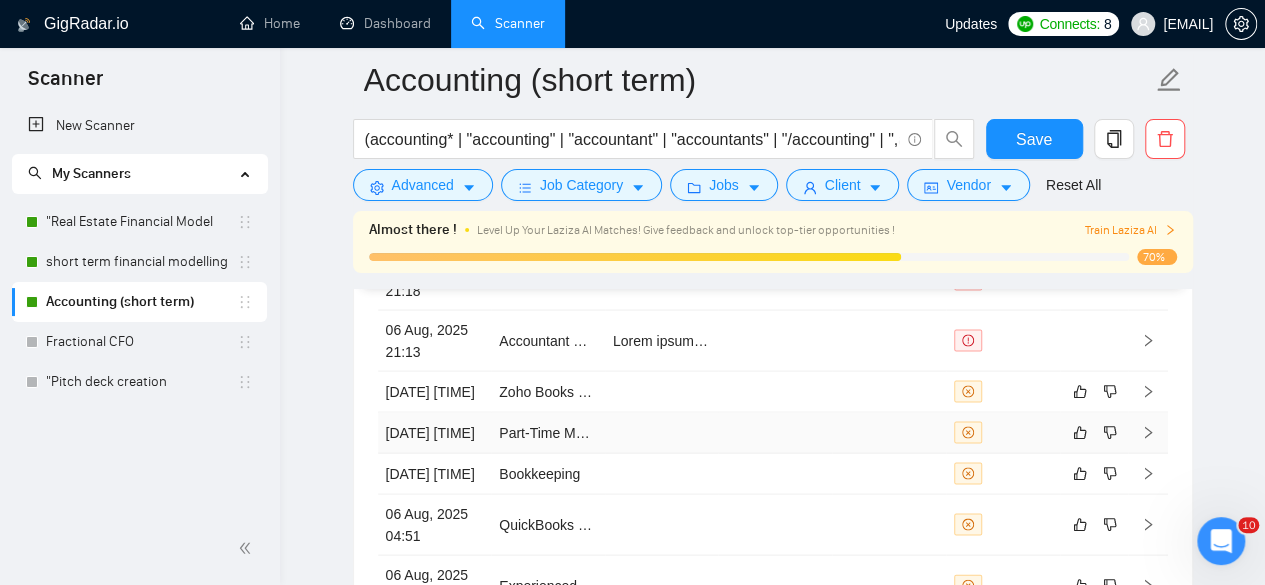 click at bounding box center [889, 432] 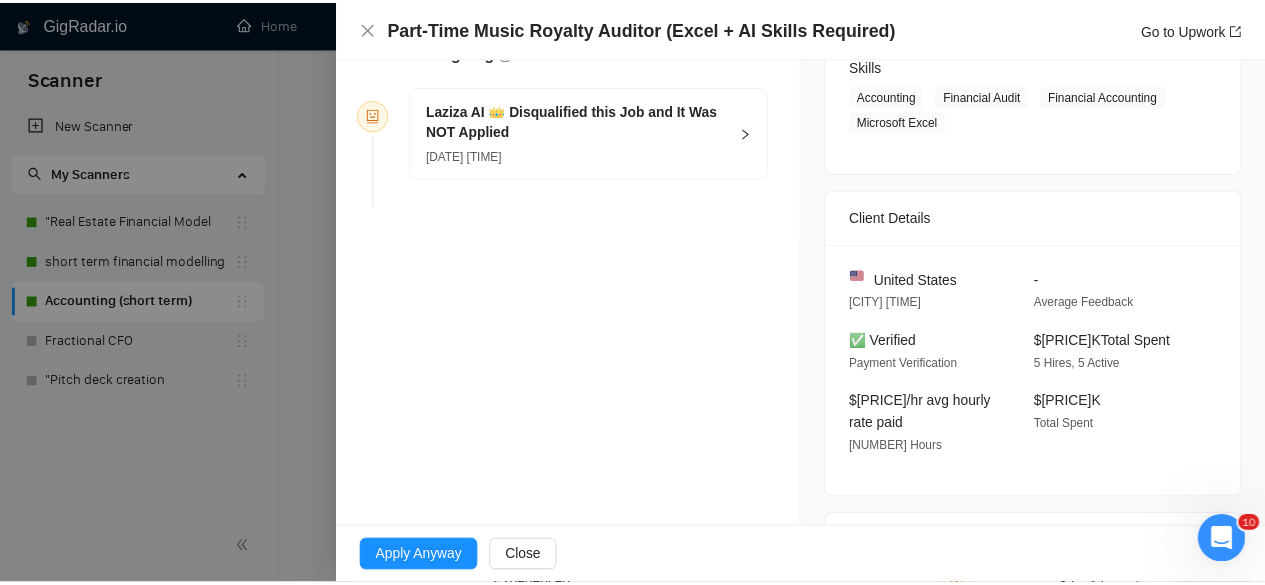 scroll, scrollTop: 0, scrollLeft: 0, axis: both 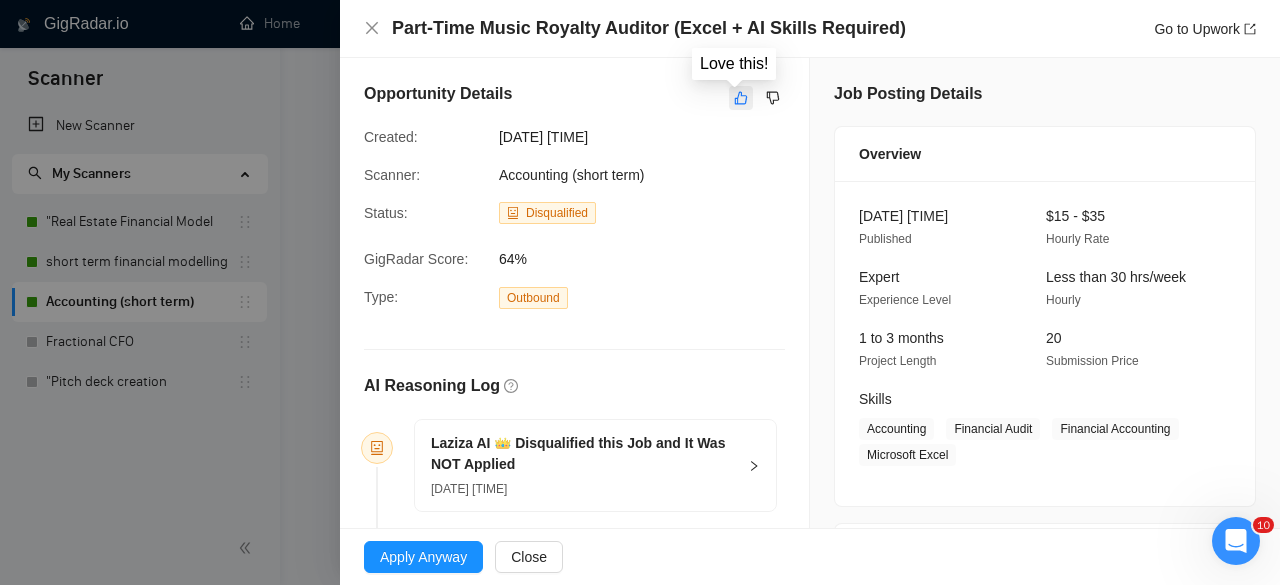 click 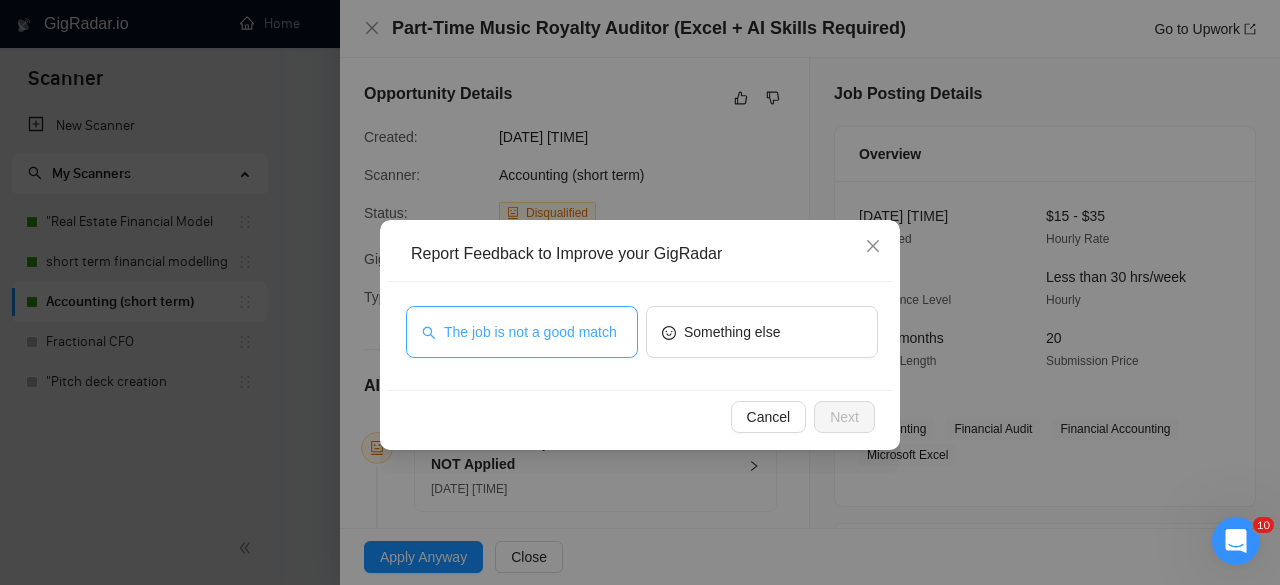 click on "The job is not a good match" at bounding box center (530, 332) 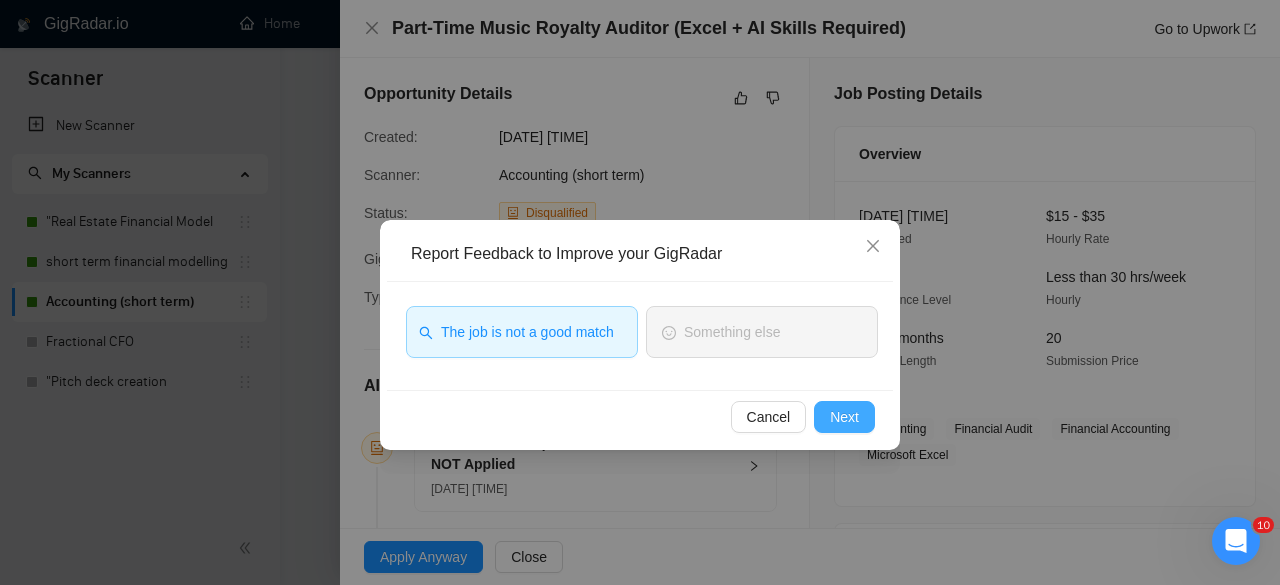 click on "Next" at bounding box center [844, 417] 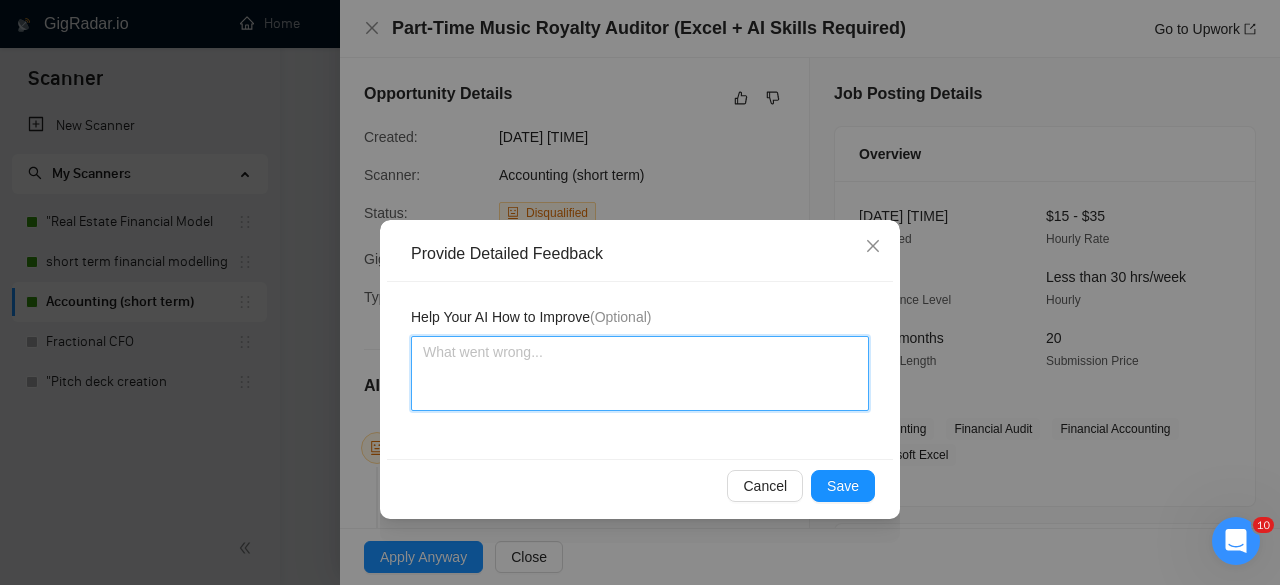 click at bounding box center (640, 373) 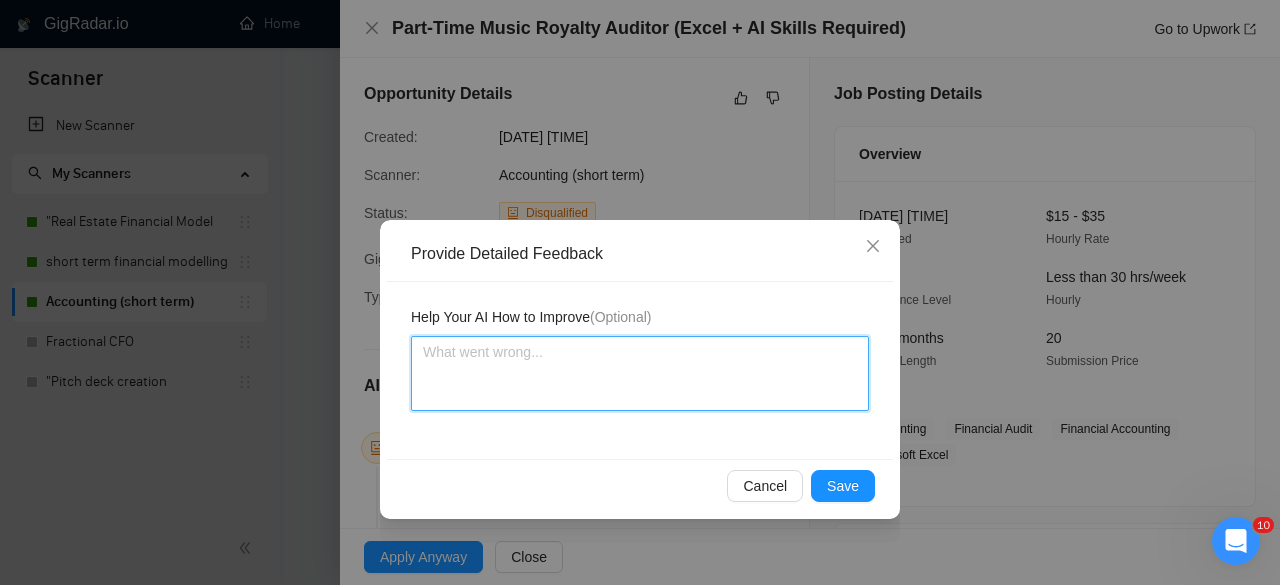 type 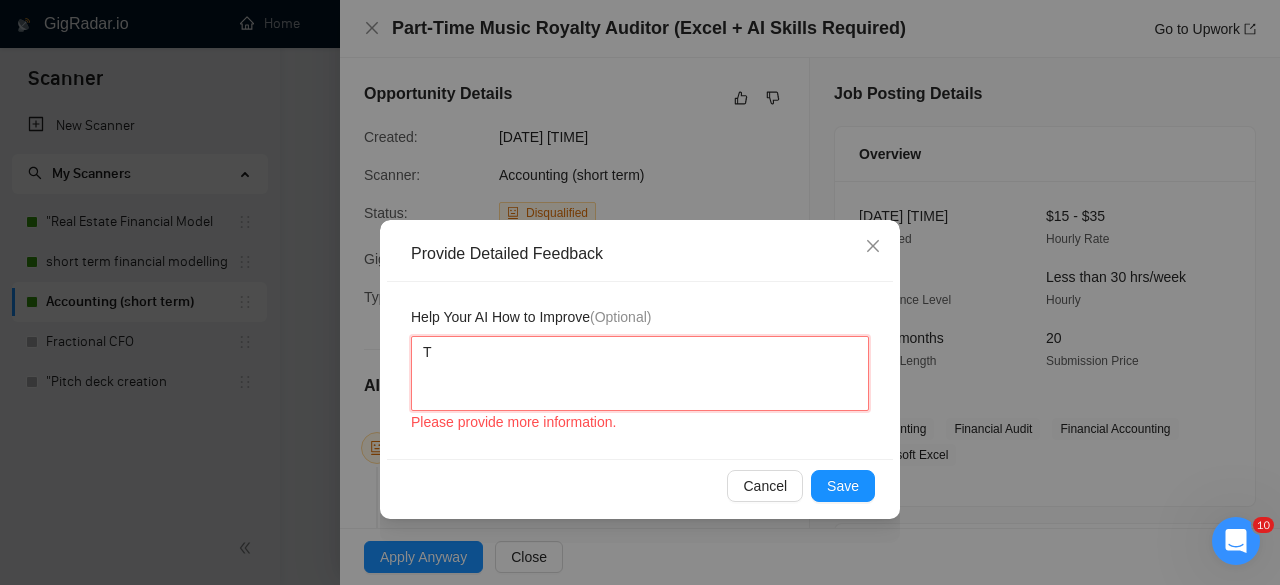 type 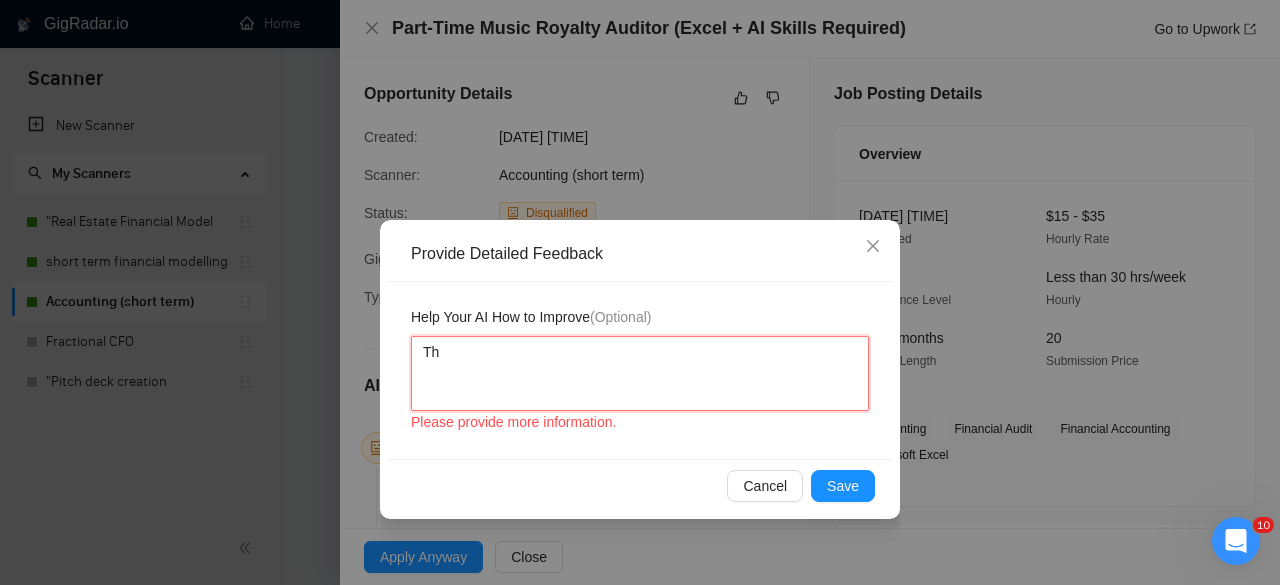 type 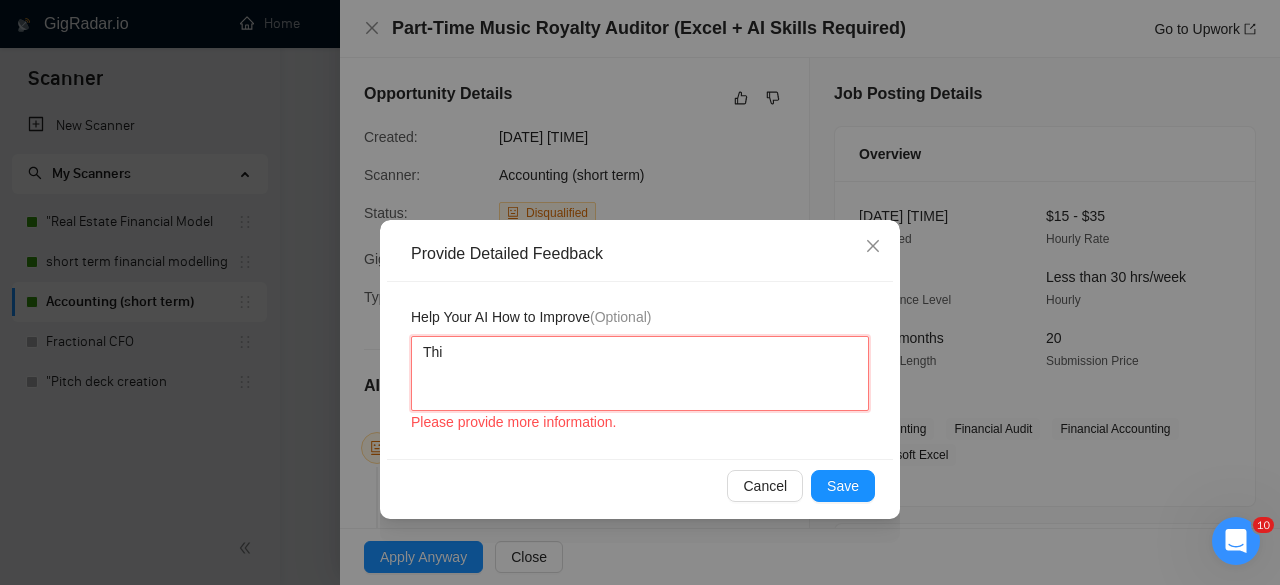 type 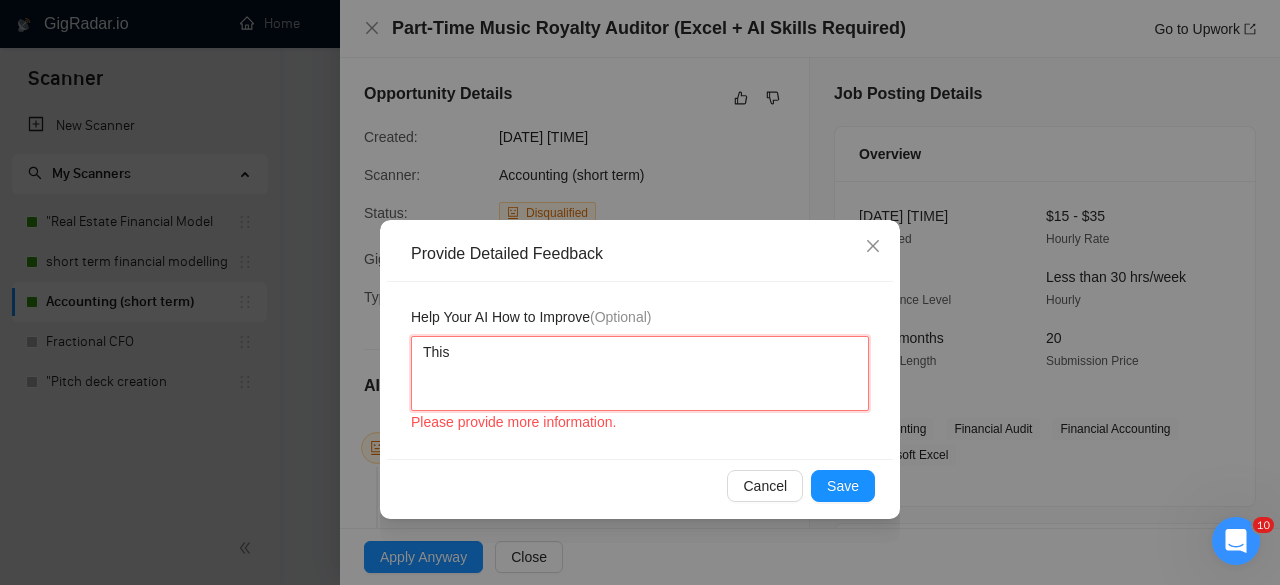 type 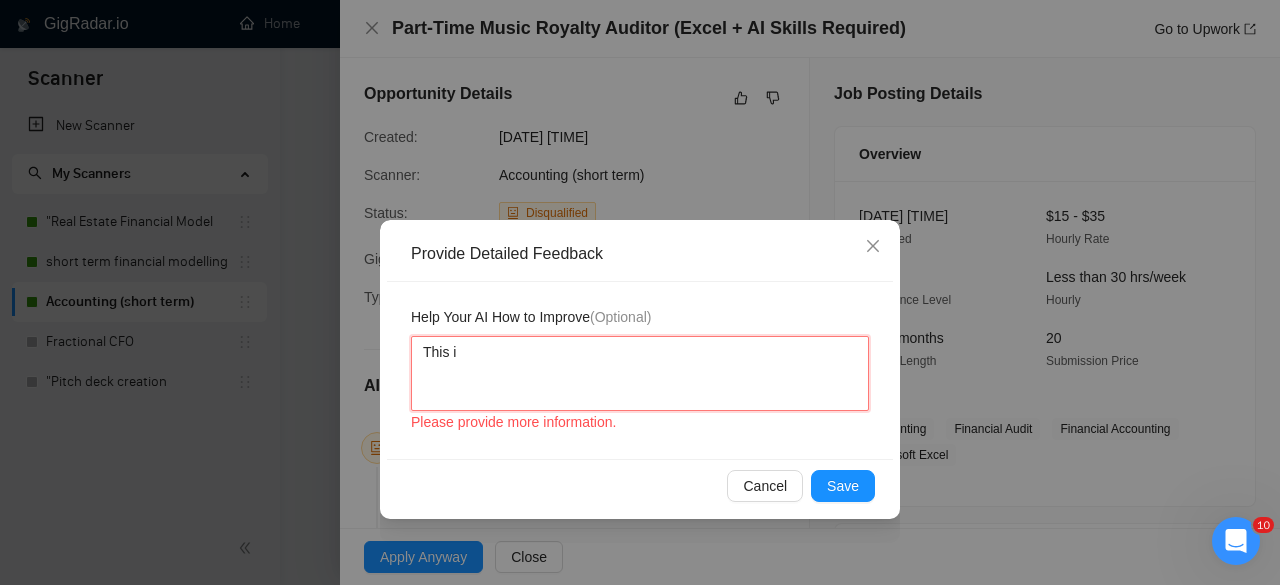 type 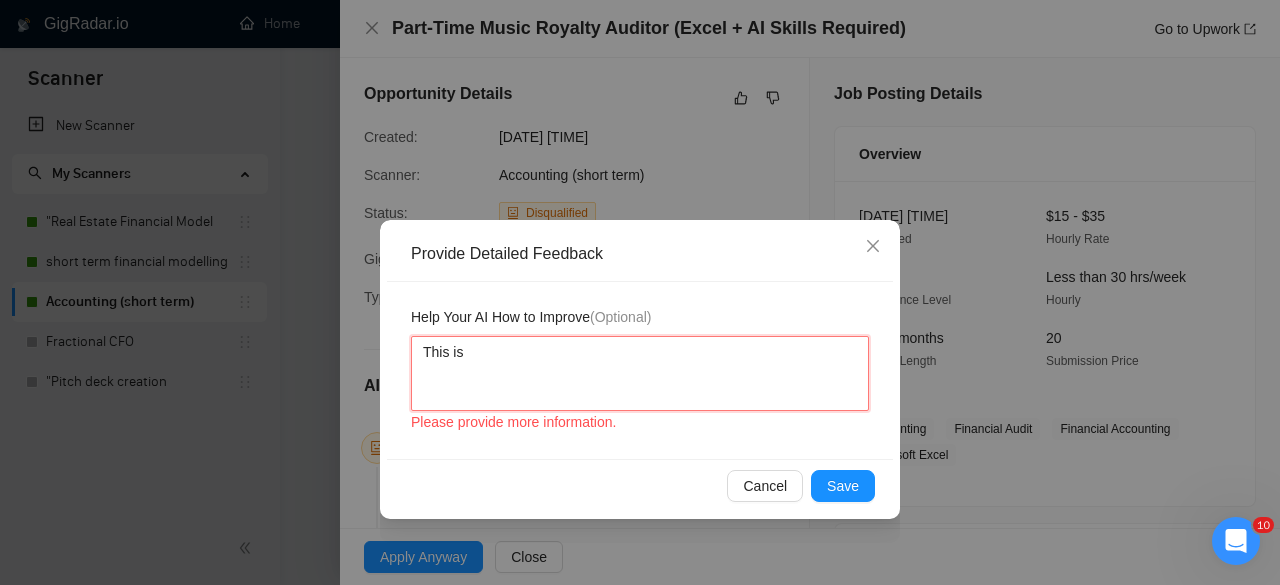 type on "This is" 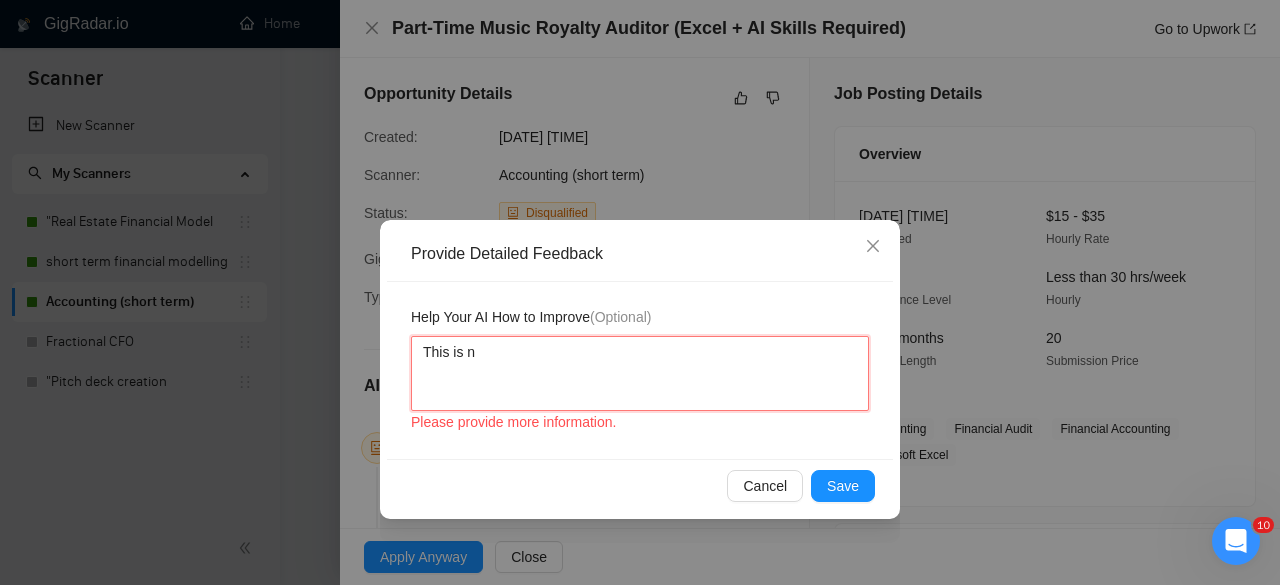 type 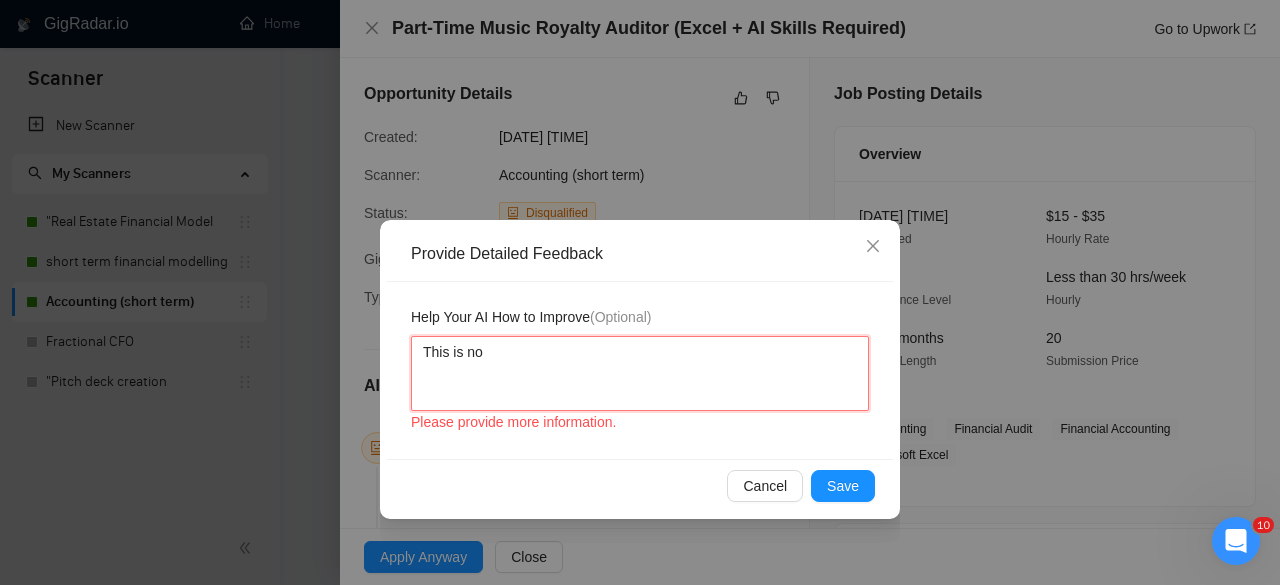 type 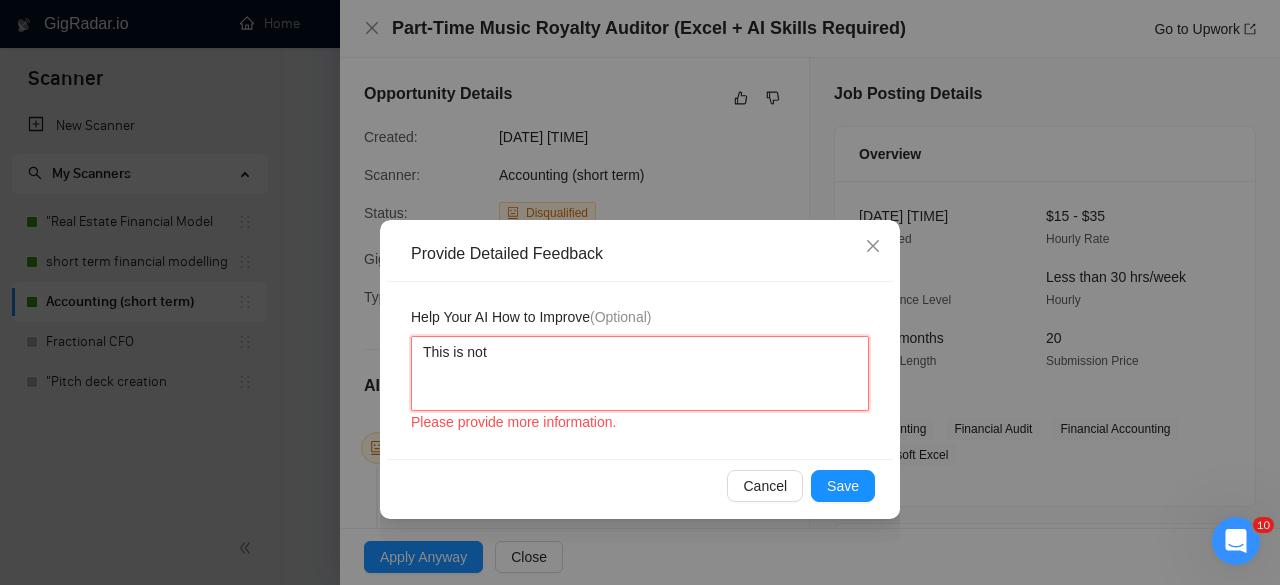type 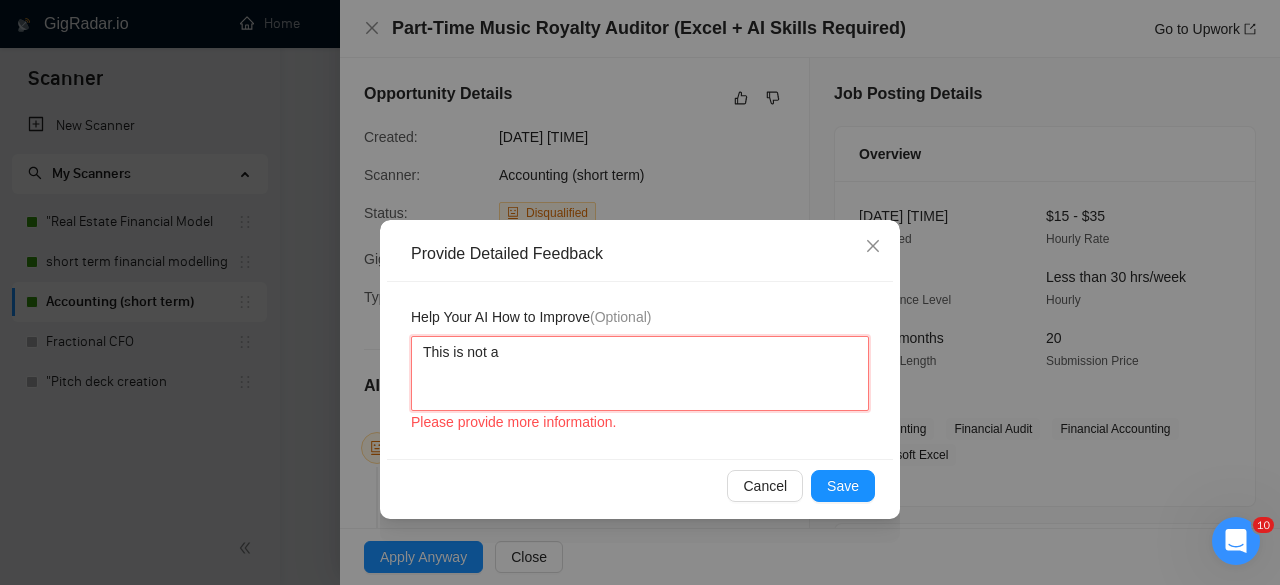 type on "This is not a" 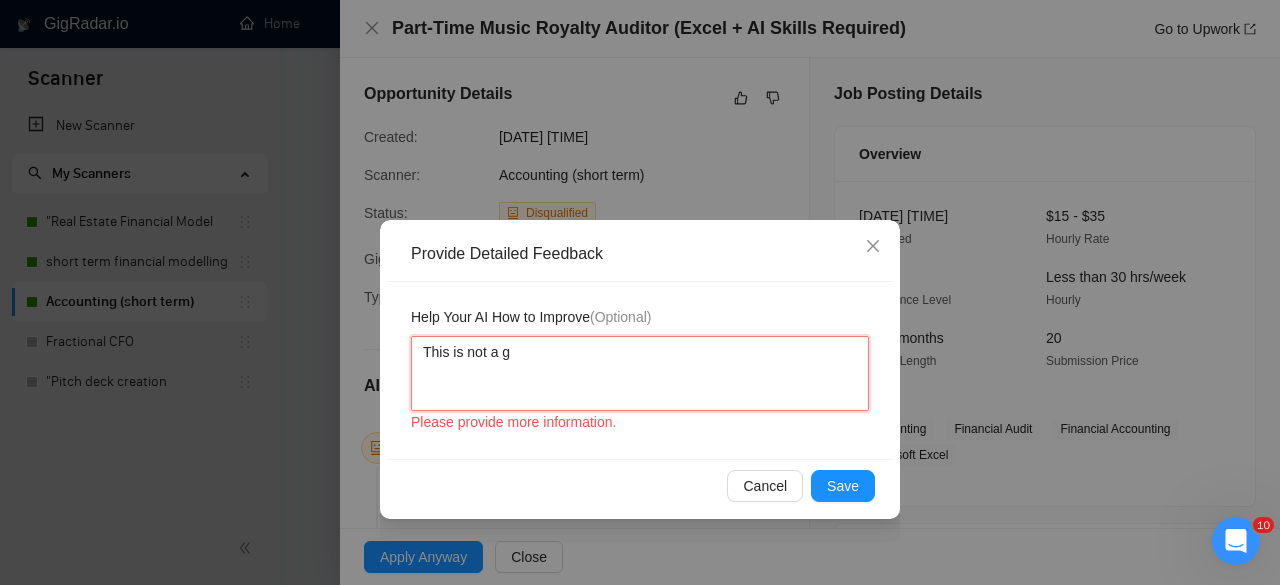 type 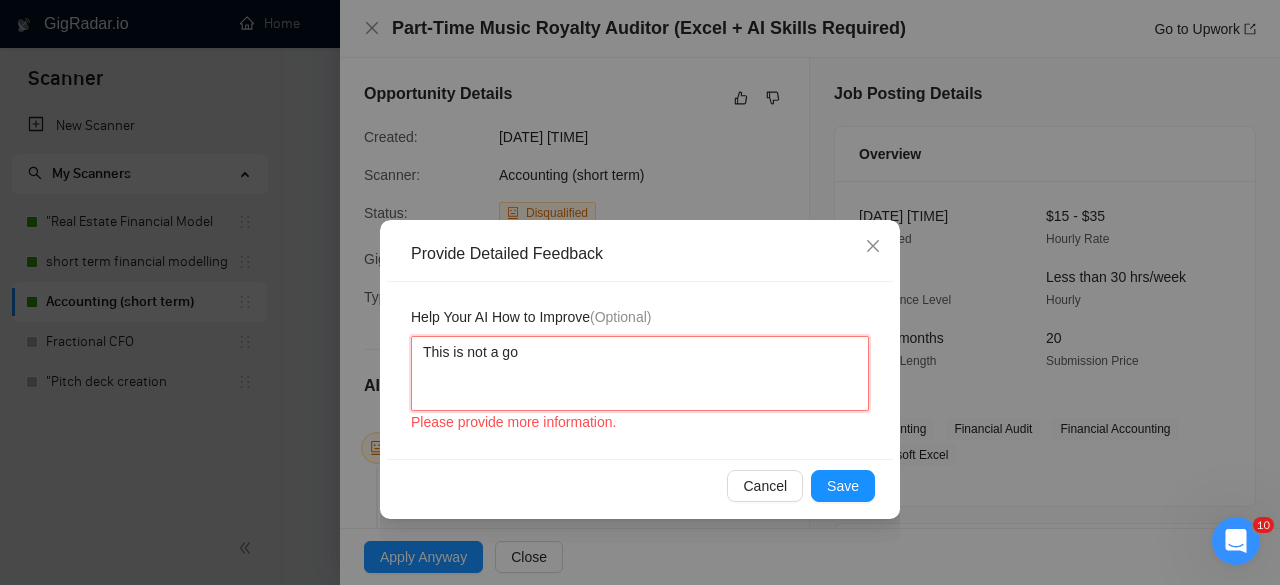 type 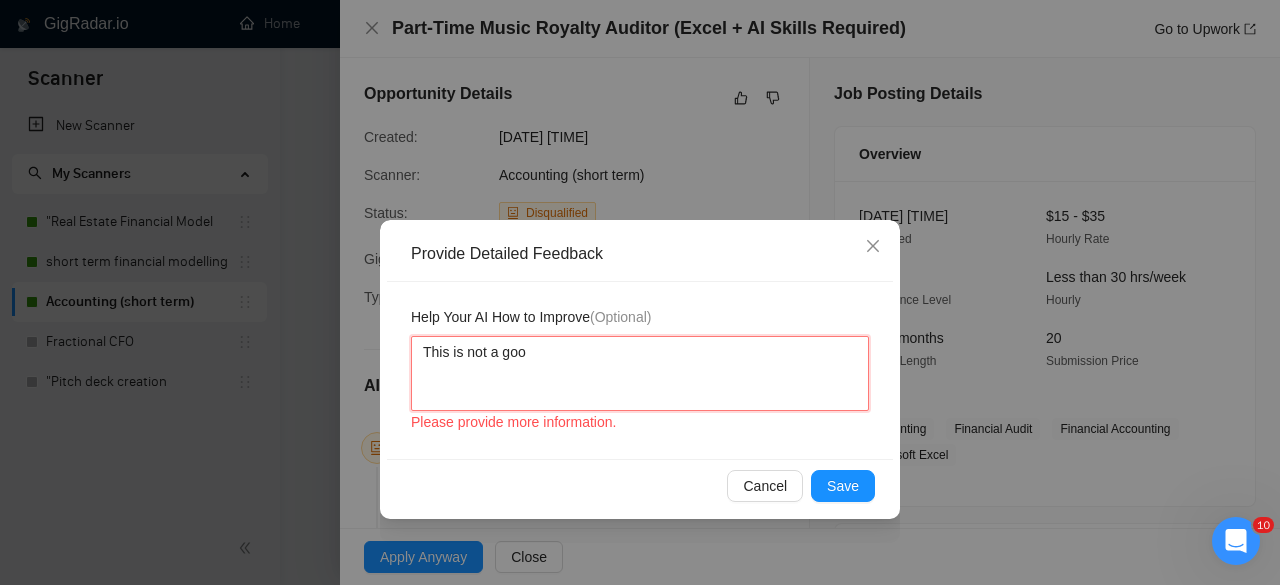 type 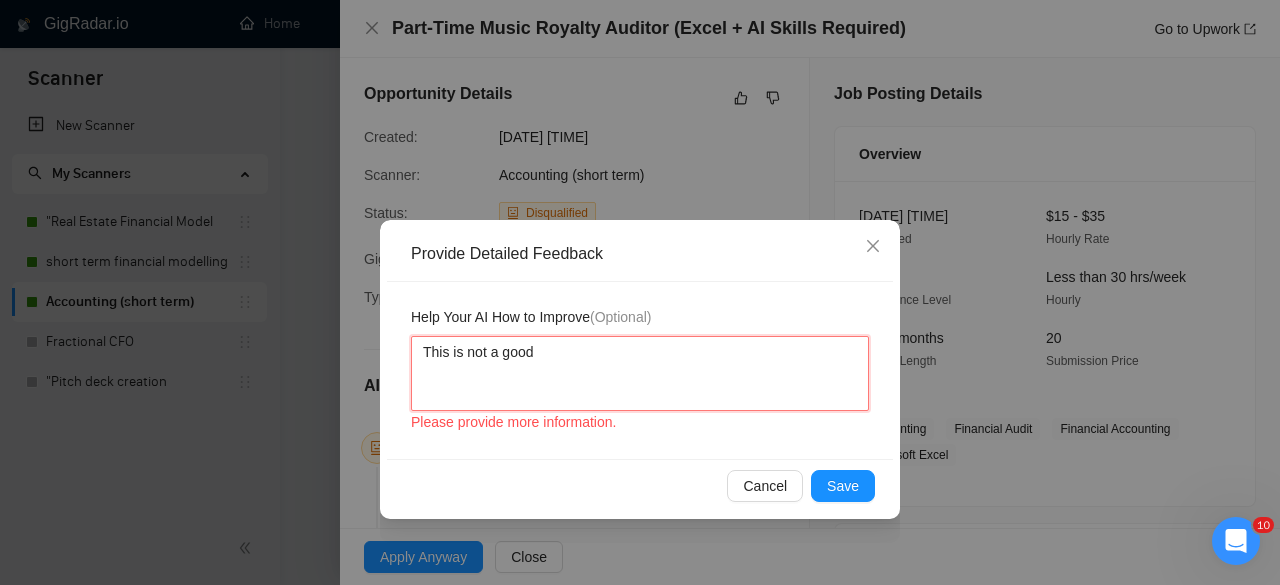 type 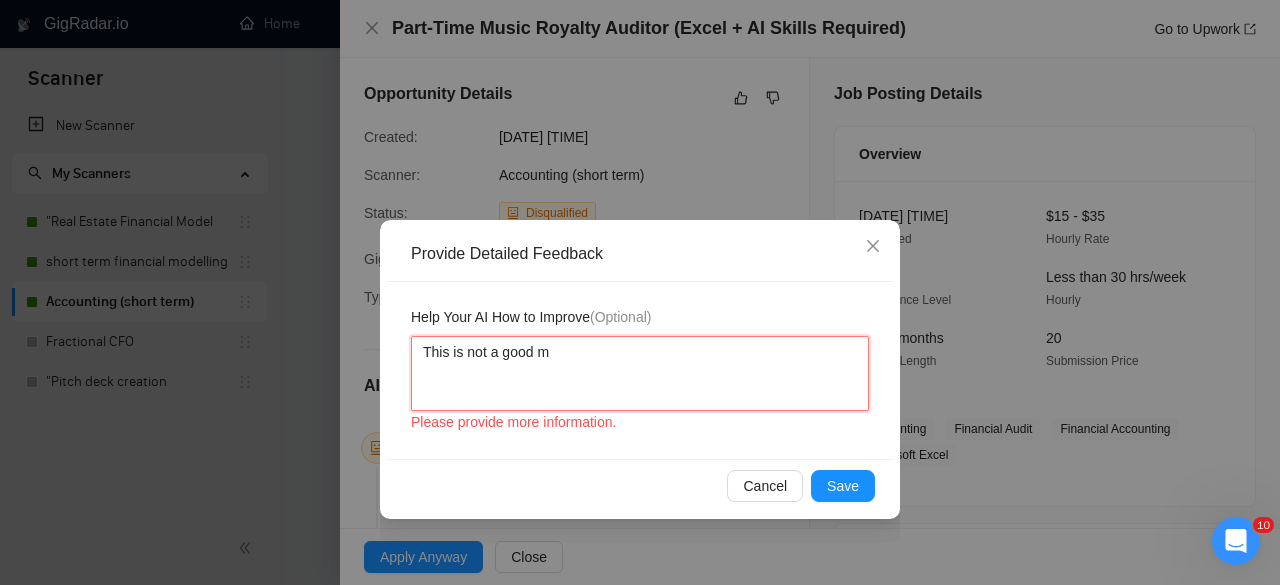 type 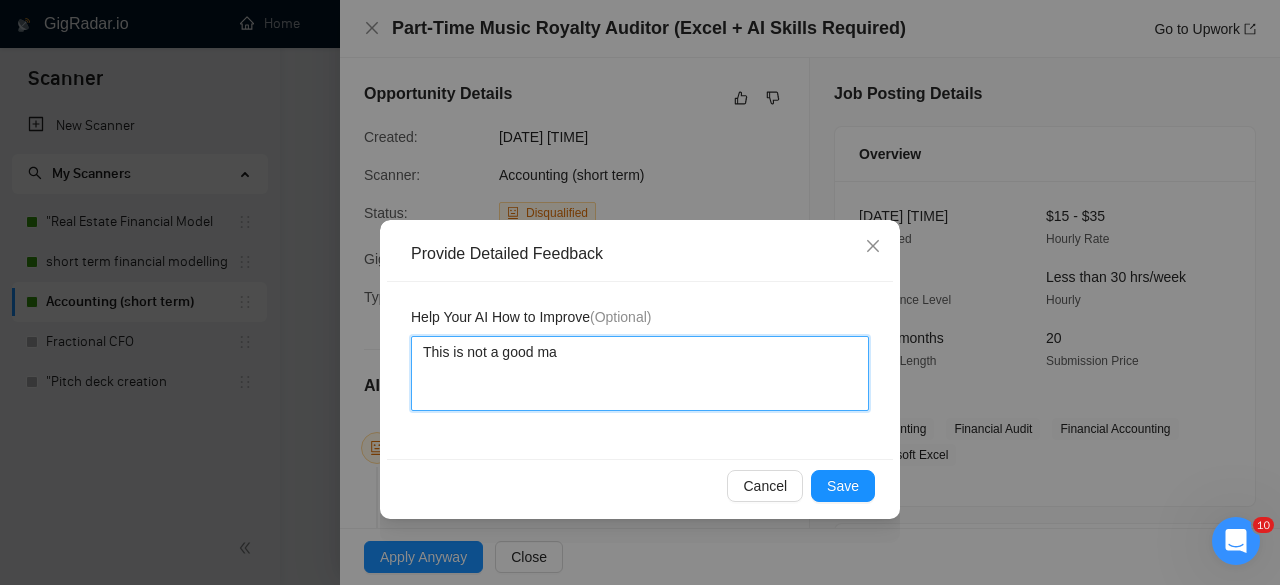 type on "This is not a good mat" 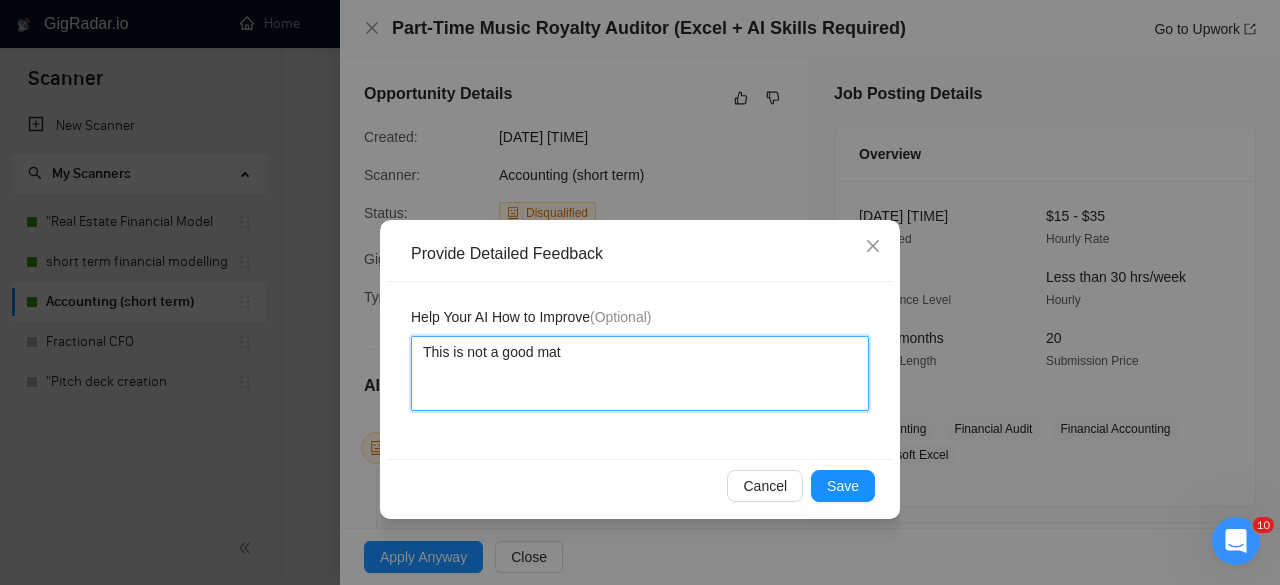 type 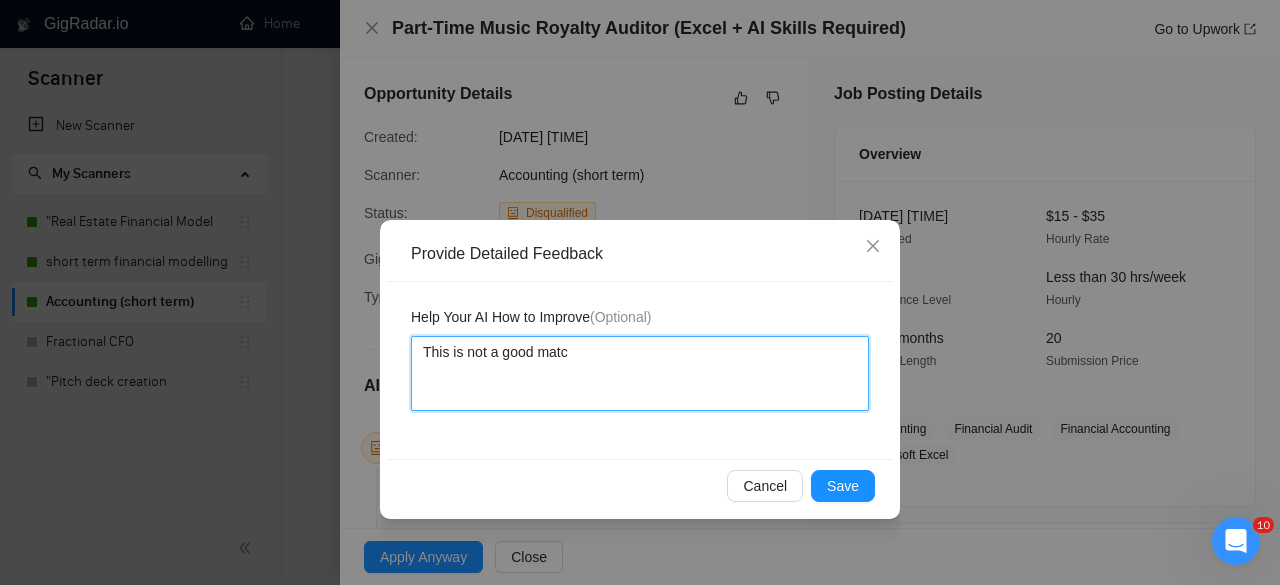 type 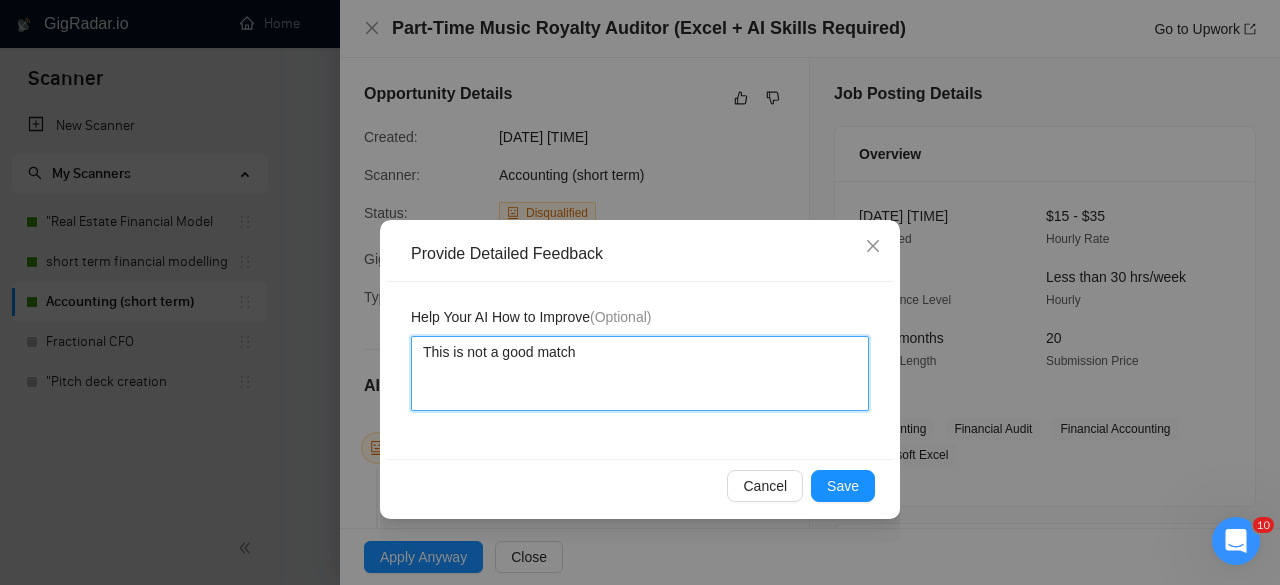 type 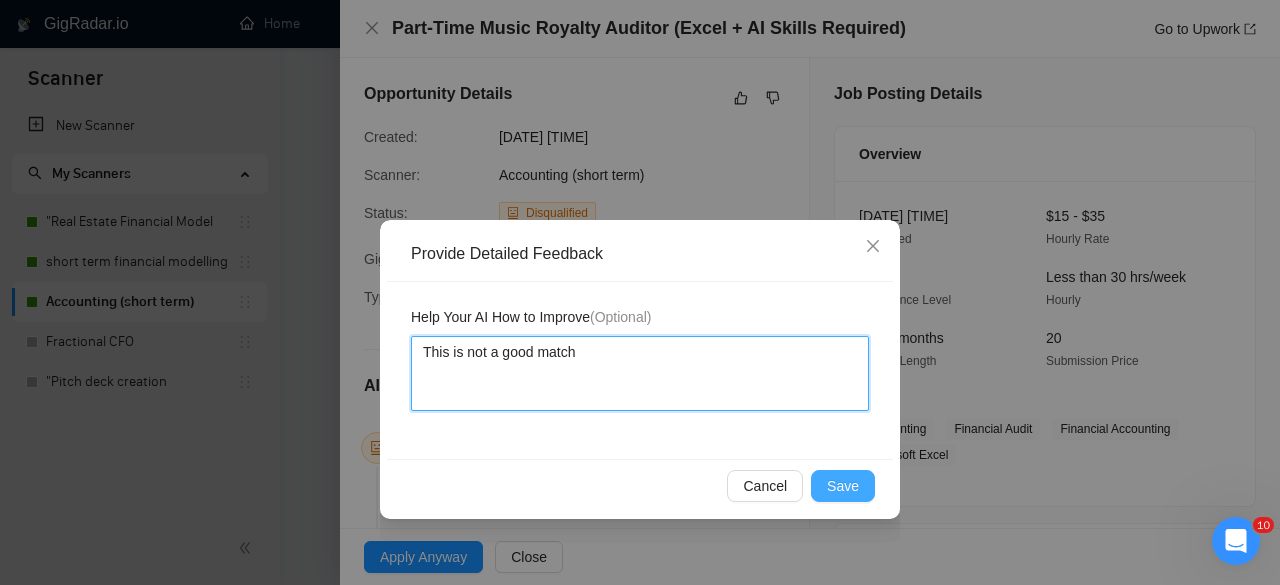 type on "This is not a good match" 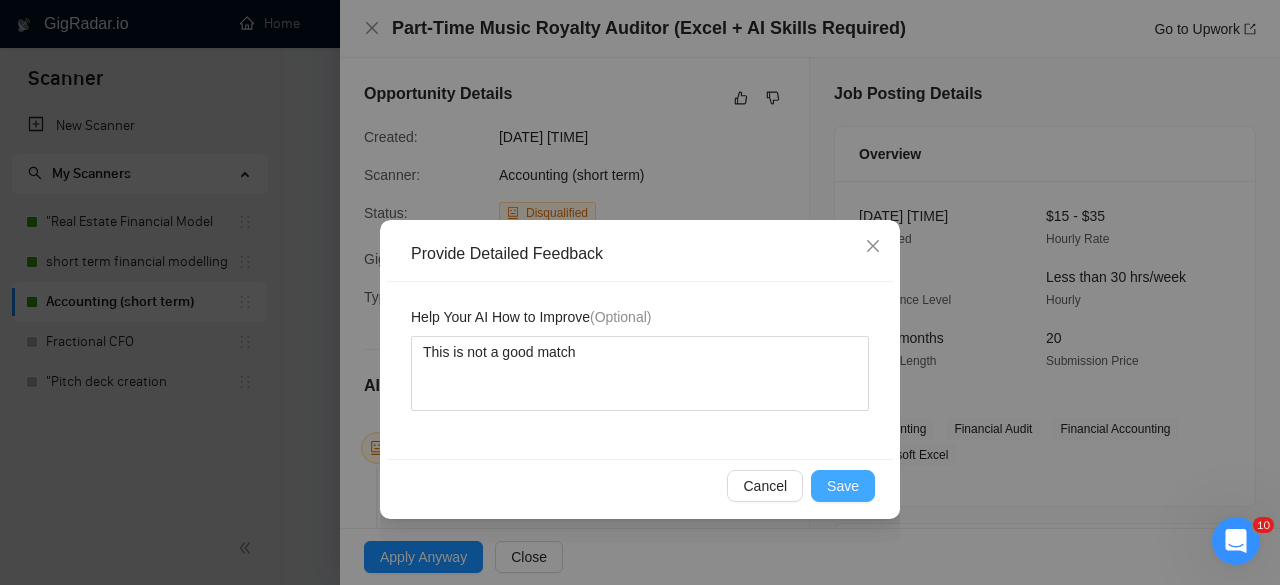 click on "Save" at bounding box center (843, 486) 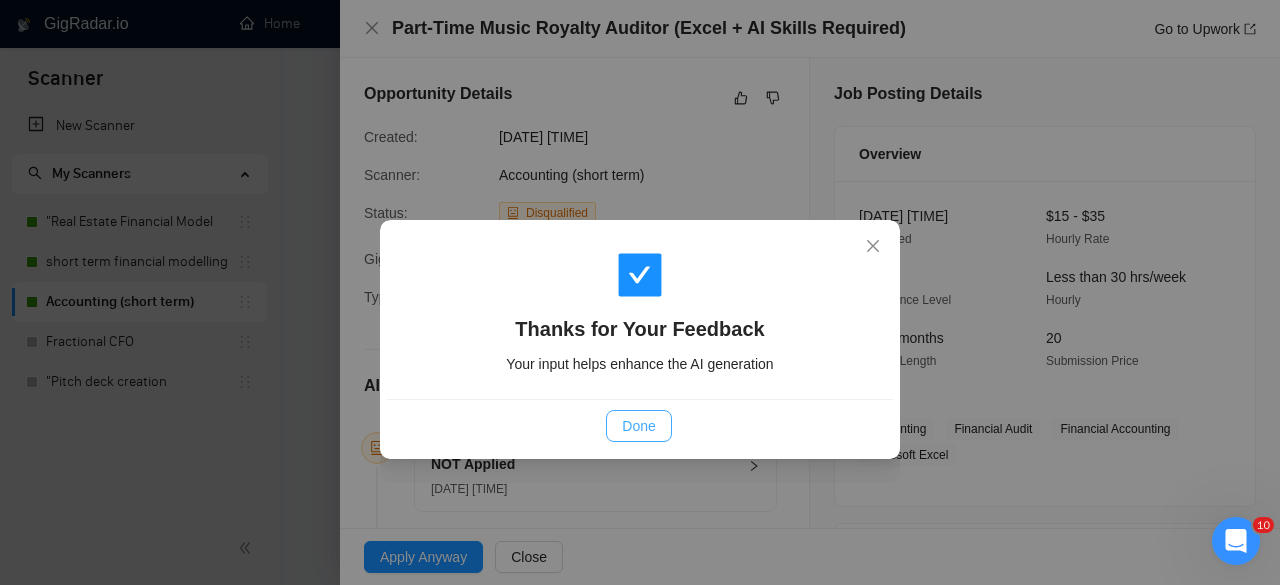 click on "Done" at bounding box center (638, 426) 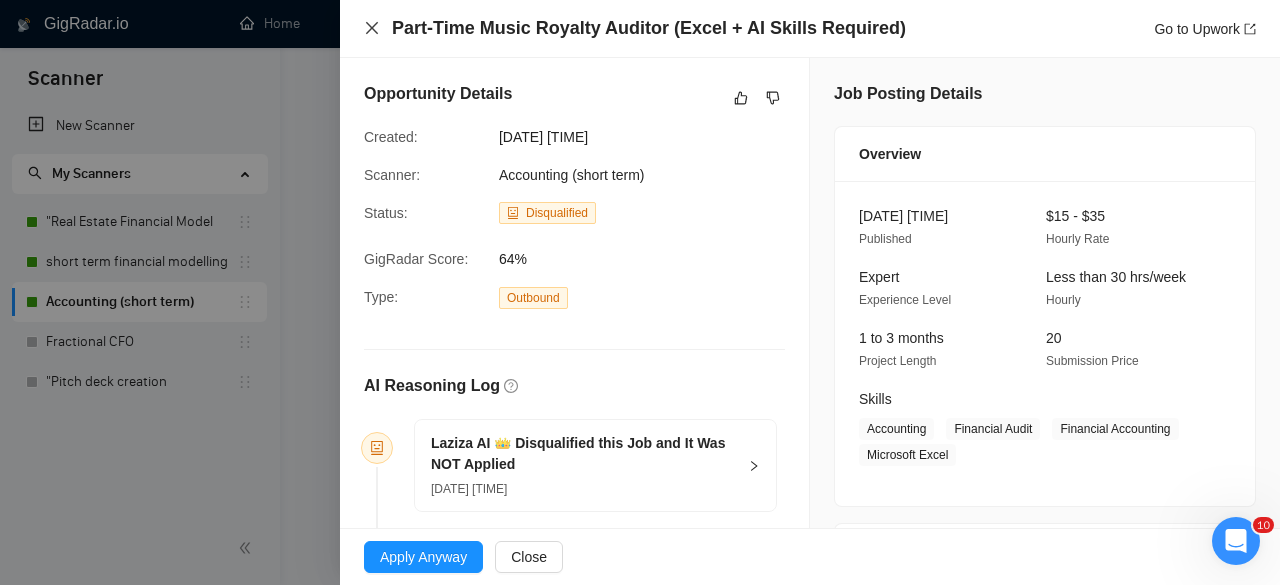 click on "Part-Time Music Royalty Auditor (Excel + AI Skills Required) Go to Upwork" at bounding box center [810, 28] 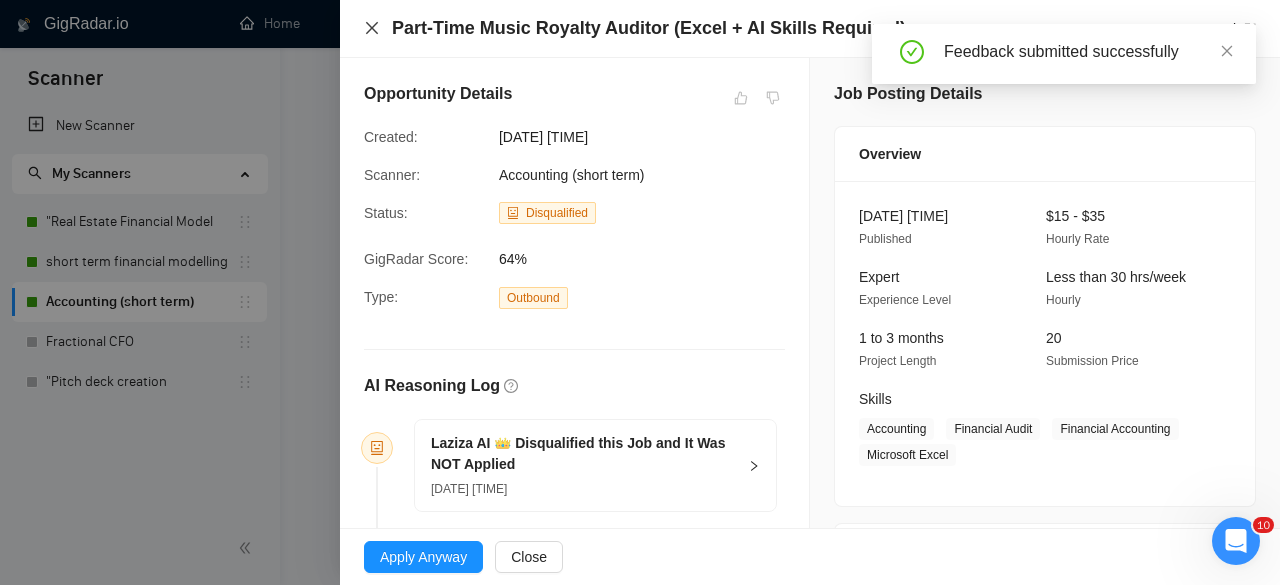 click 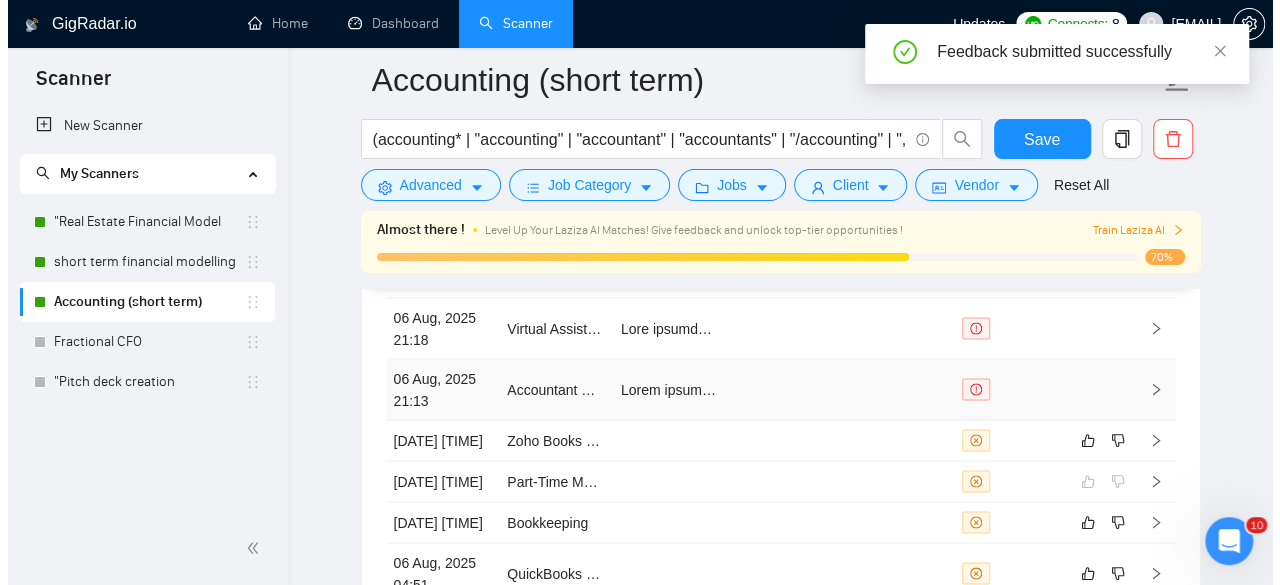 scroll, scrollTop: 5565, scrollLeft: 0, axis: vertical 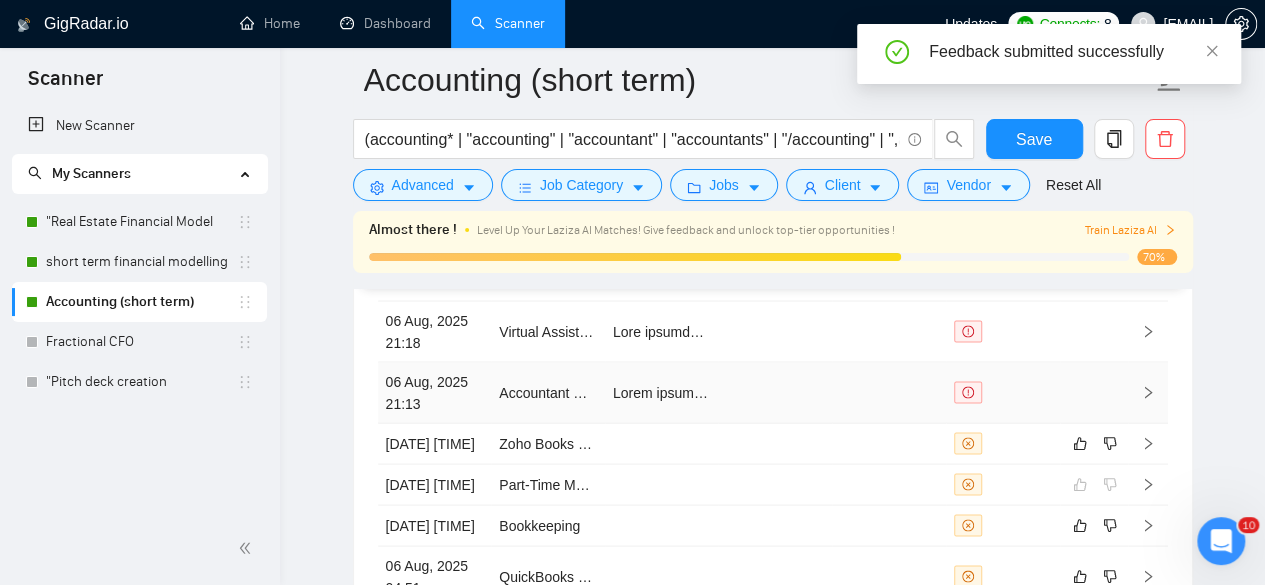 click at bounding box center (775, 392) 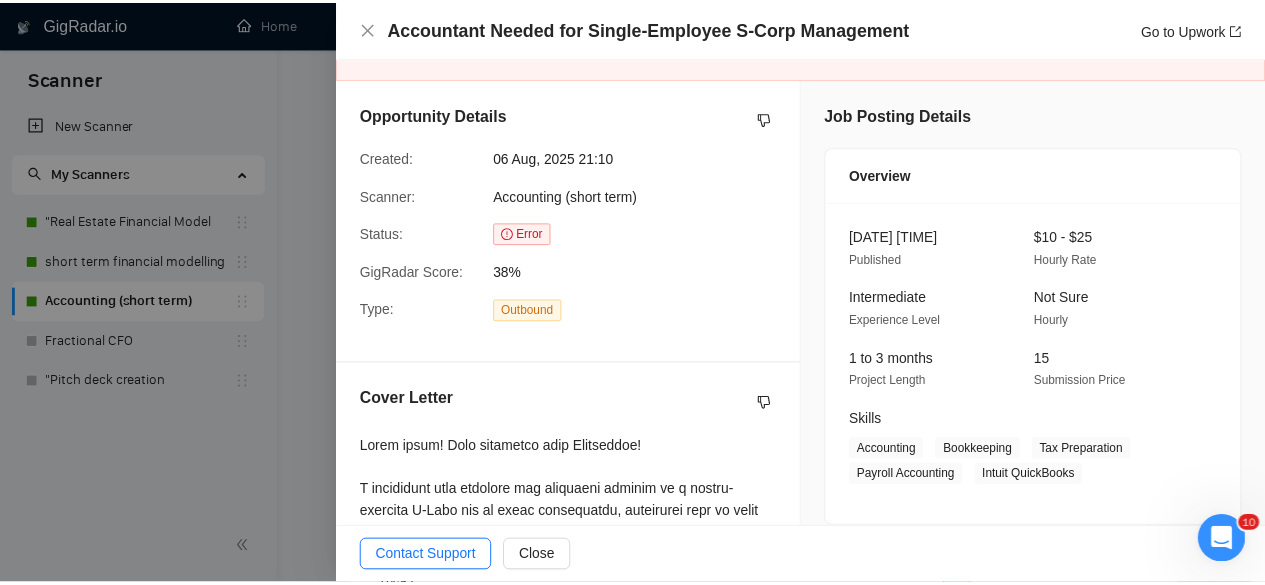 scroll, scrollTop: 121, scrollLeft: 0, axis: vertical 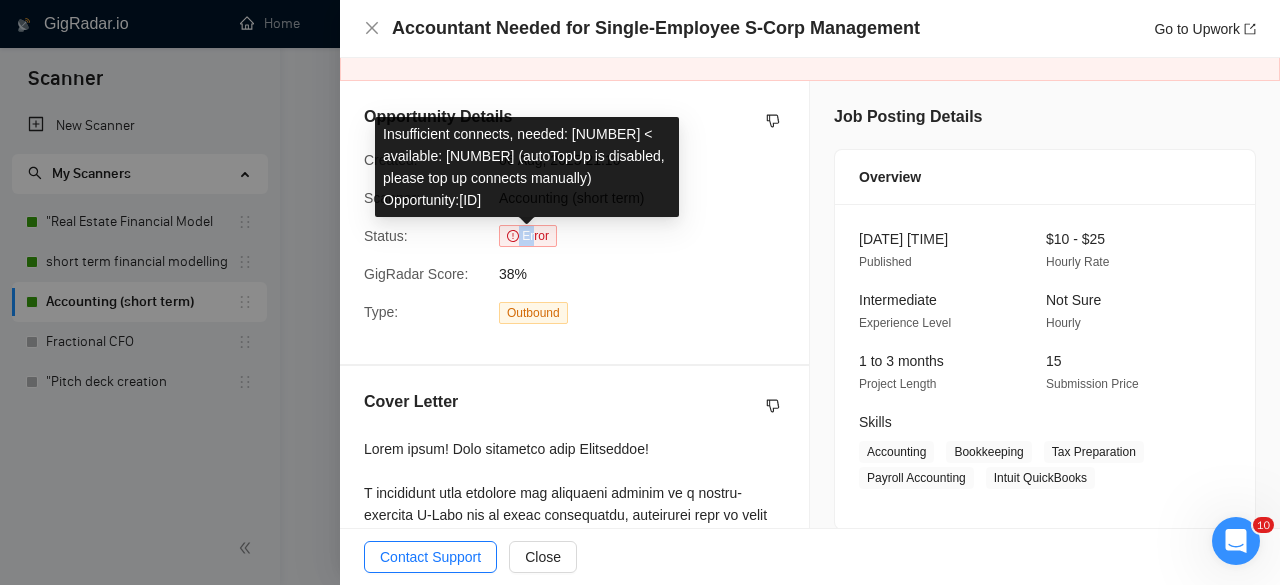 drag, startPoint x: 531, startPoint y: 229, endPoint x: 518, endPoint y: 235, distance: 14.3178215 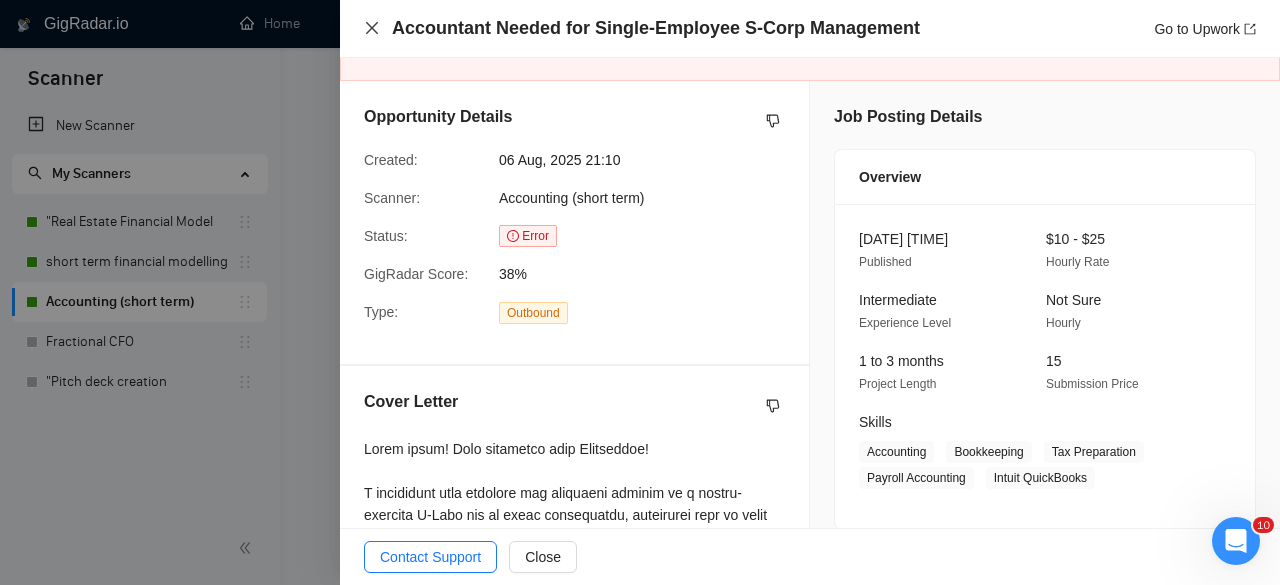 click on "Accountant Needed for Single-Employee S-Corp Management Go to Upwork" at bounding box center [810, 28] 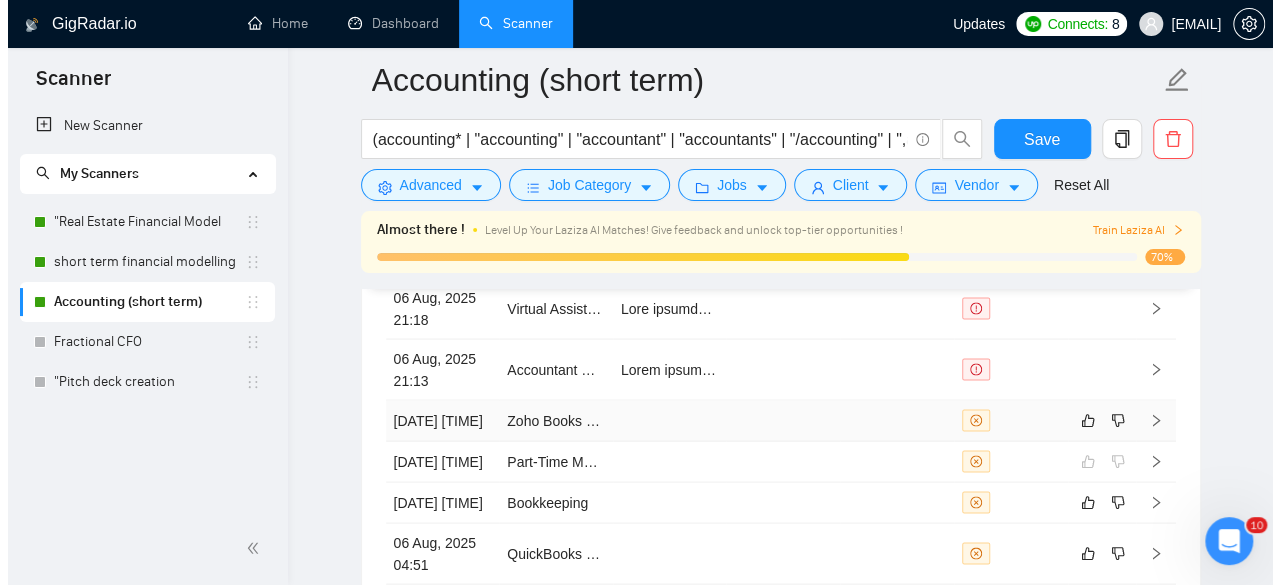 scroll, scrollTop: 5589, scrollLeft: 0, axis: vertical 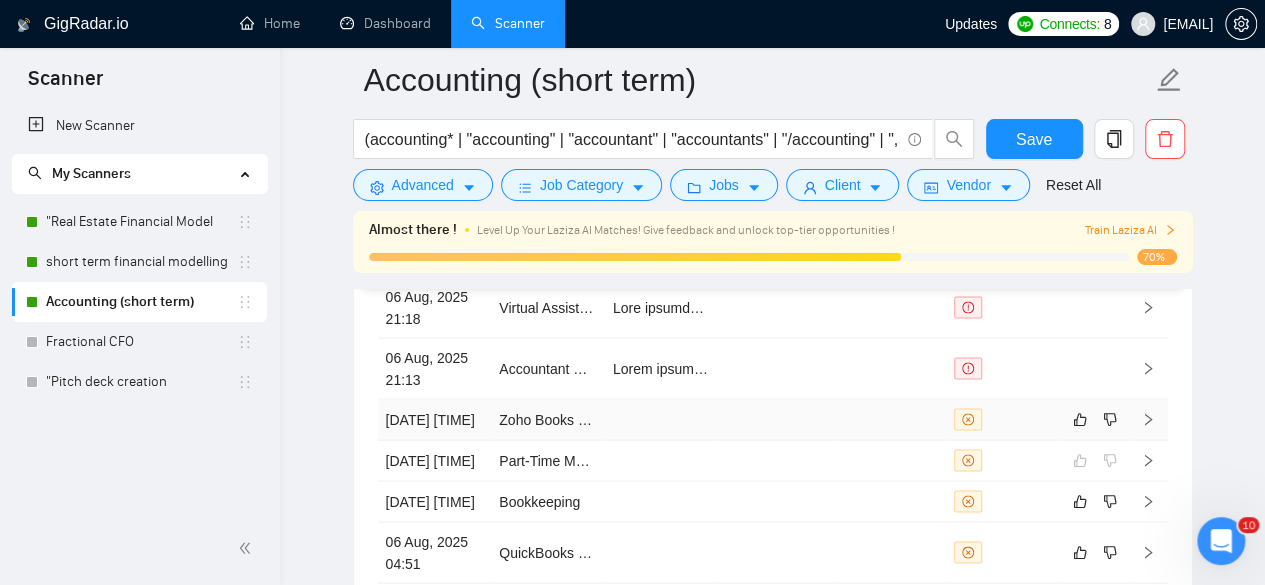 click at bounding box center (1003, 419) 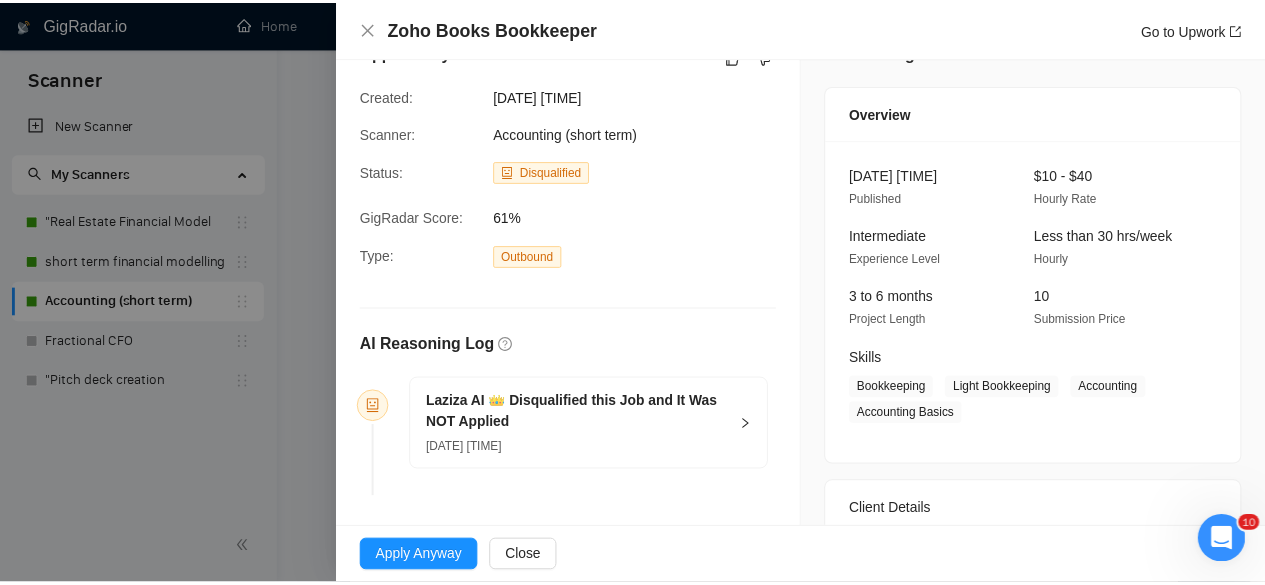 scroll, scrollTop: 0, scrollLeft: 0, axis: both 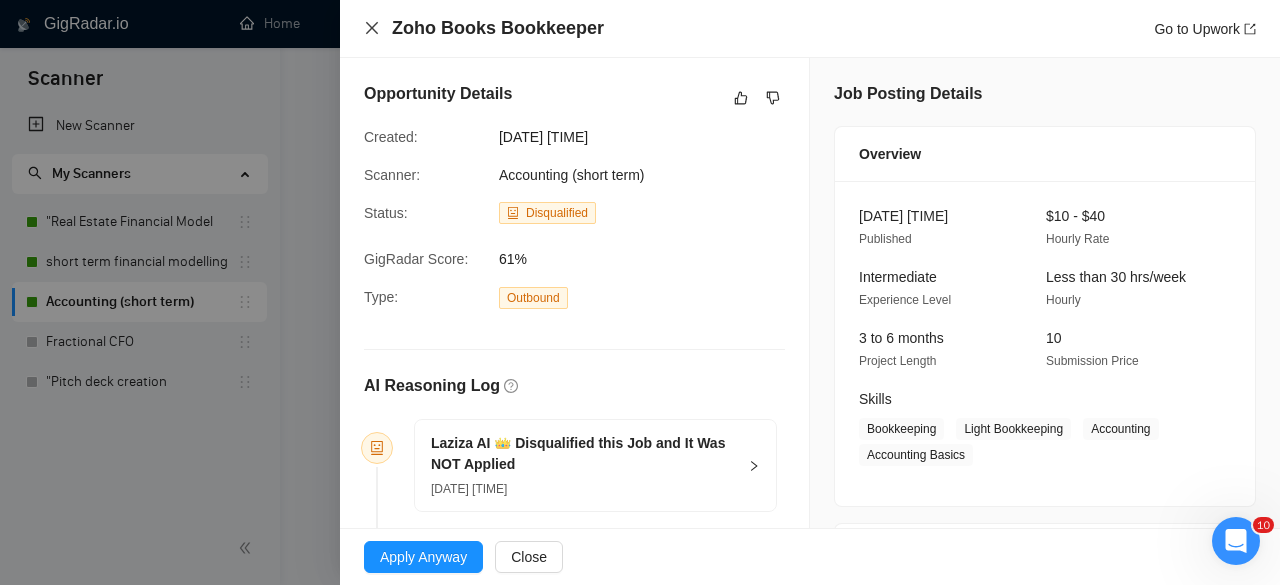 click 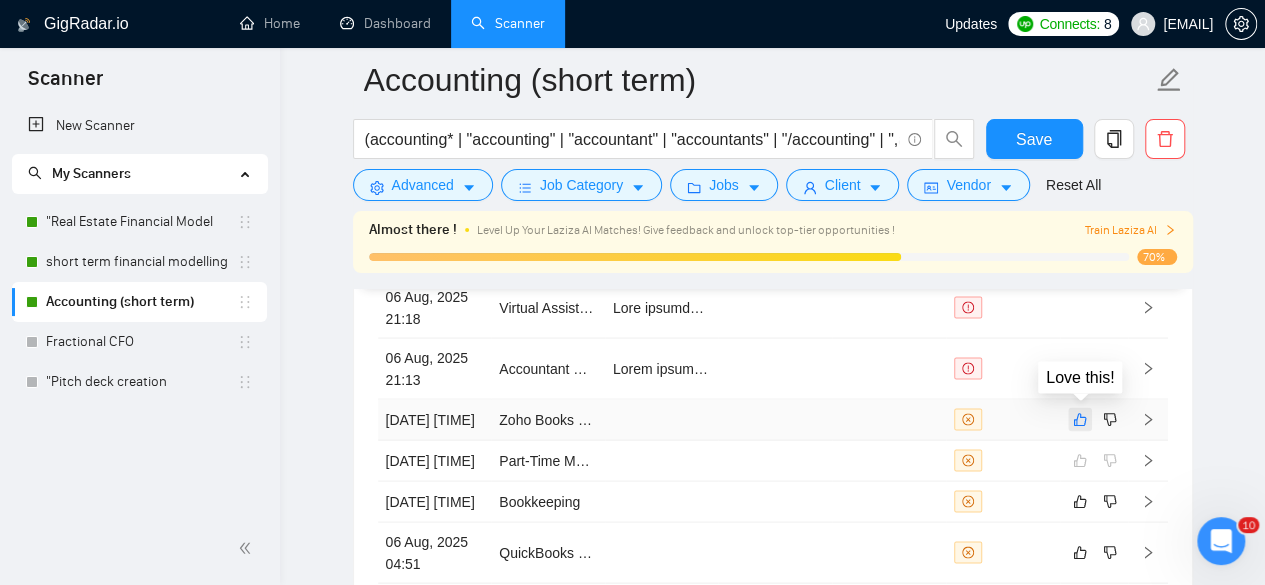 click 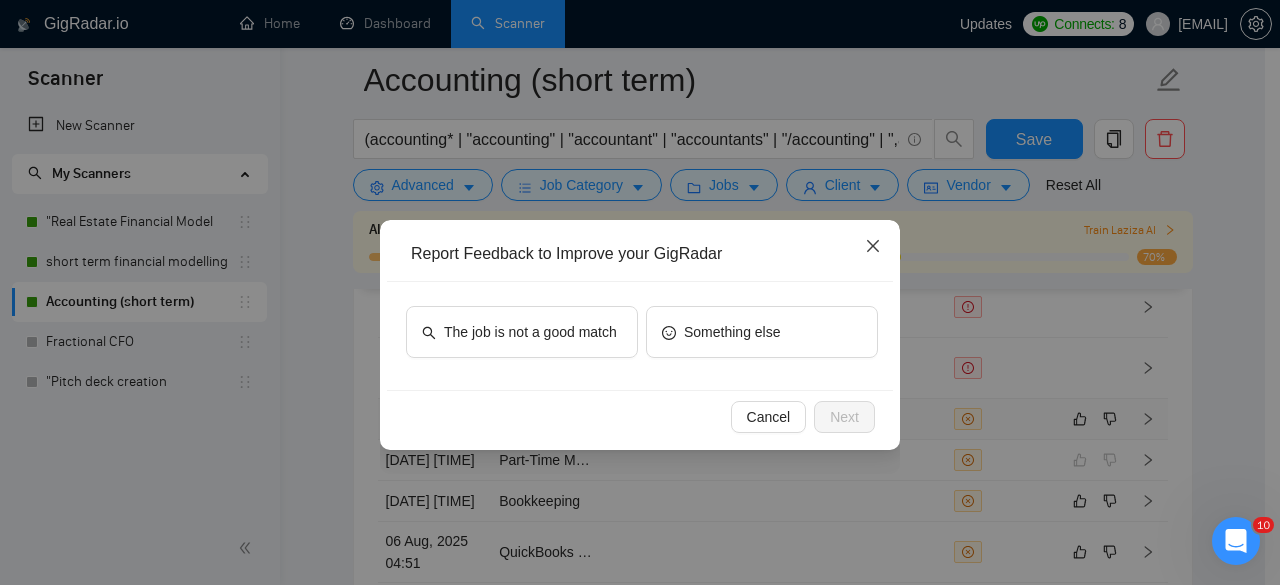 click 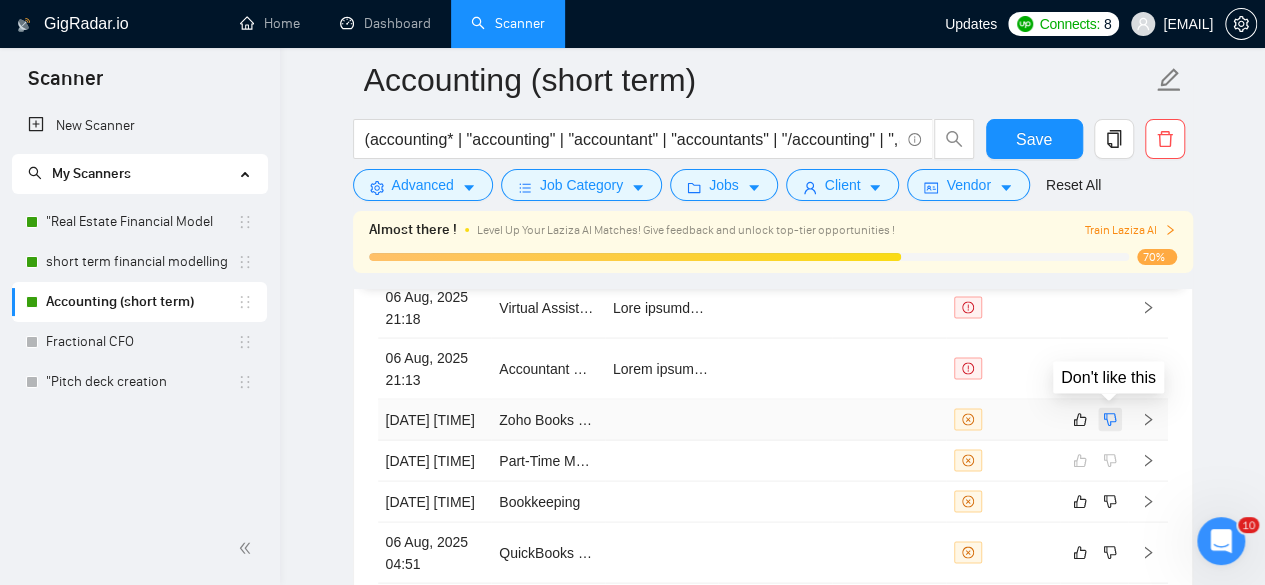 click 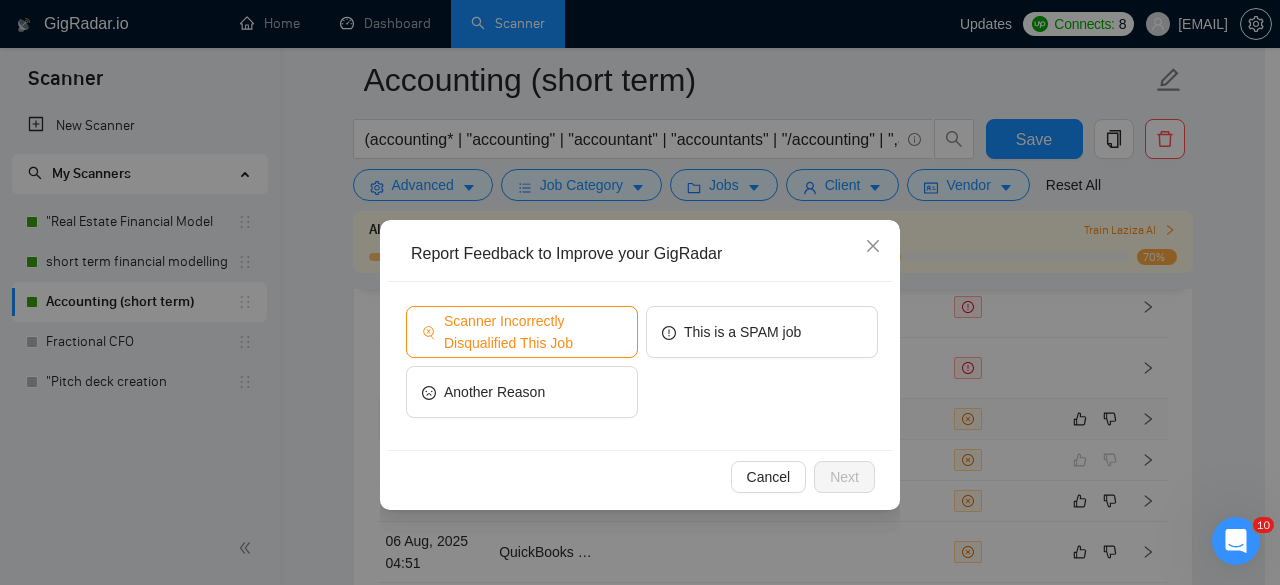 click on "Scanner Incorrectly Disqualified This Job" at bounding box center (533, 332) 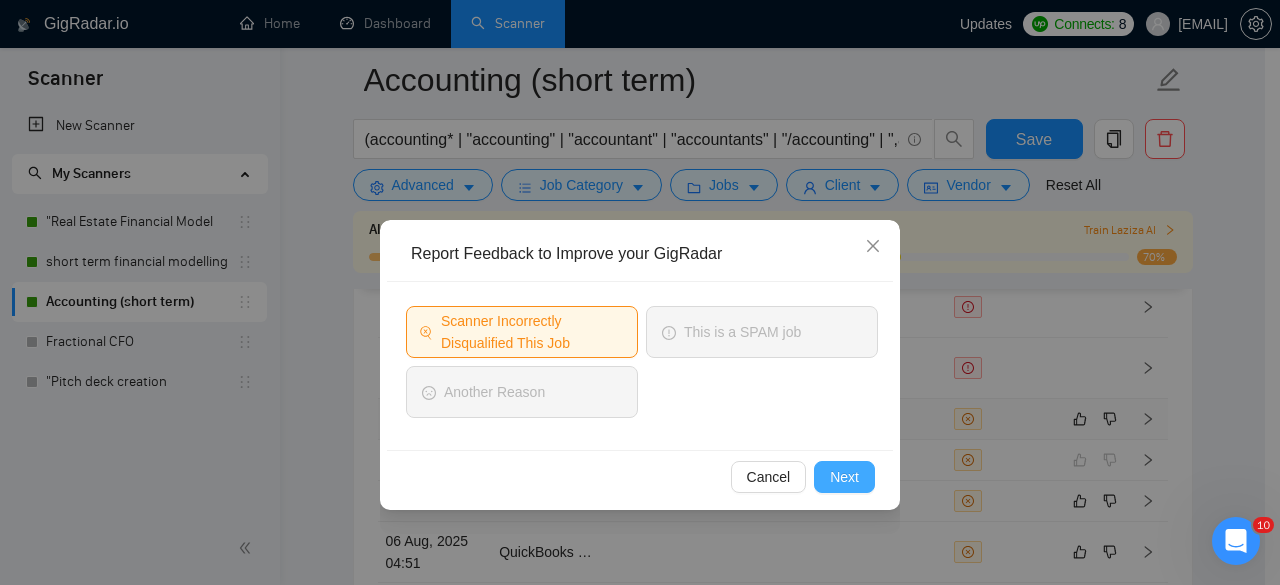 click on "Next" at bounding box center (844, 477) 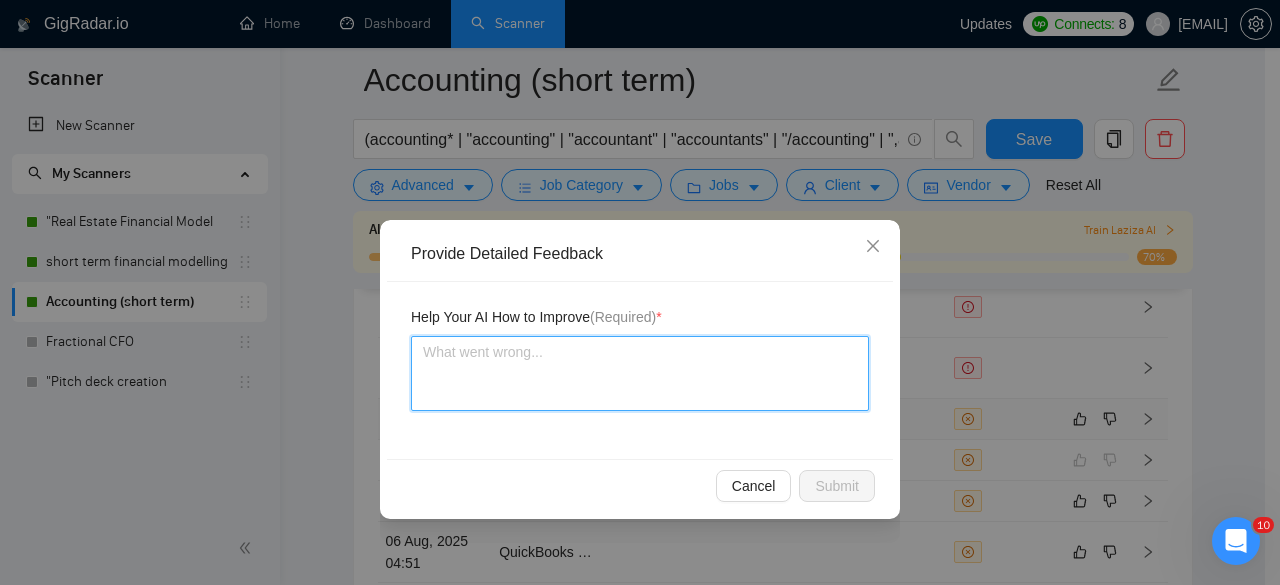 click at bounding box center (640, 373) 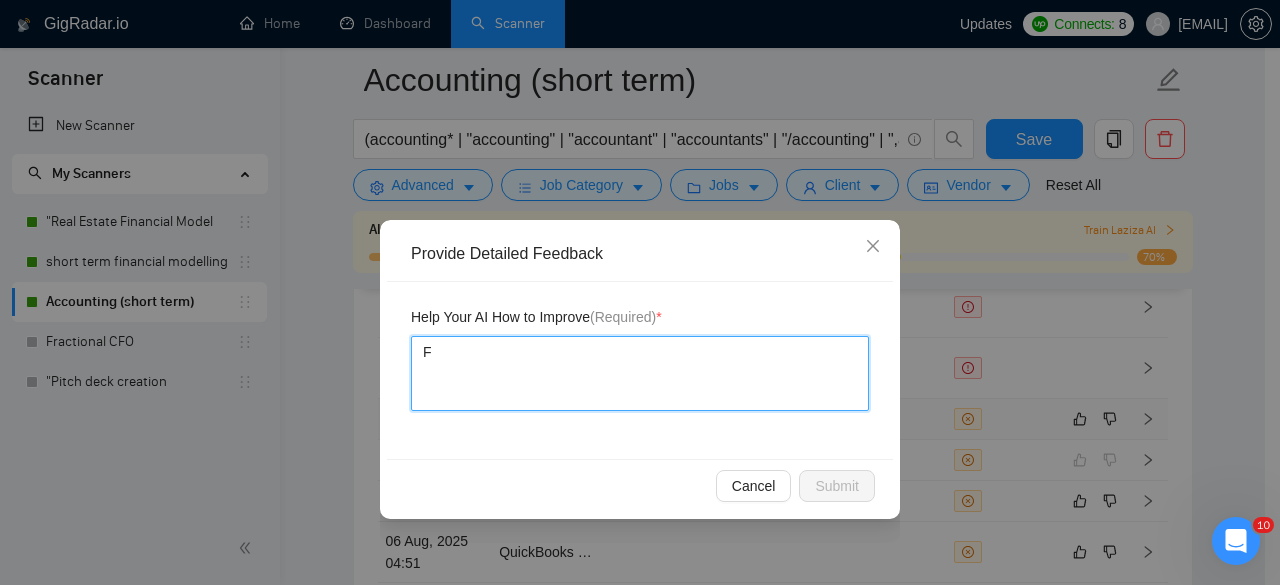 type 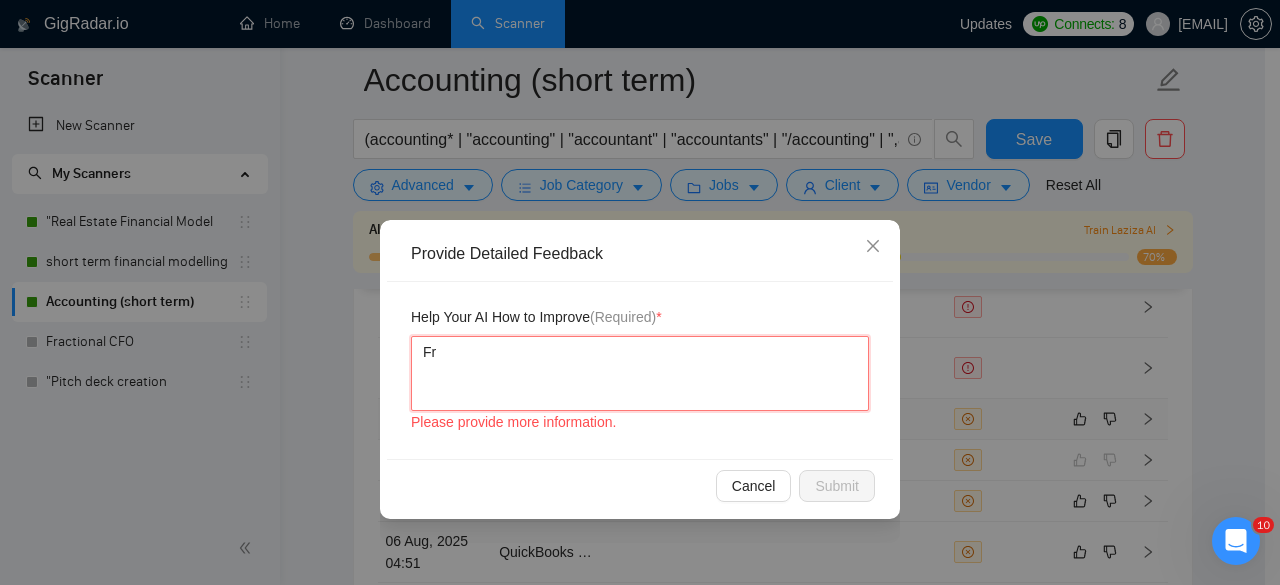 type 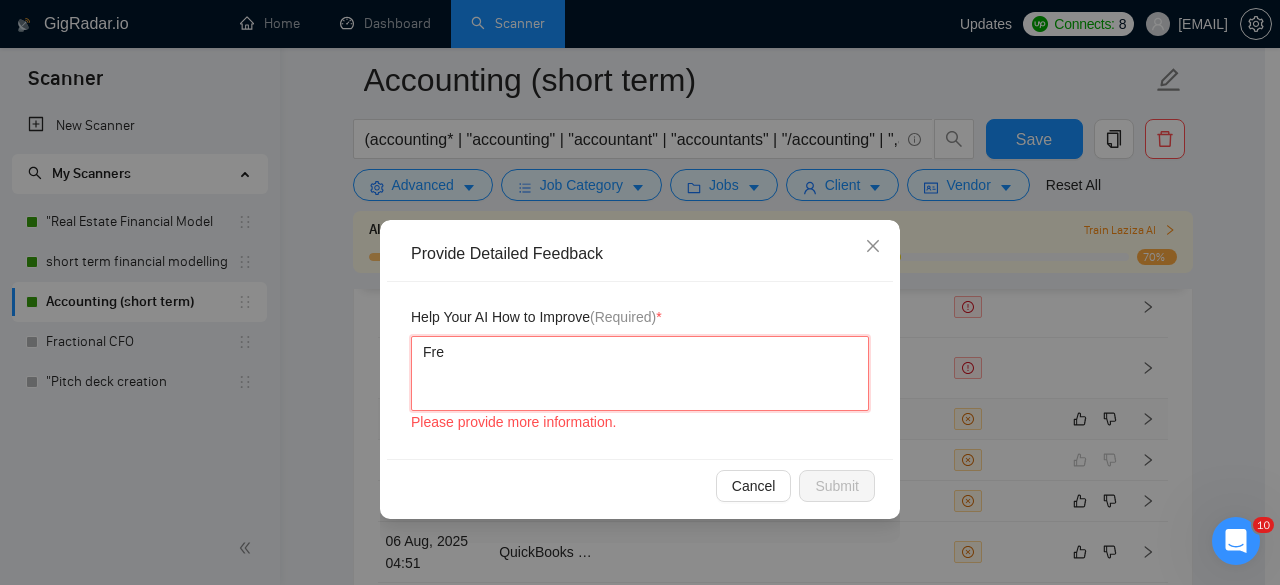 type 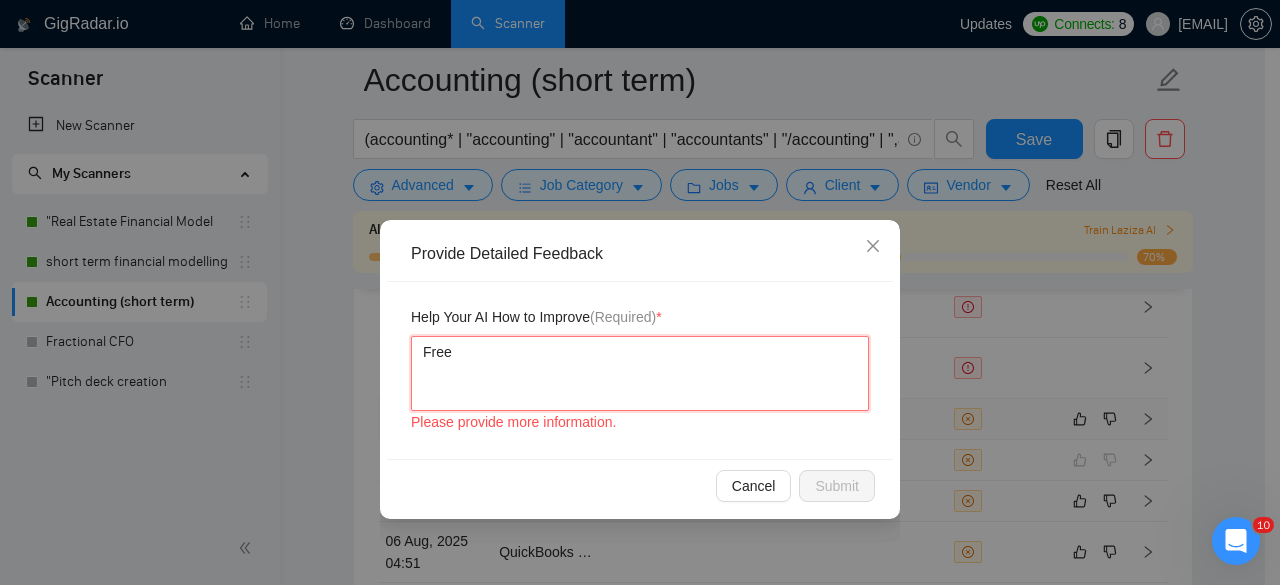 type 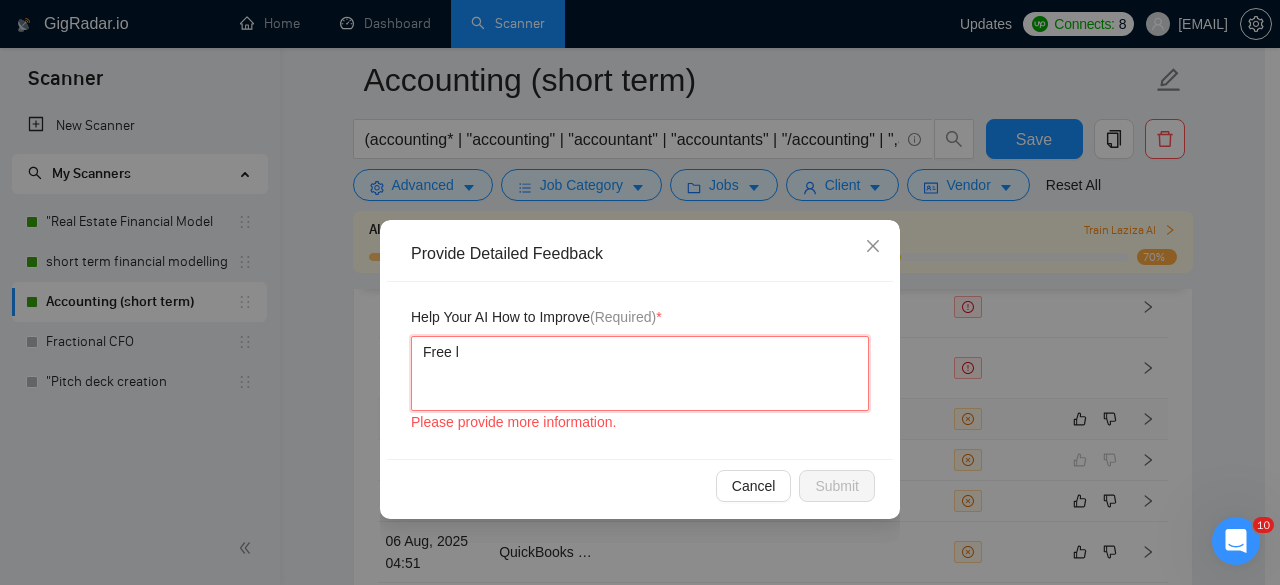 type 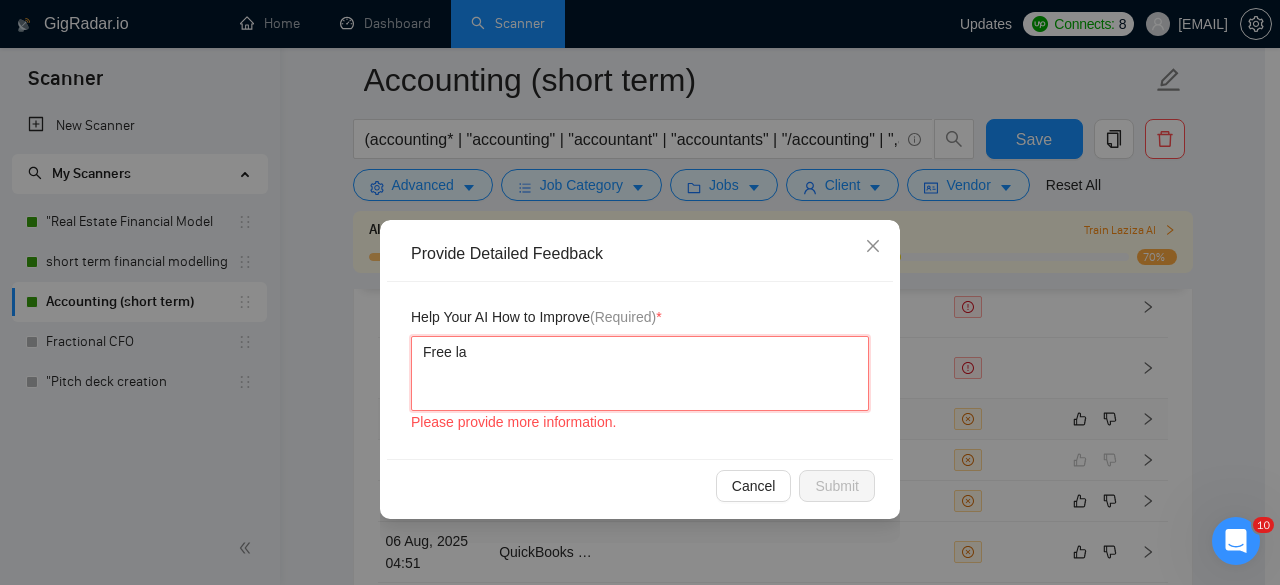 type 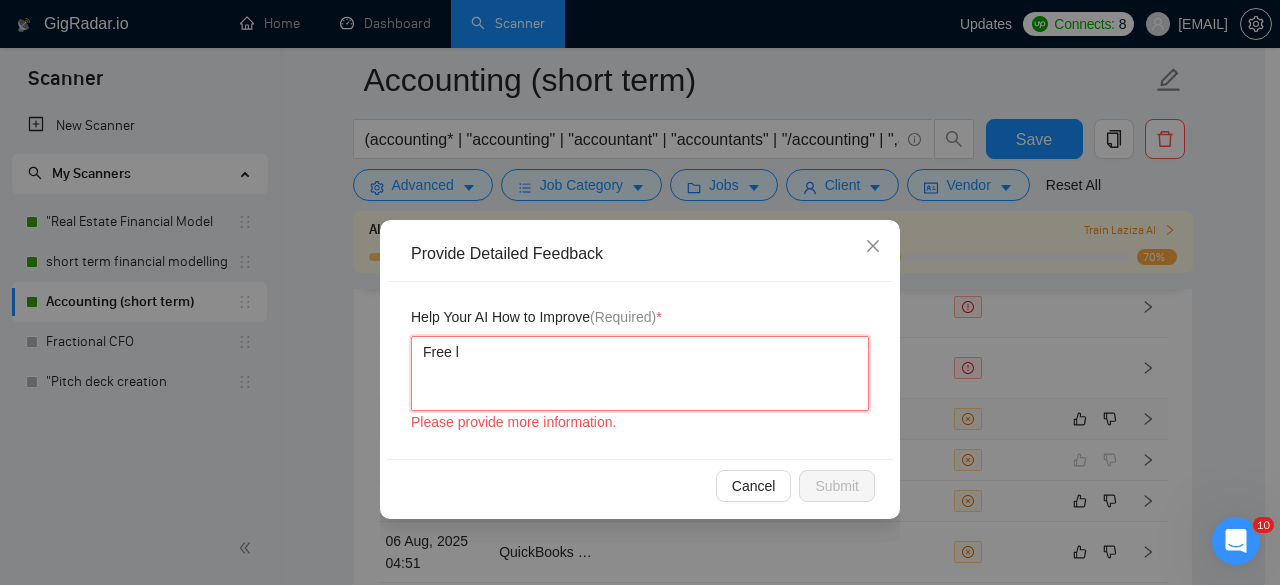 type 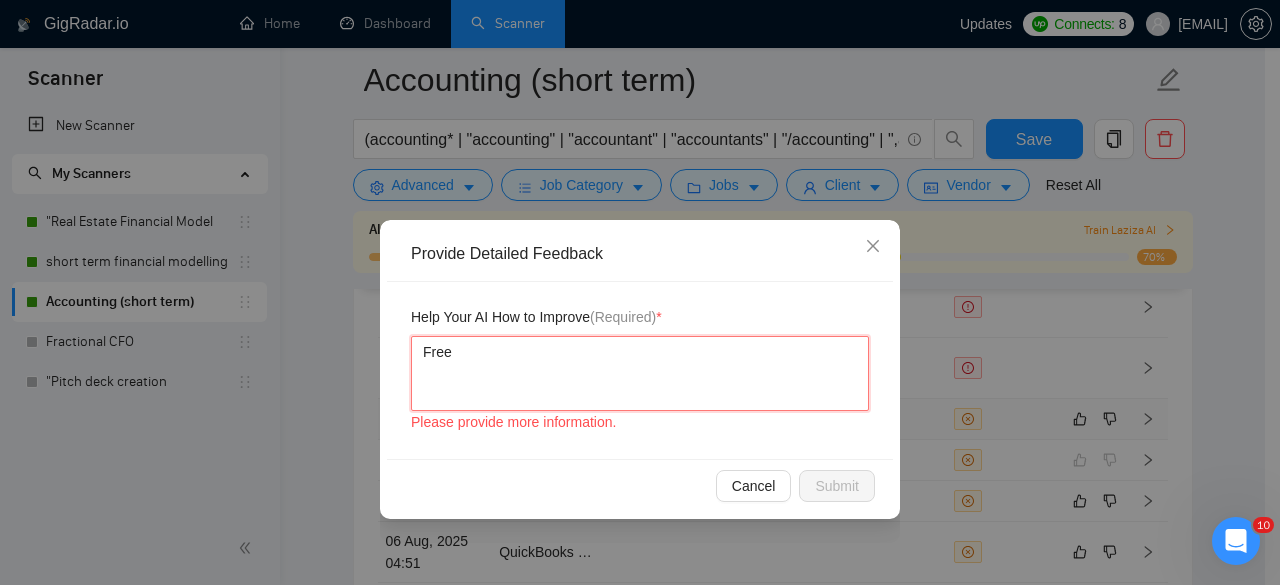 type 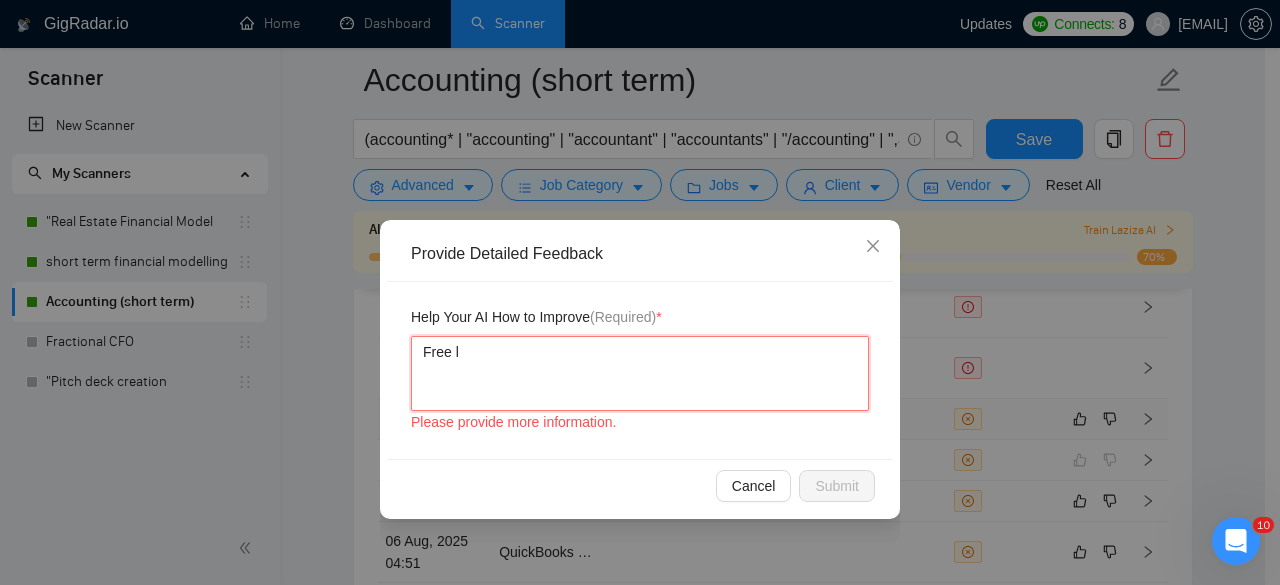 type 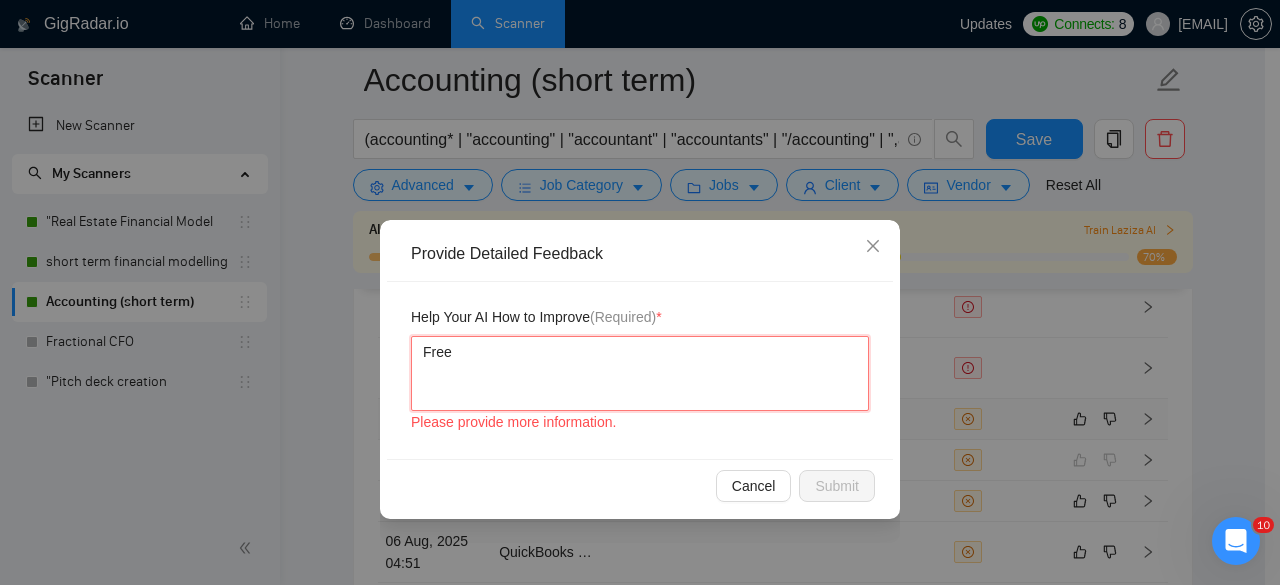 type 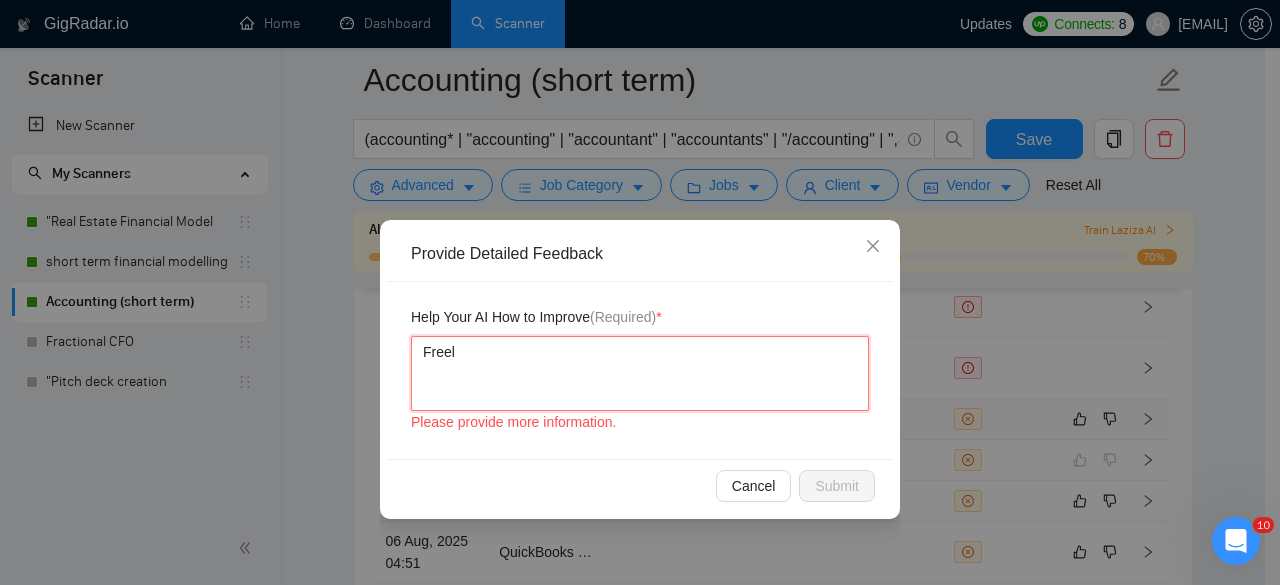 type 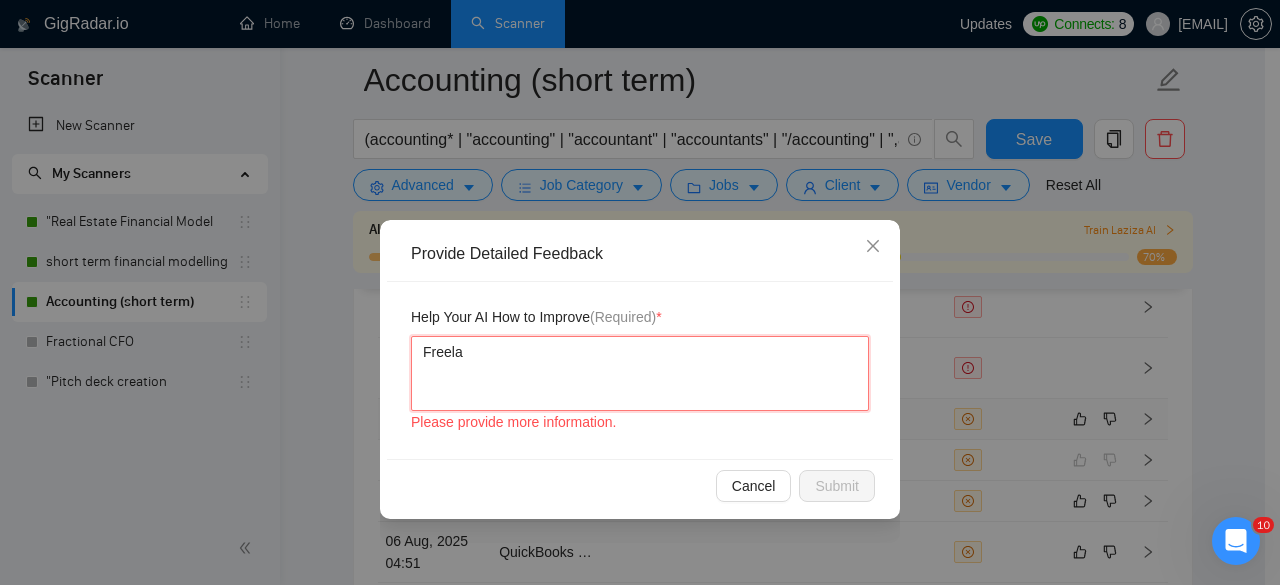 type 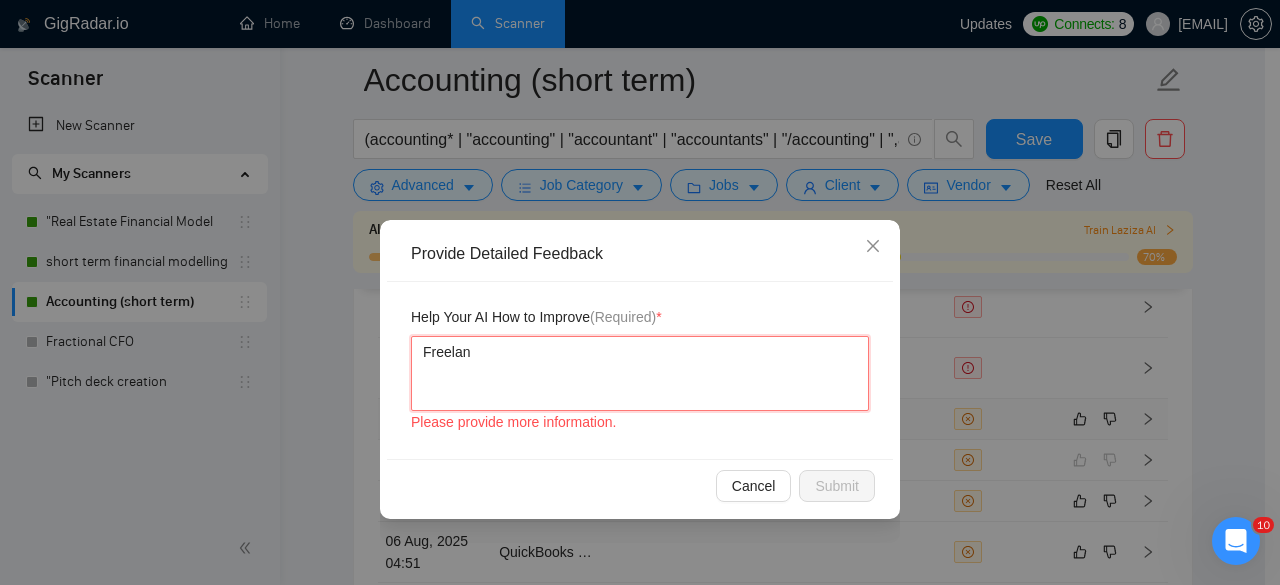 type 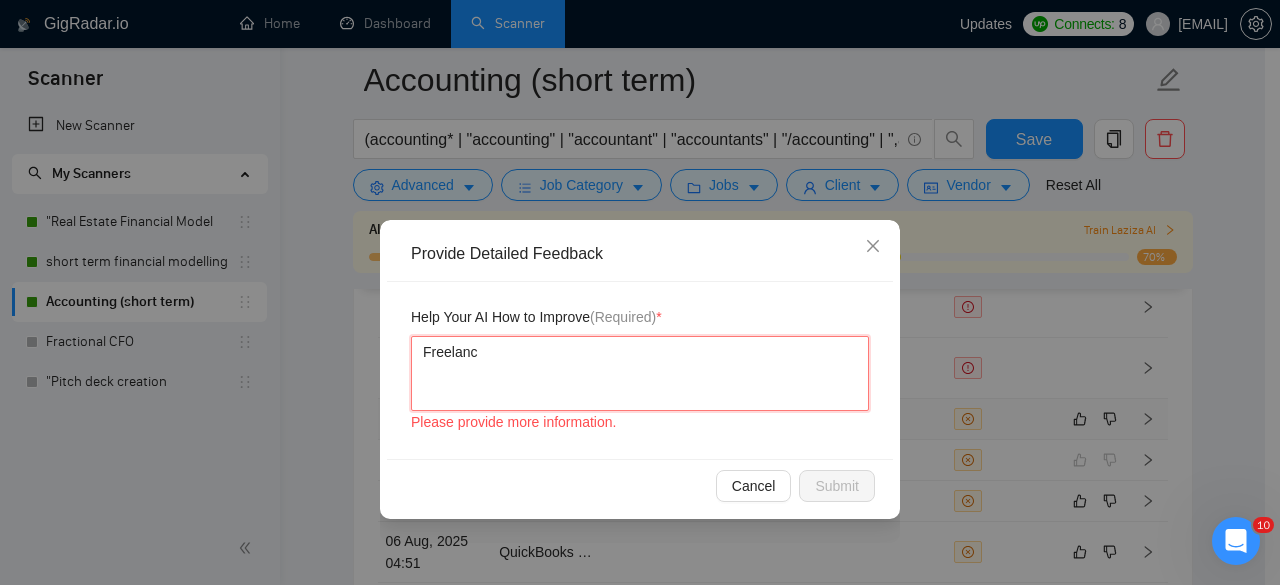 type 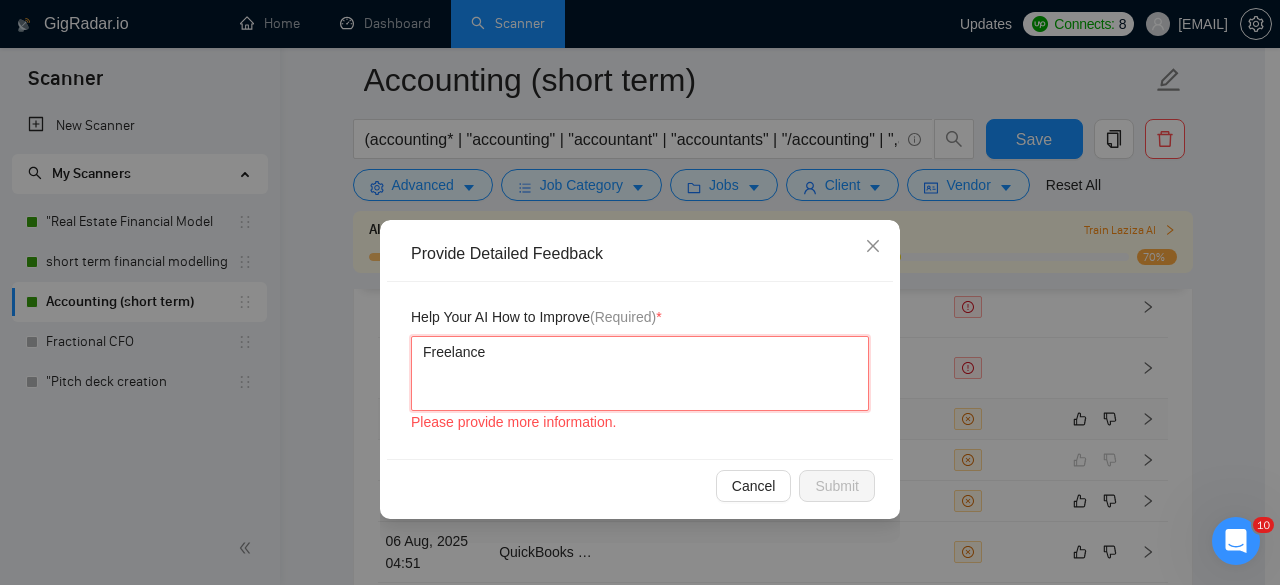 type 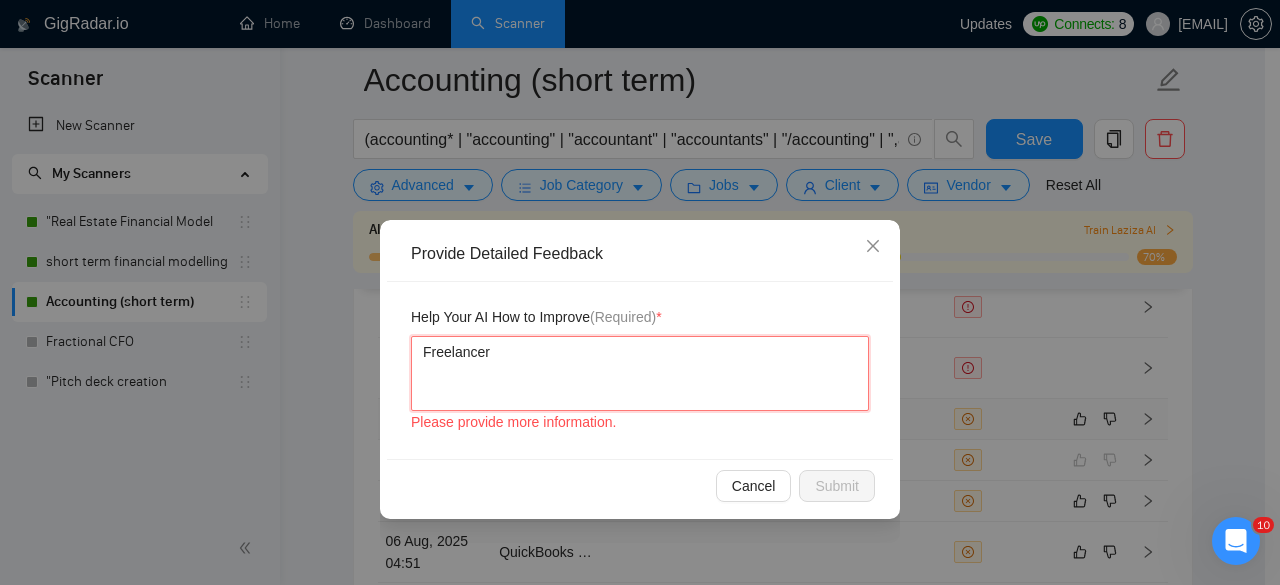 type 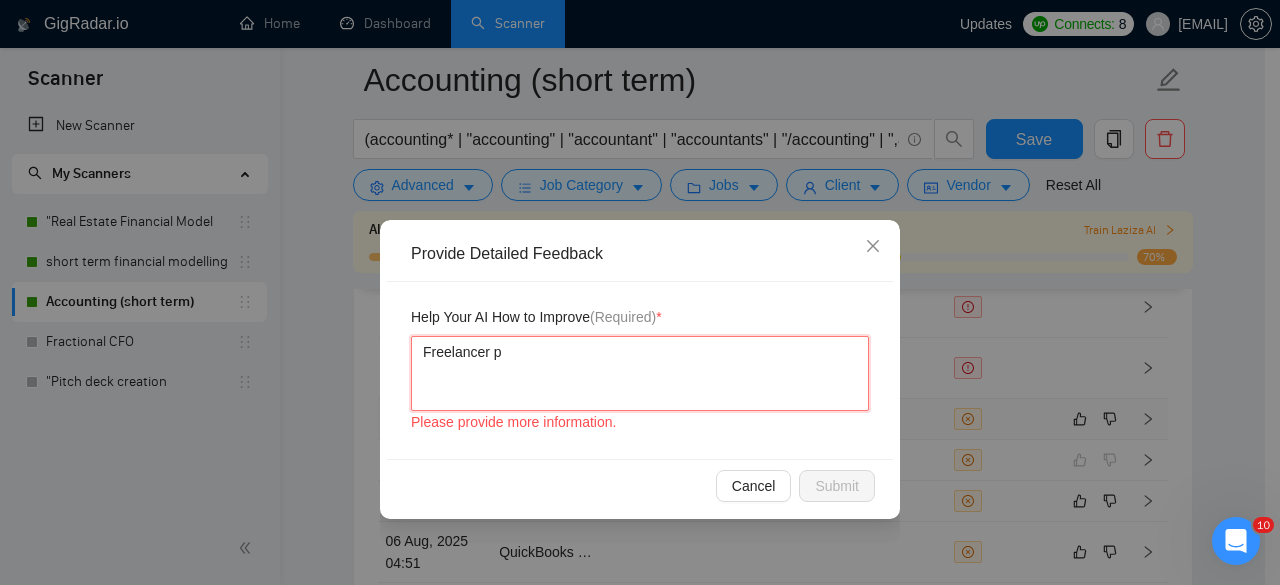 type 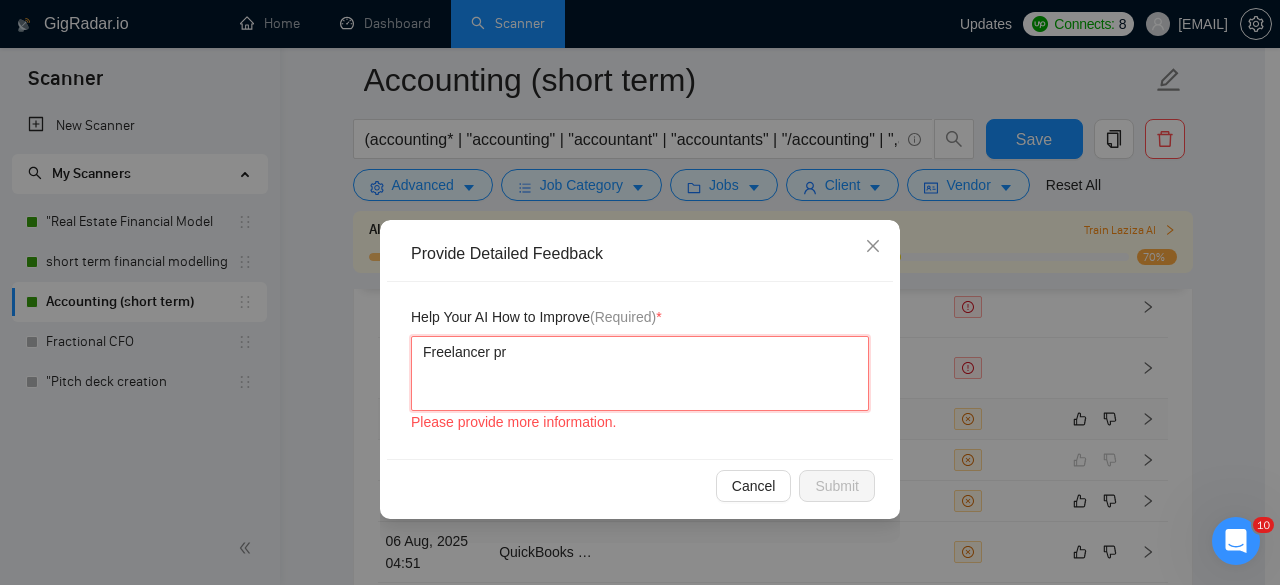 type 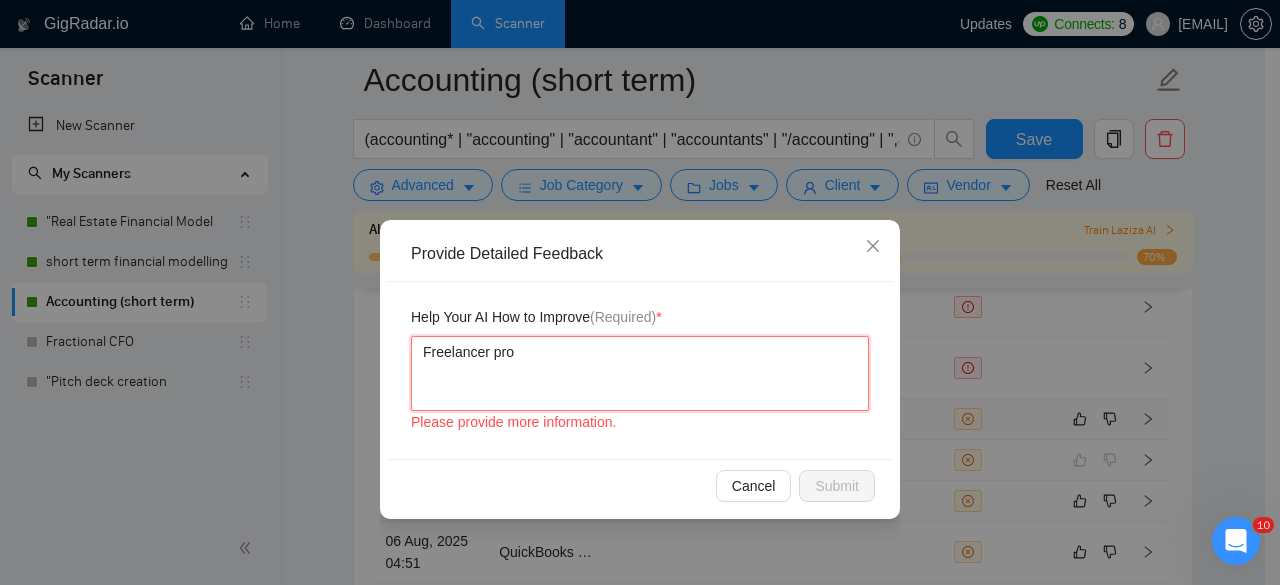 type 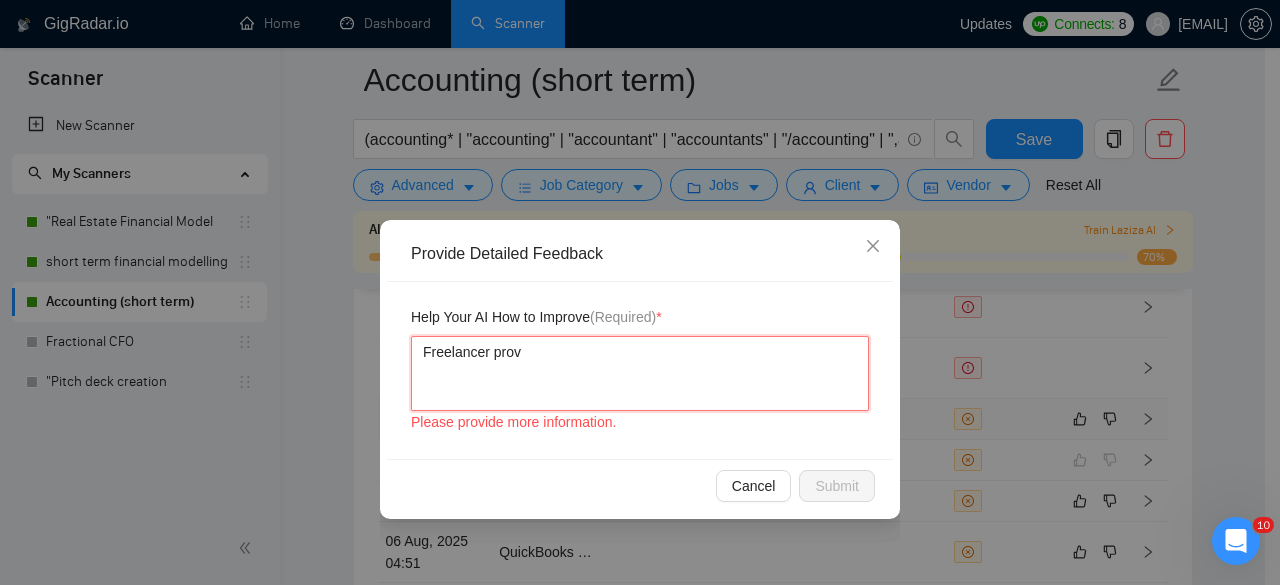 type 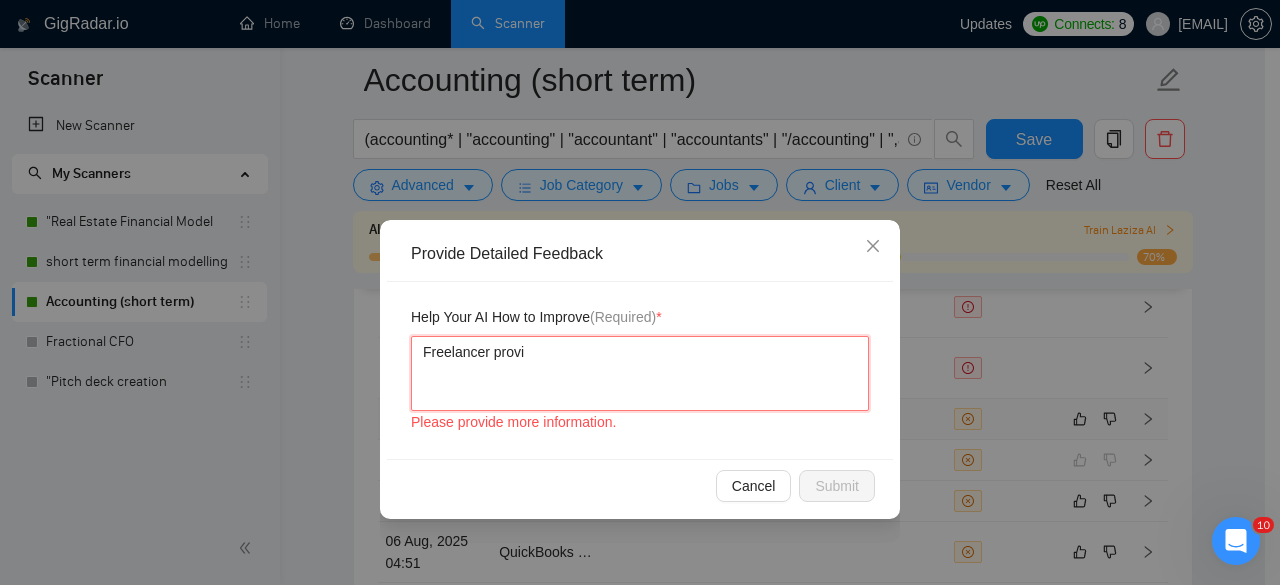 type 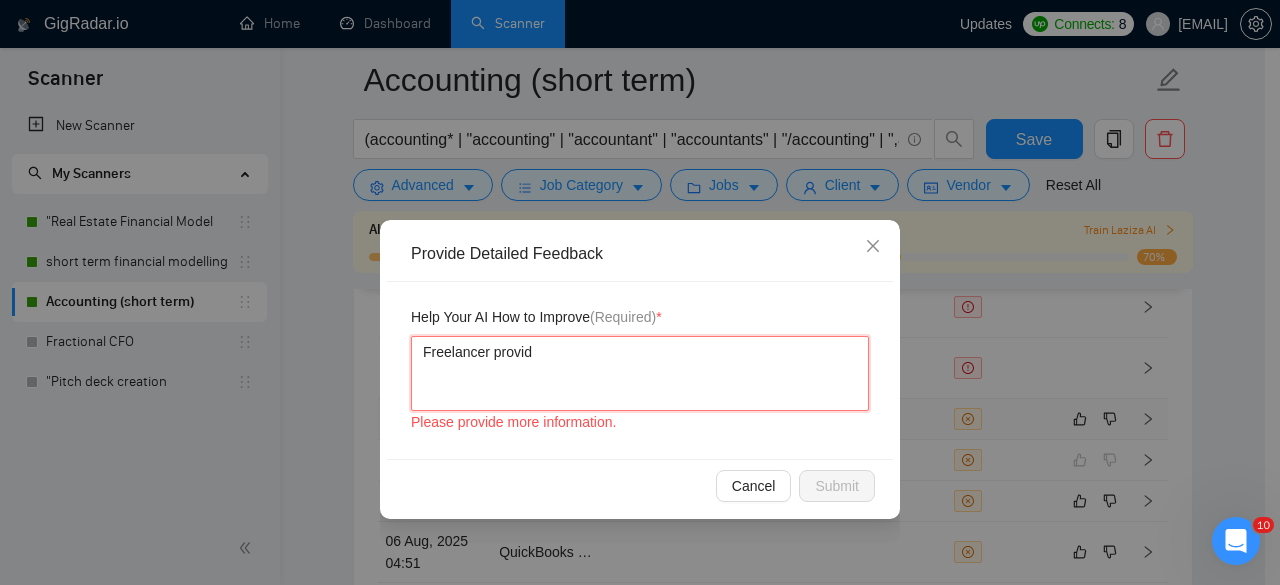 type 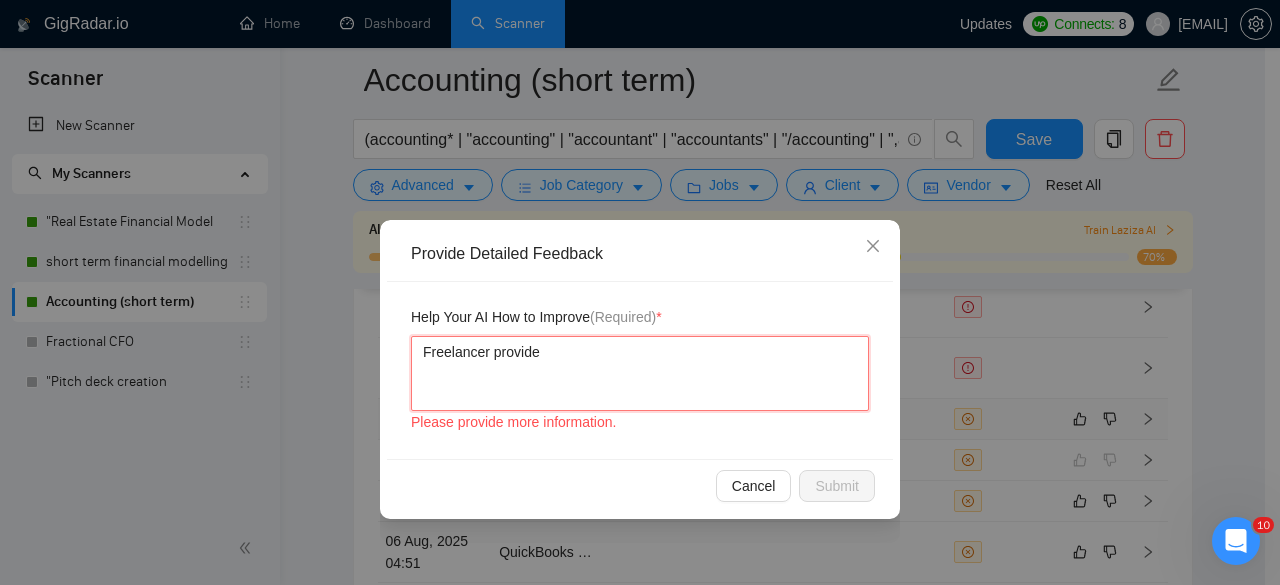 type 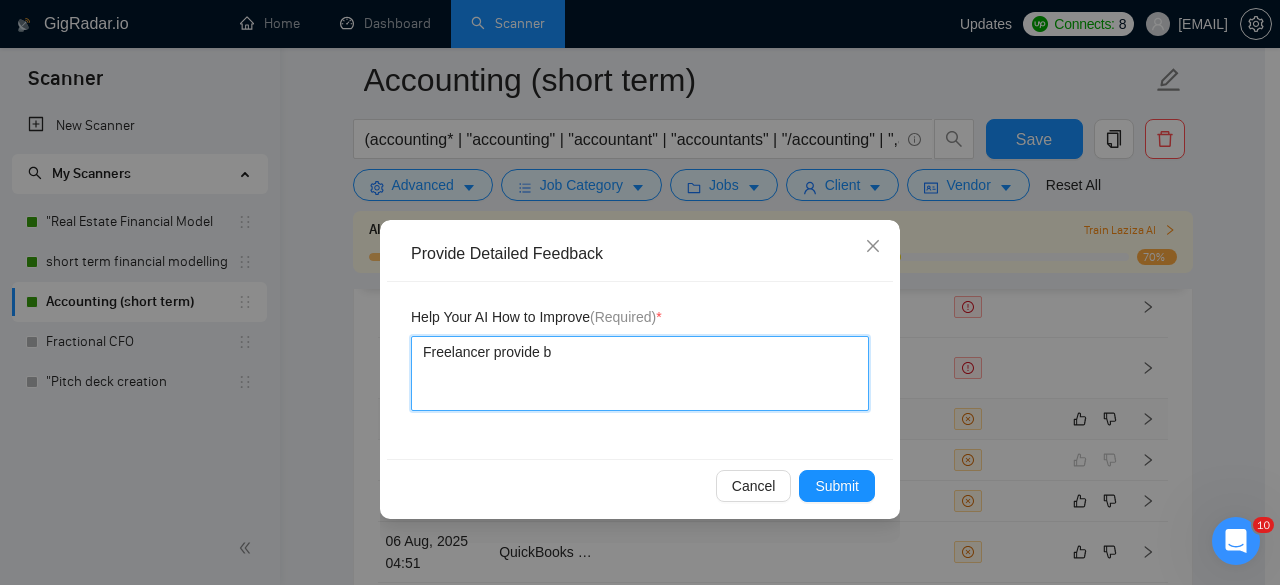 type 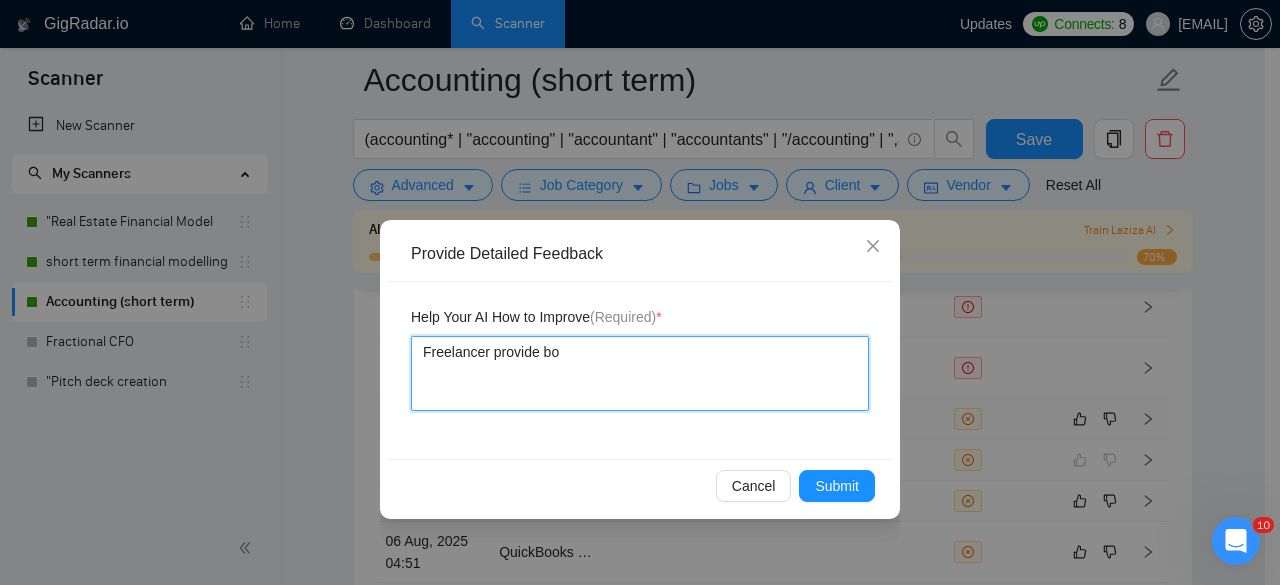 type 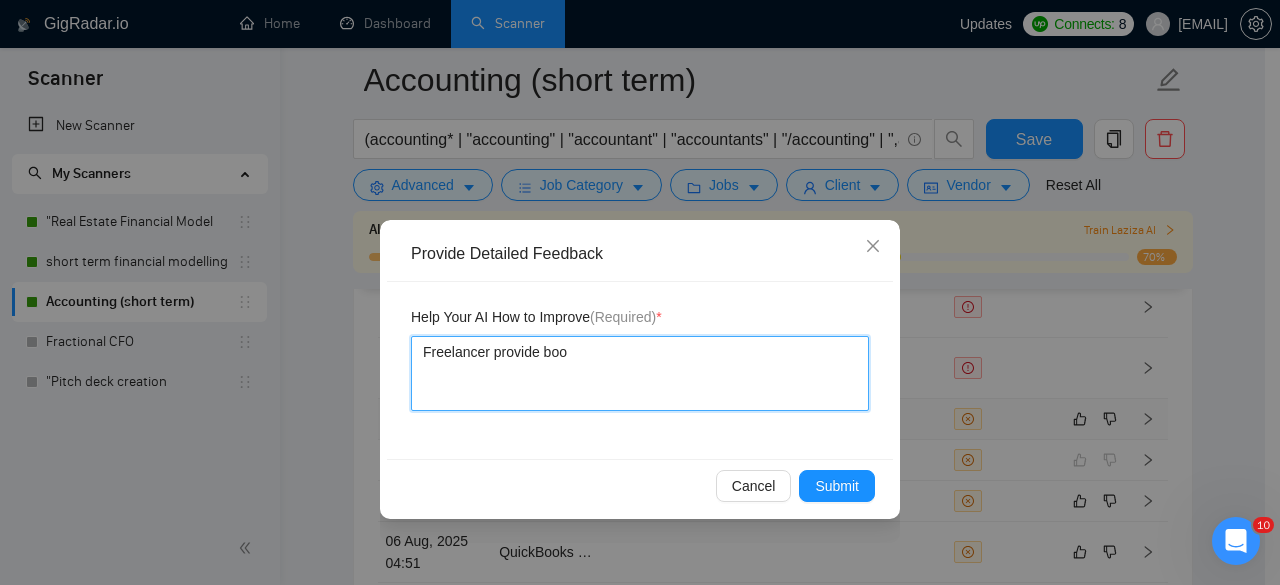 type 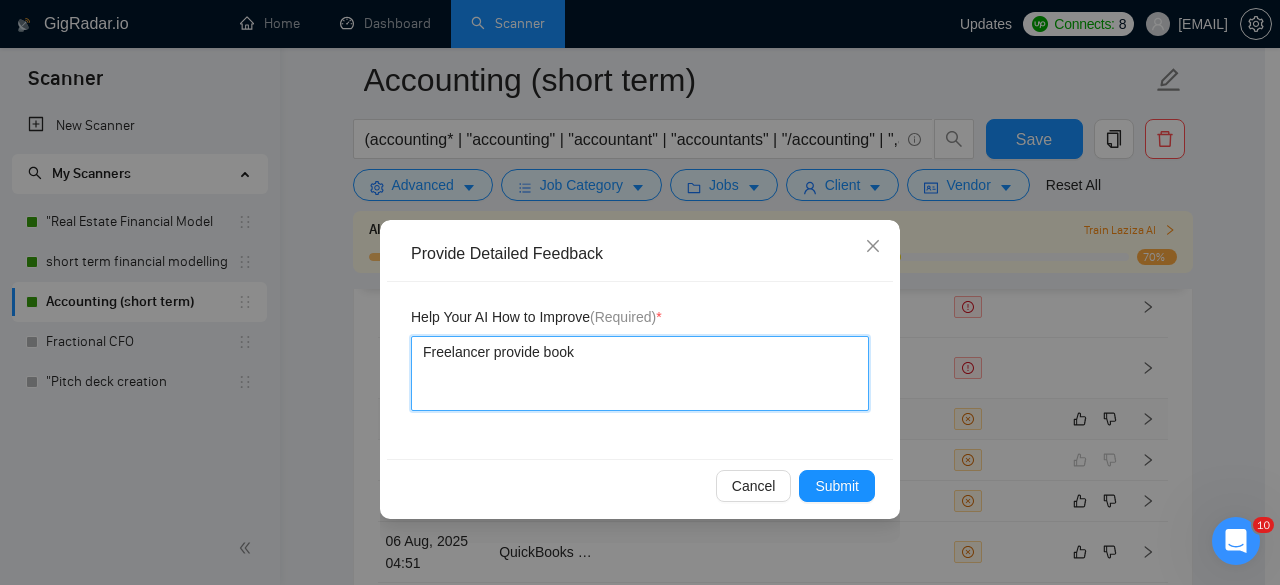 type 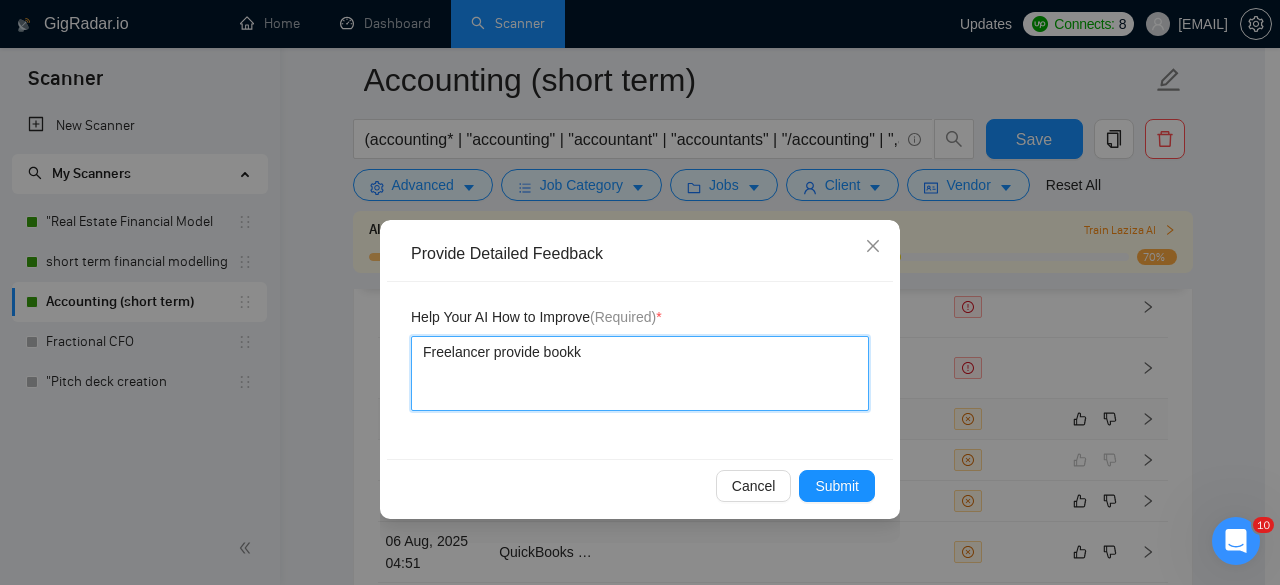 type 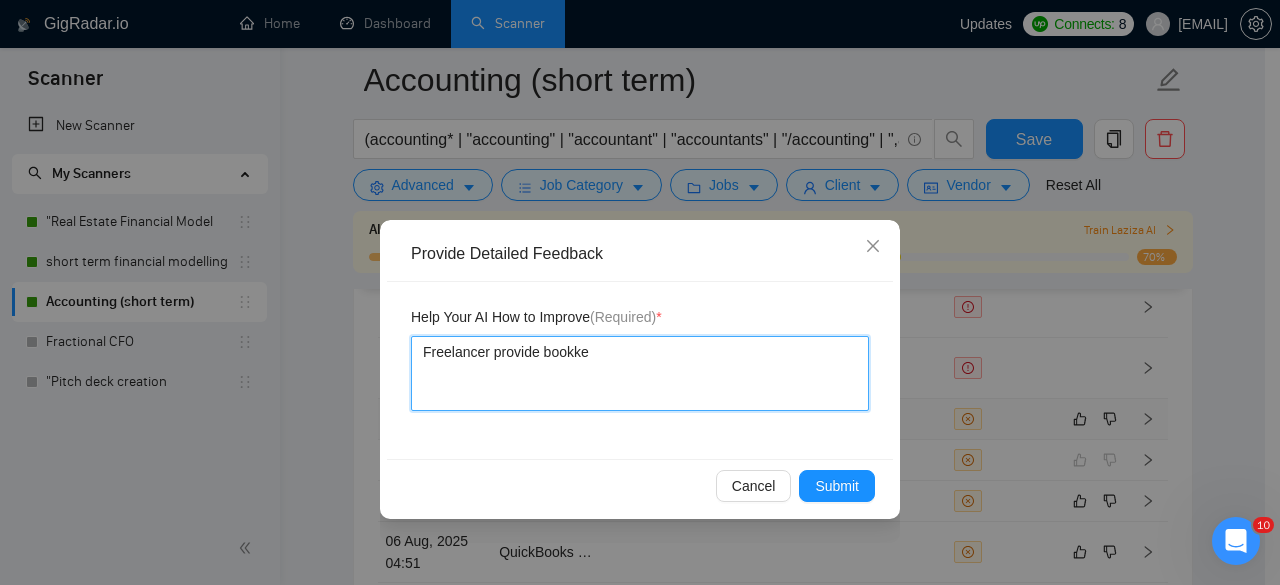 type 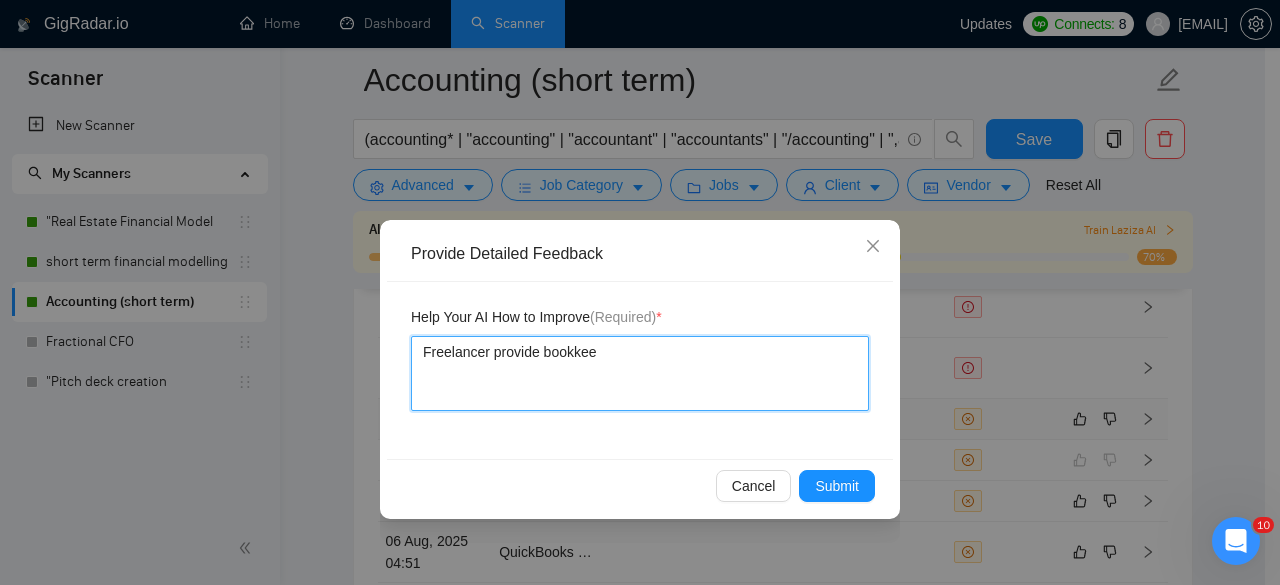 type 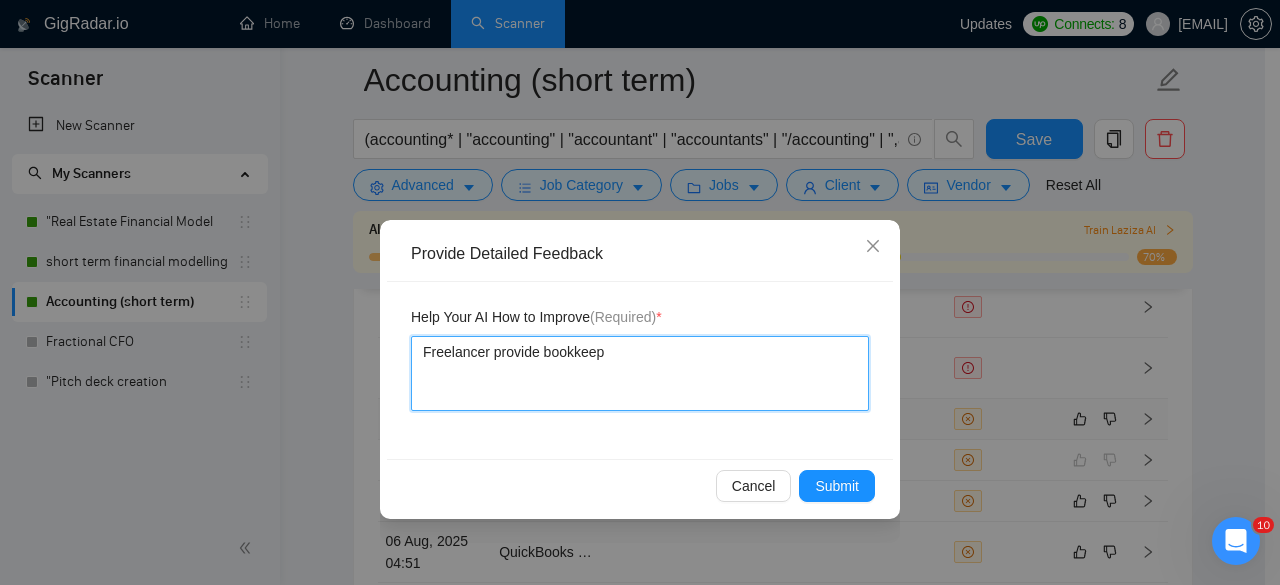 type 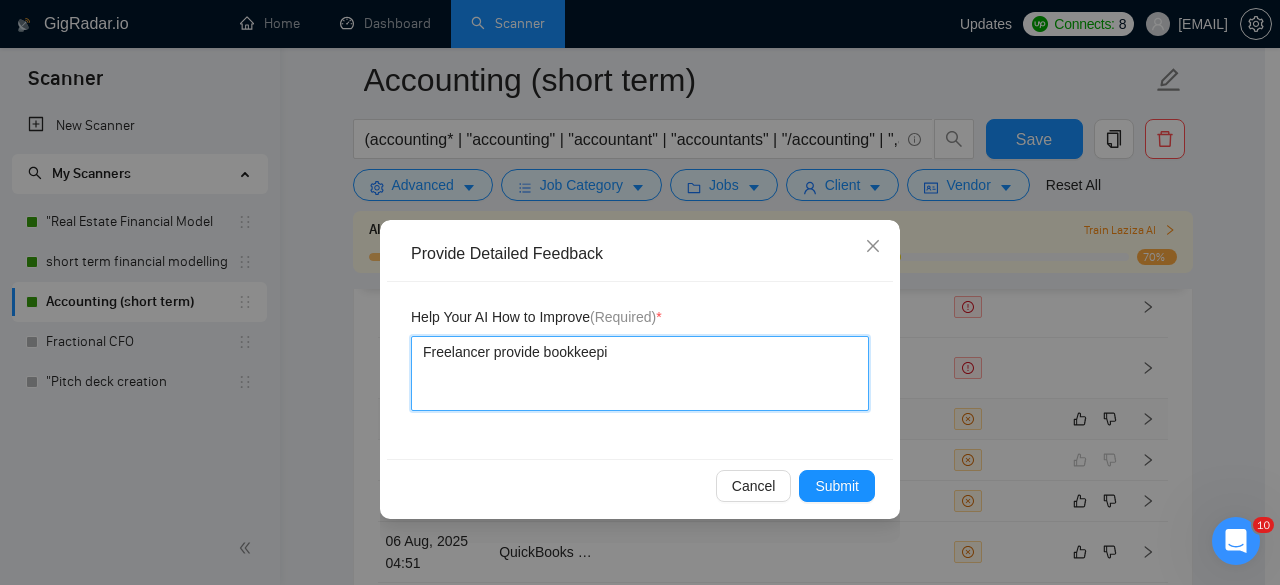type 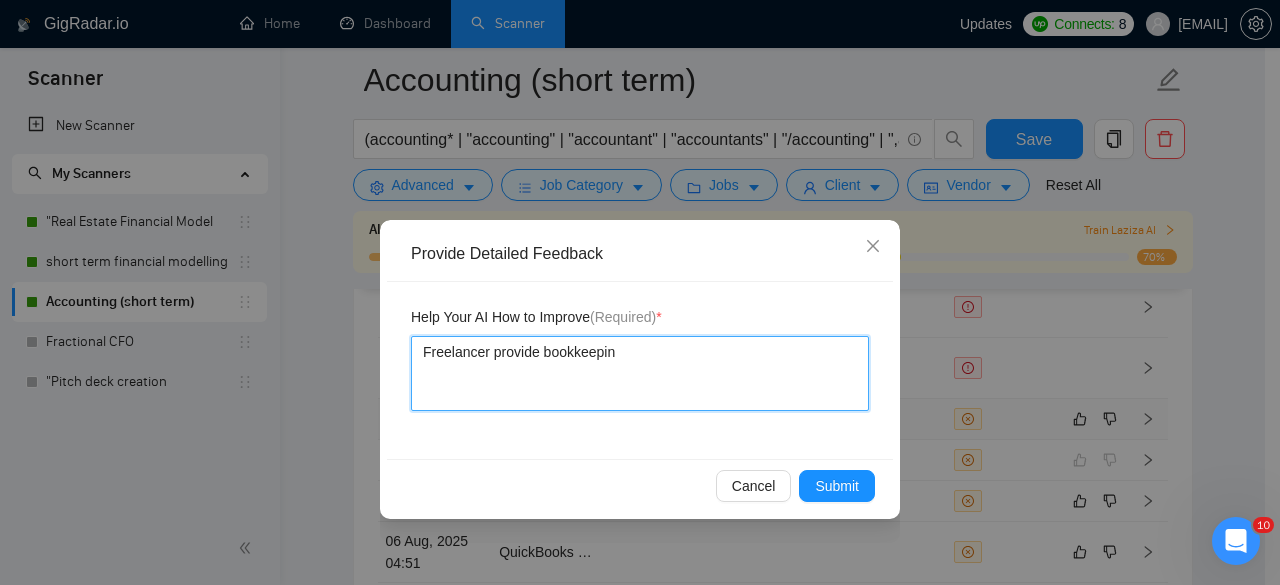 type 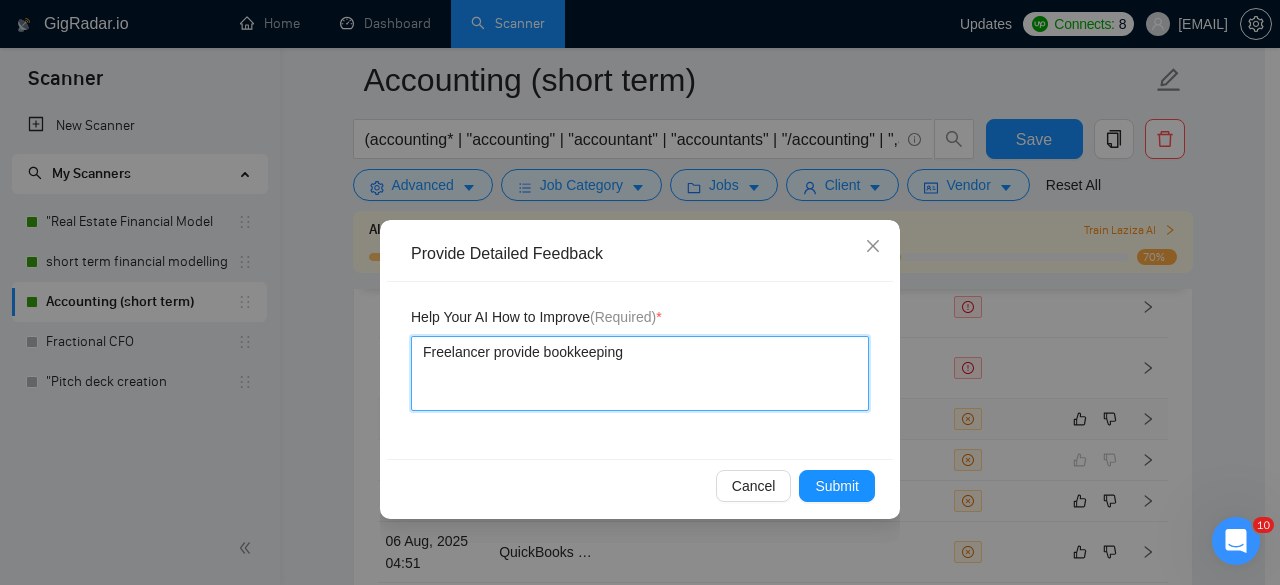 type 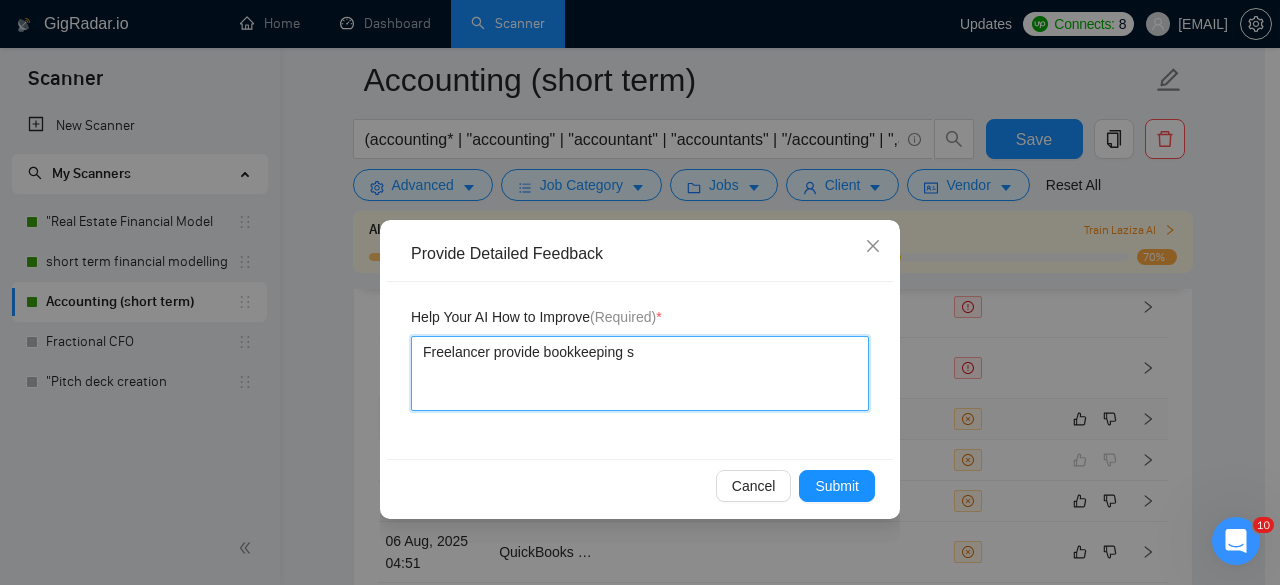 type on "Freelancer provide bookkeeping se" 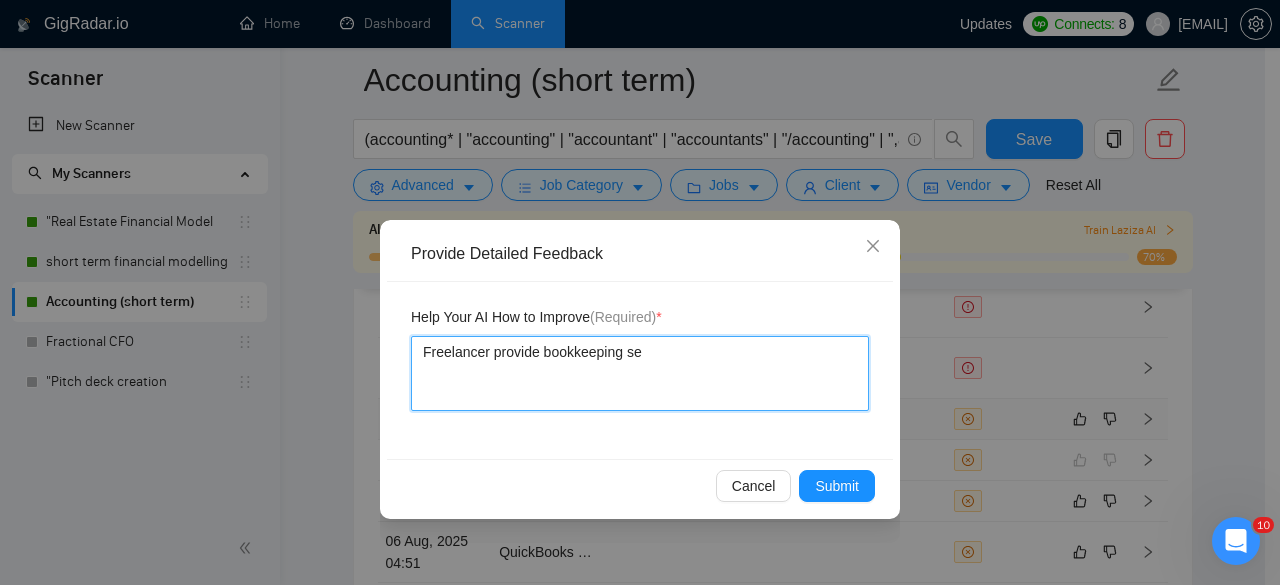 type 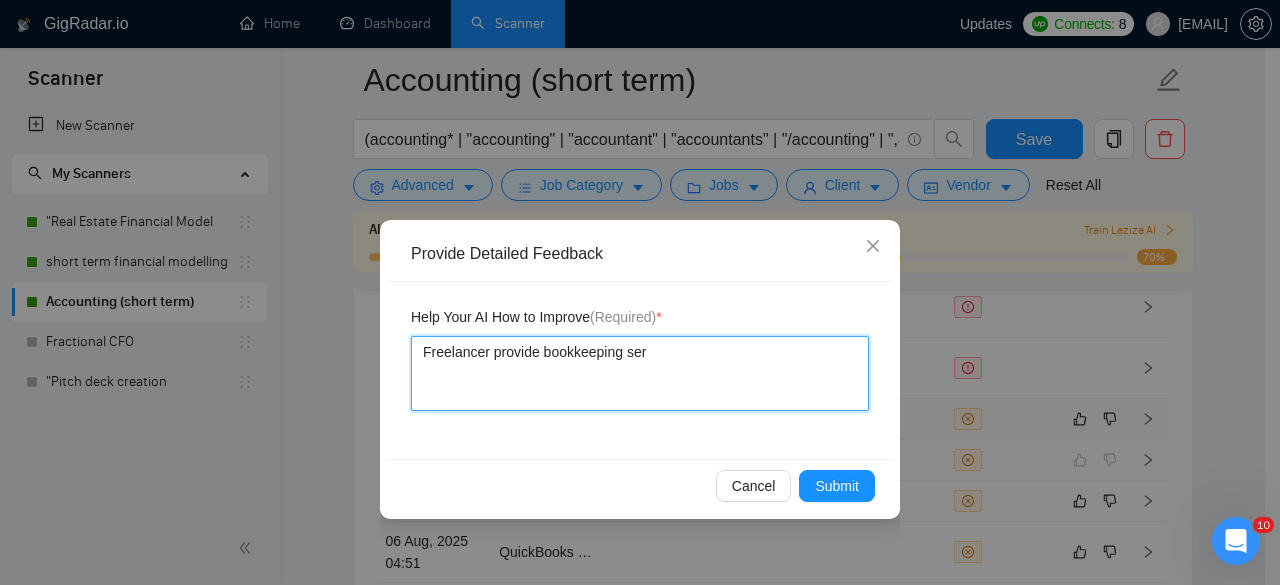 type 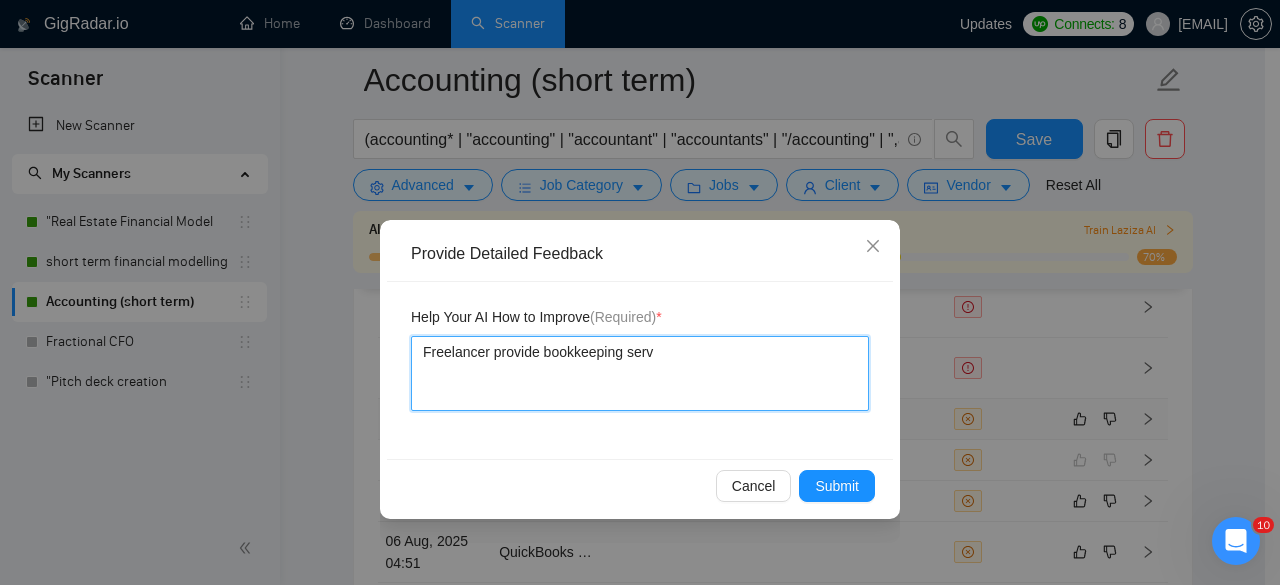 type 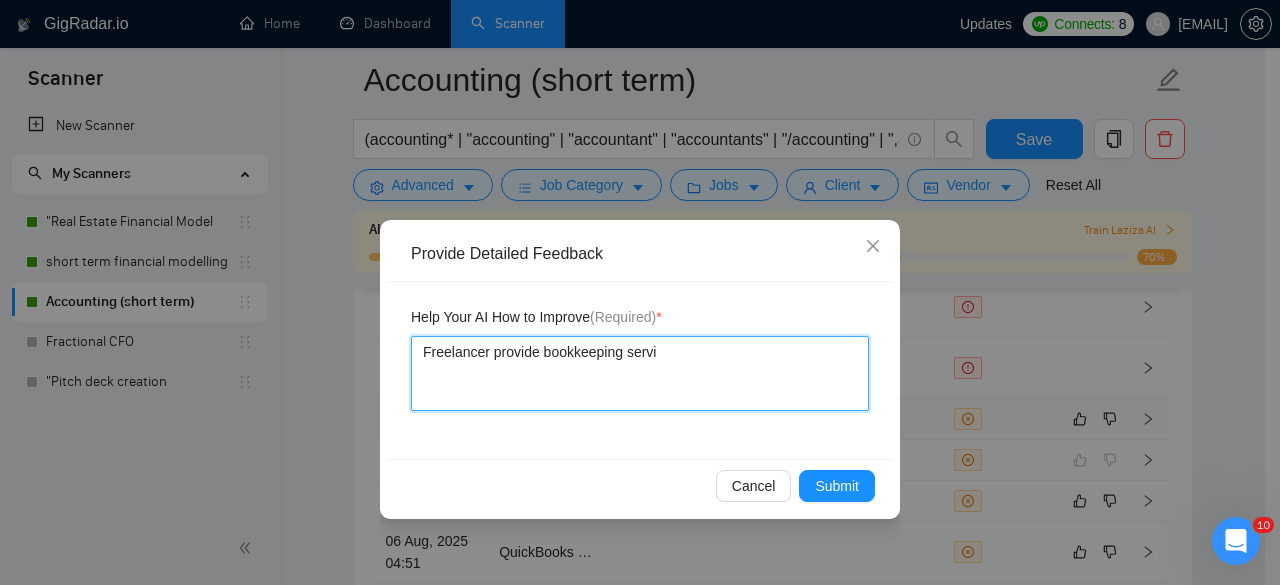 type 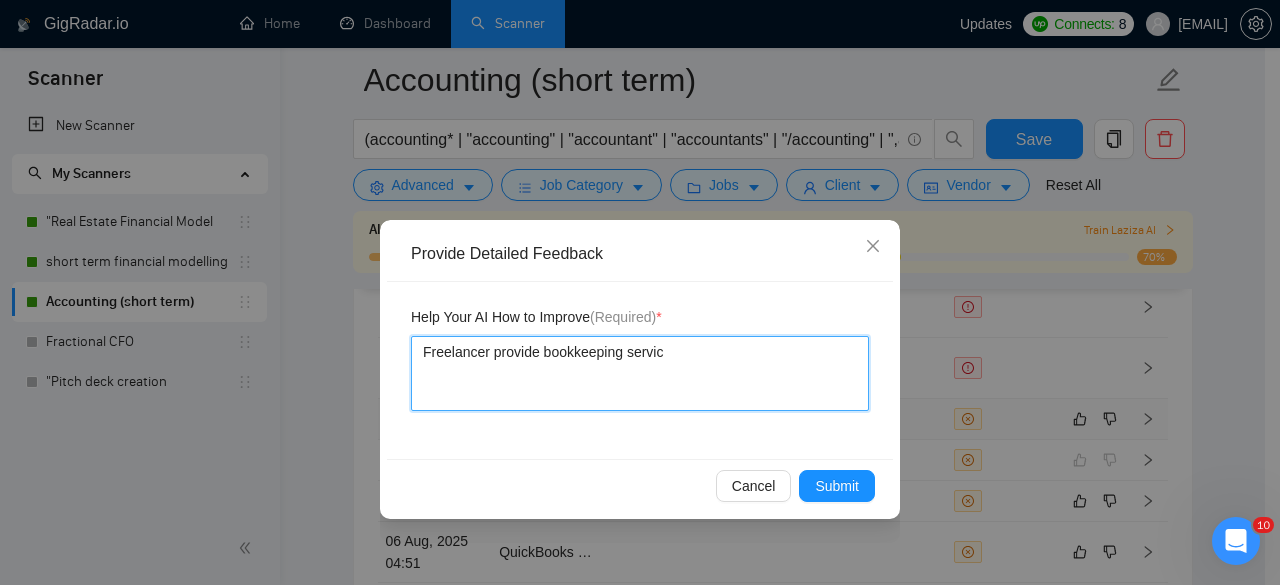 type 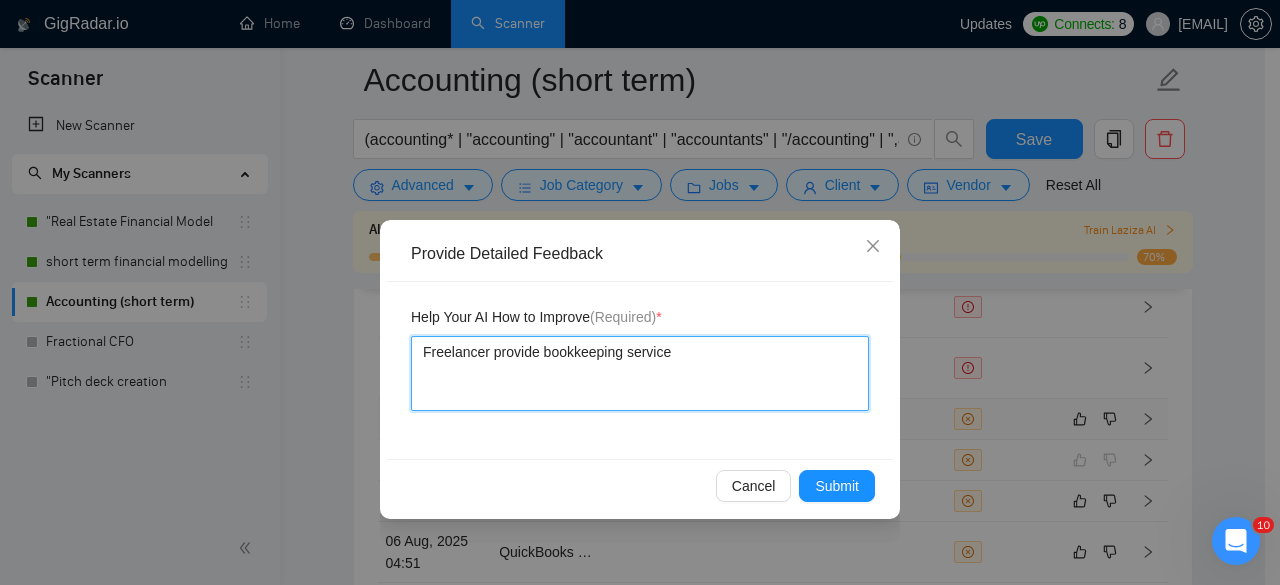 type 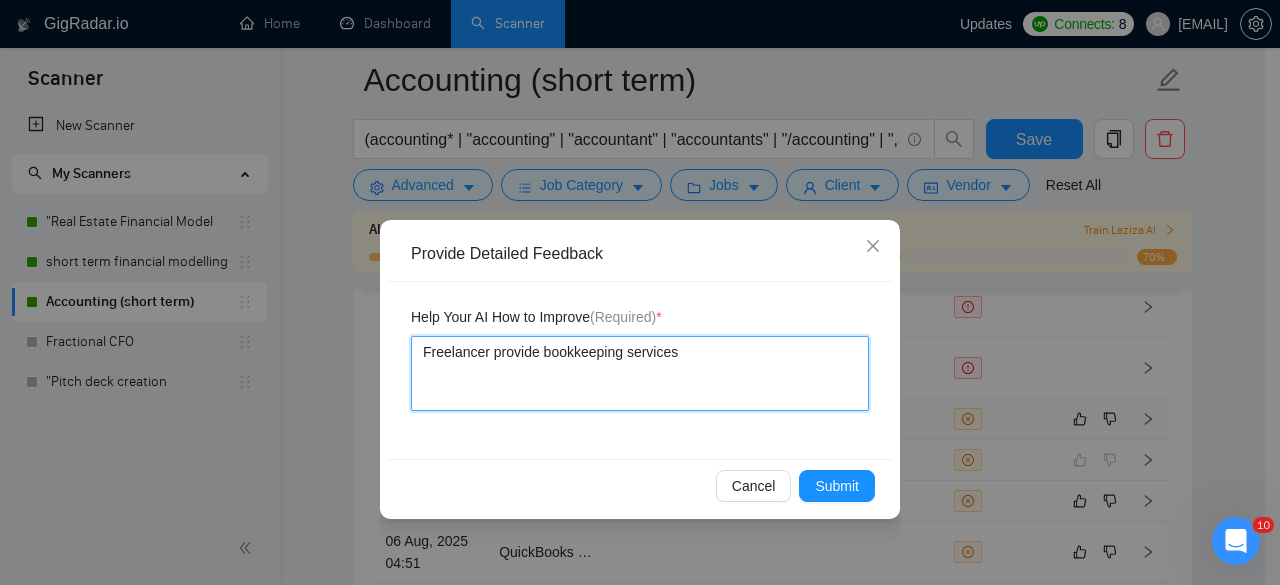 type on "Freelancer provide bookkeeping services" 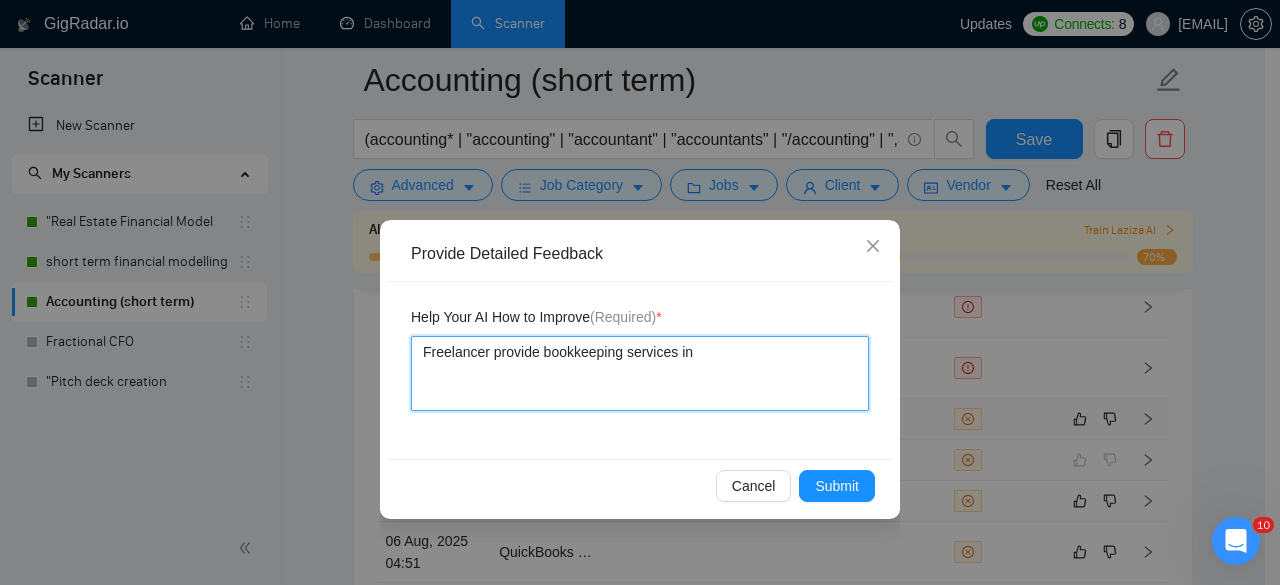 type 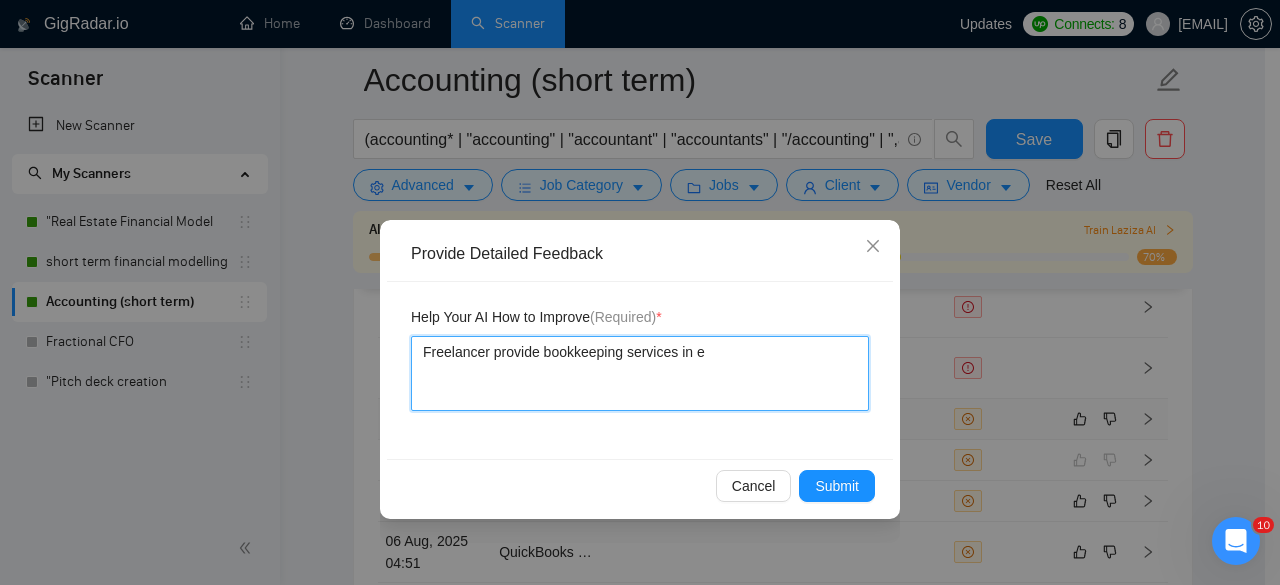 type 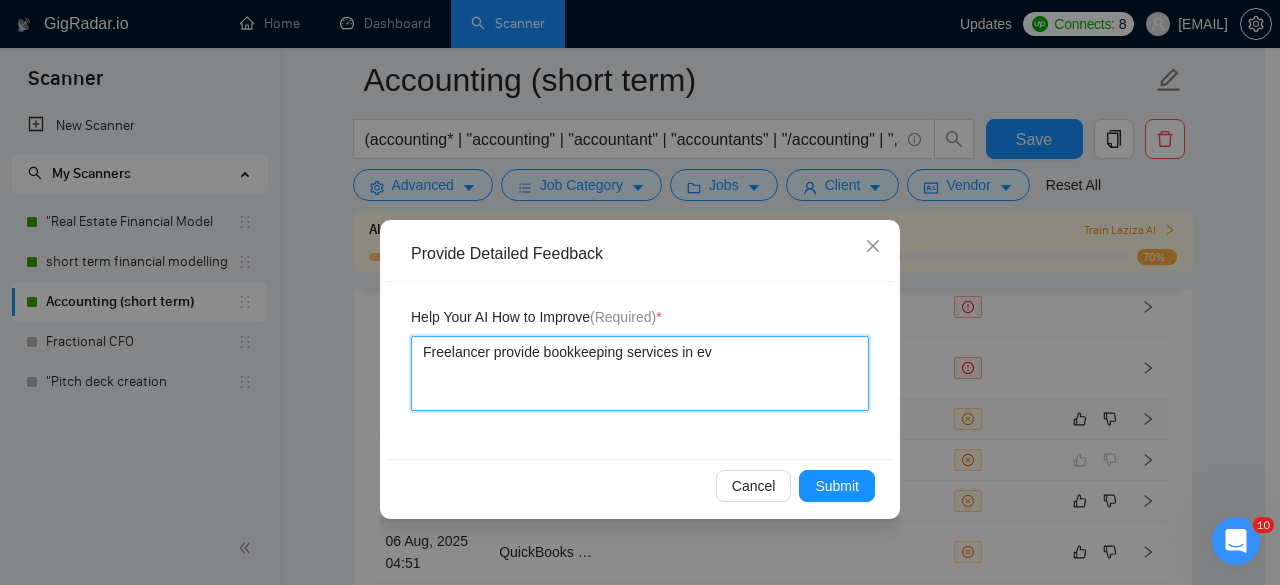 type 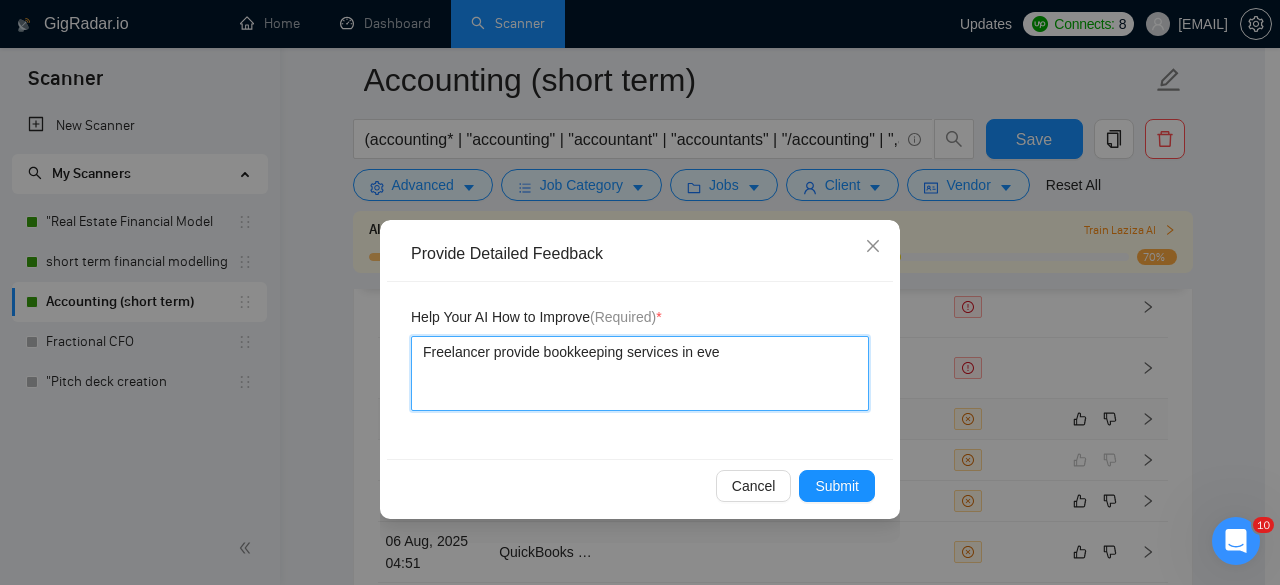 type 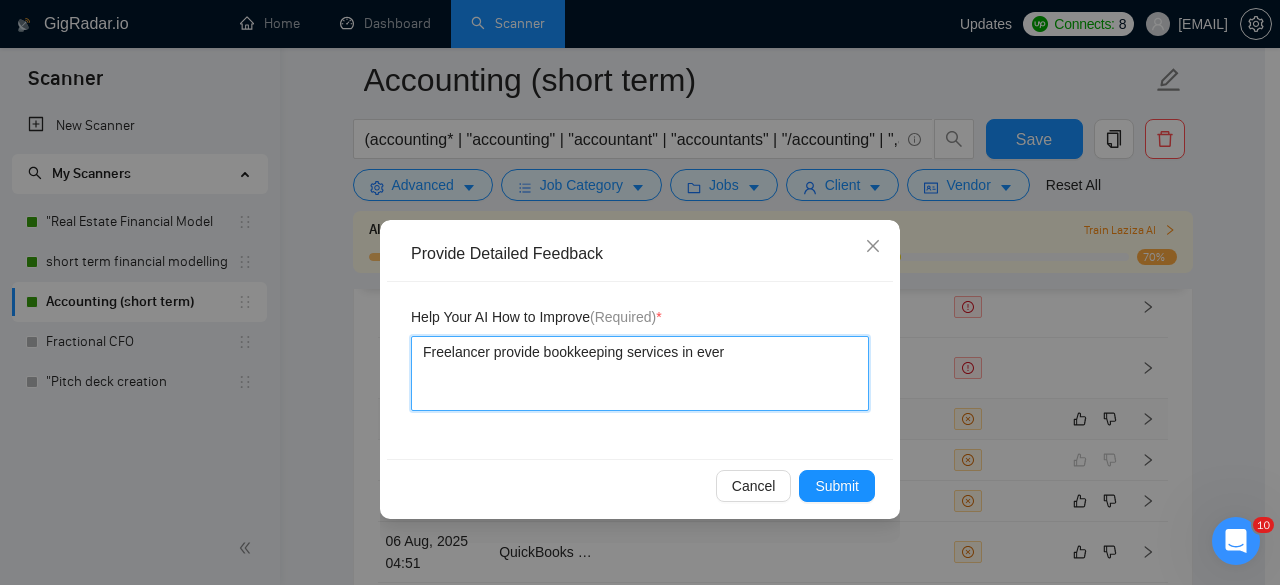 type 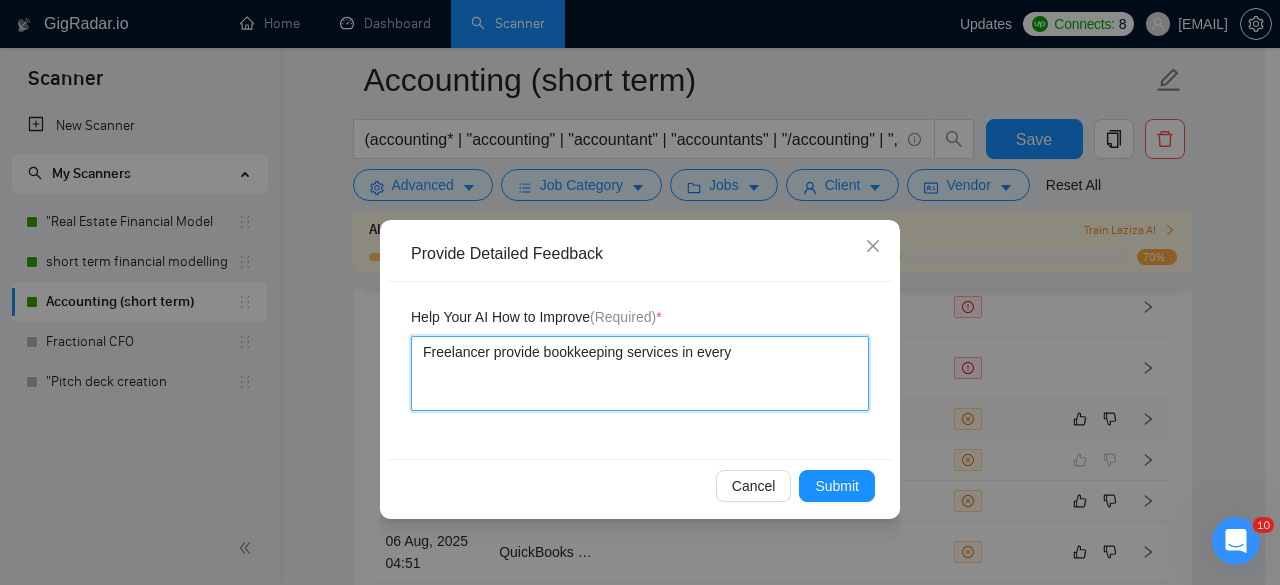 type on "Freelancer provide bookkeeping services in every" 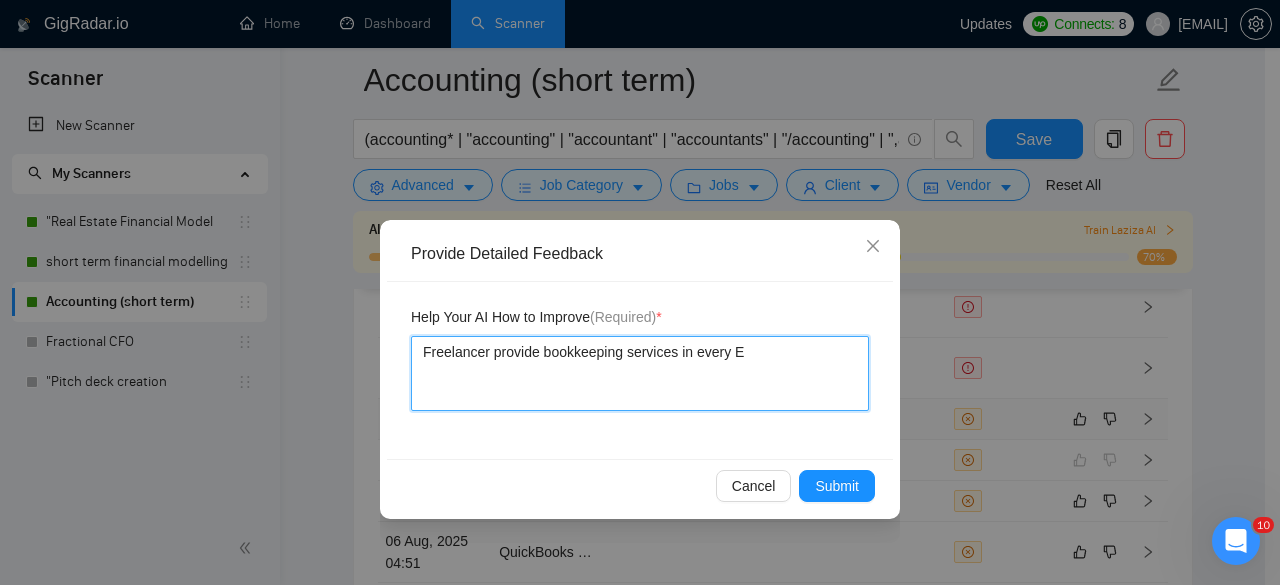 type 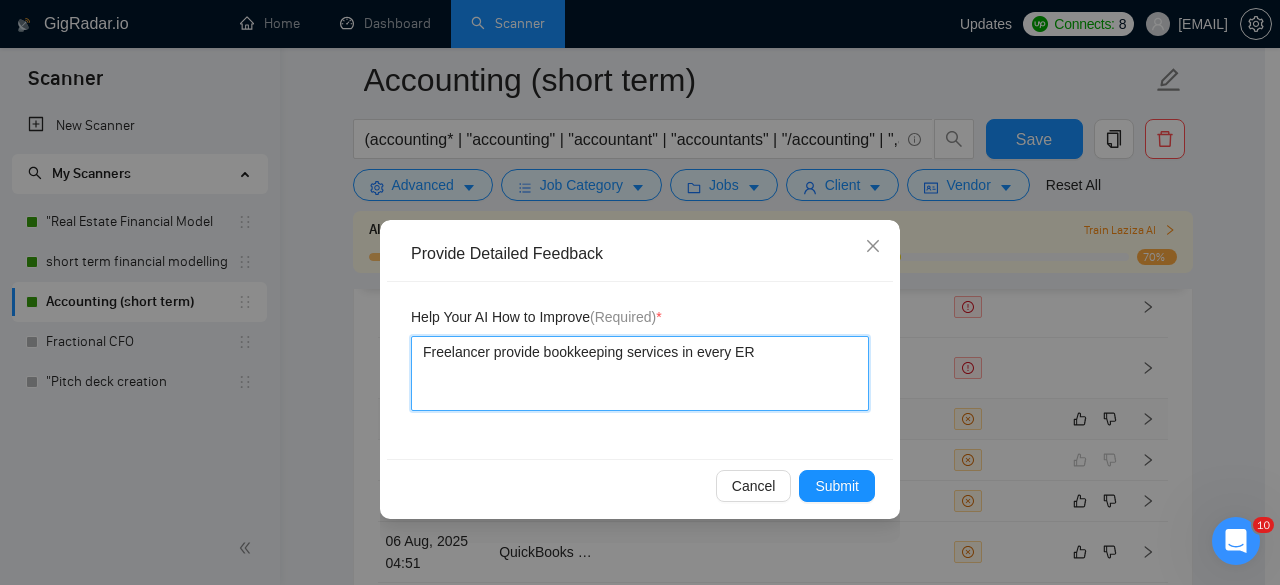 type 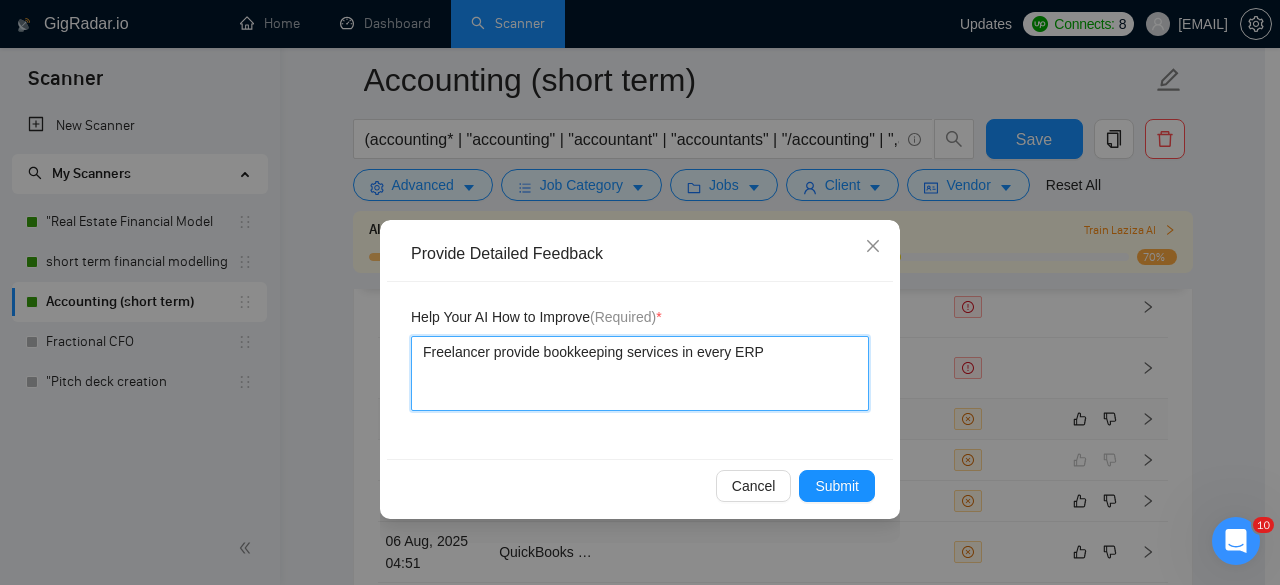 type 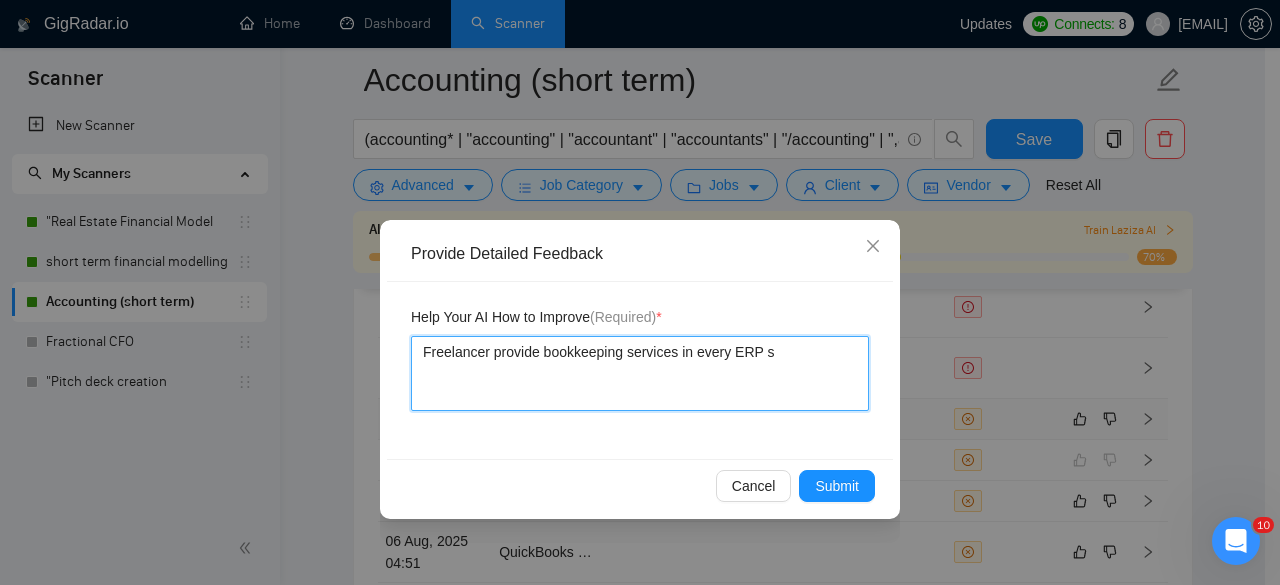 type 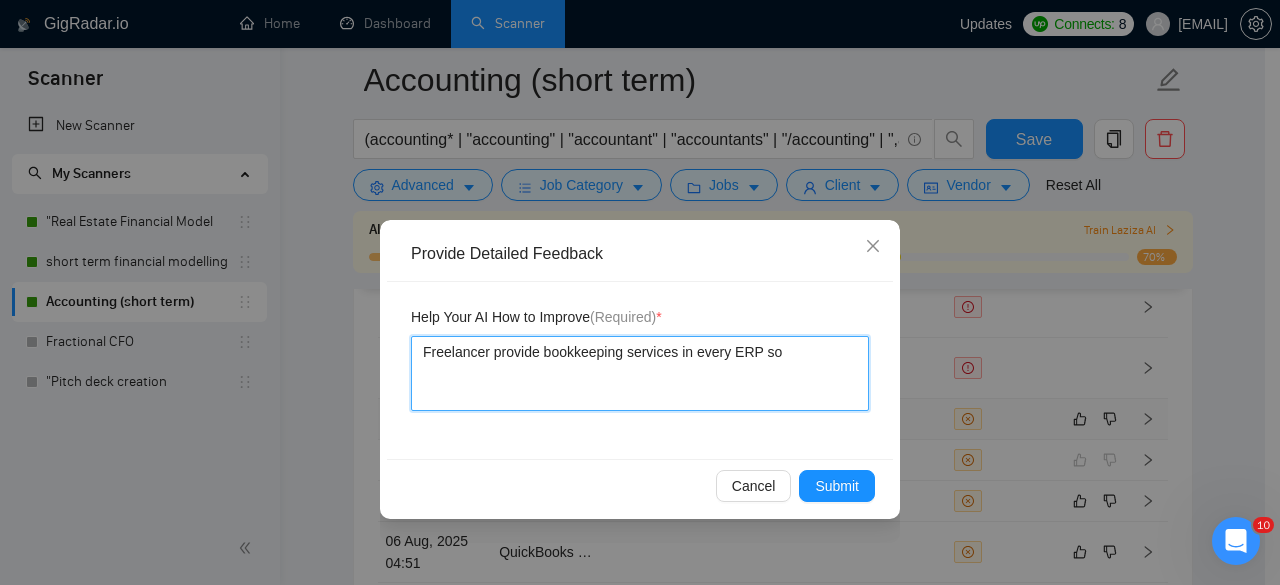 type 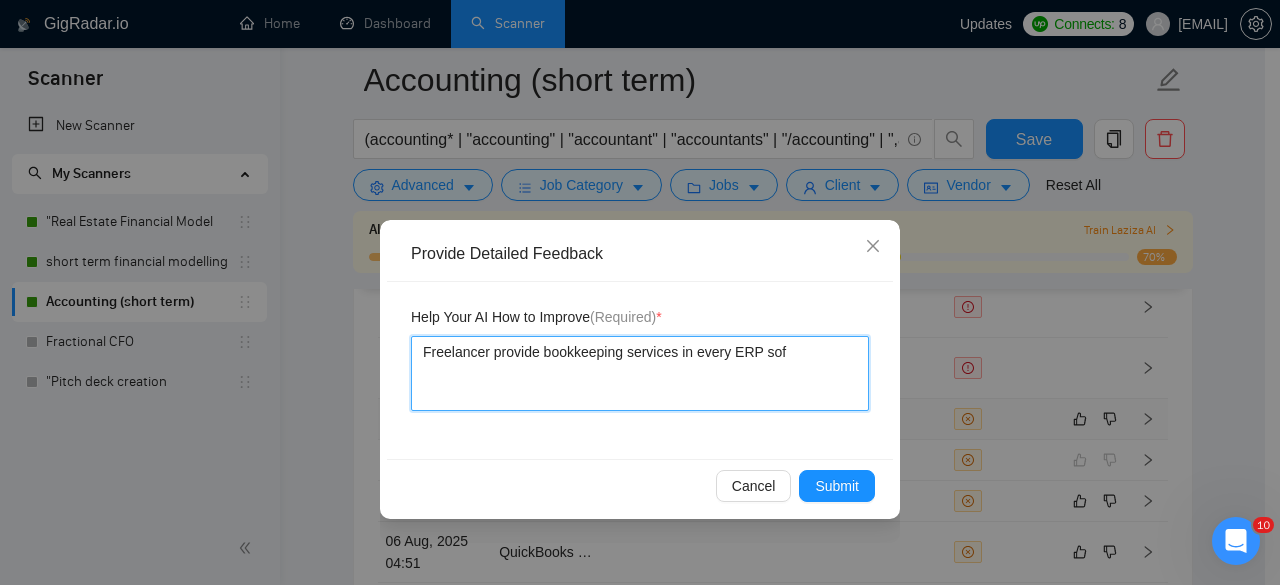 type 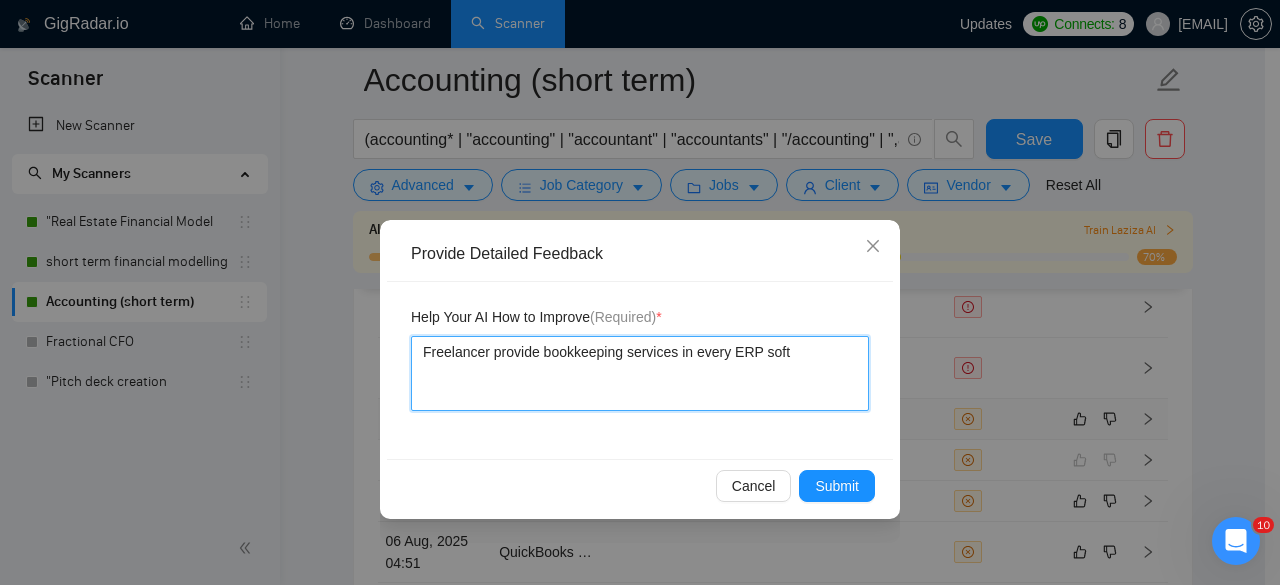 type 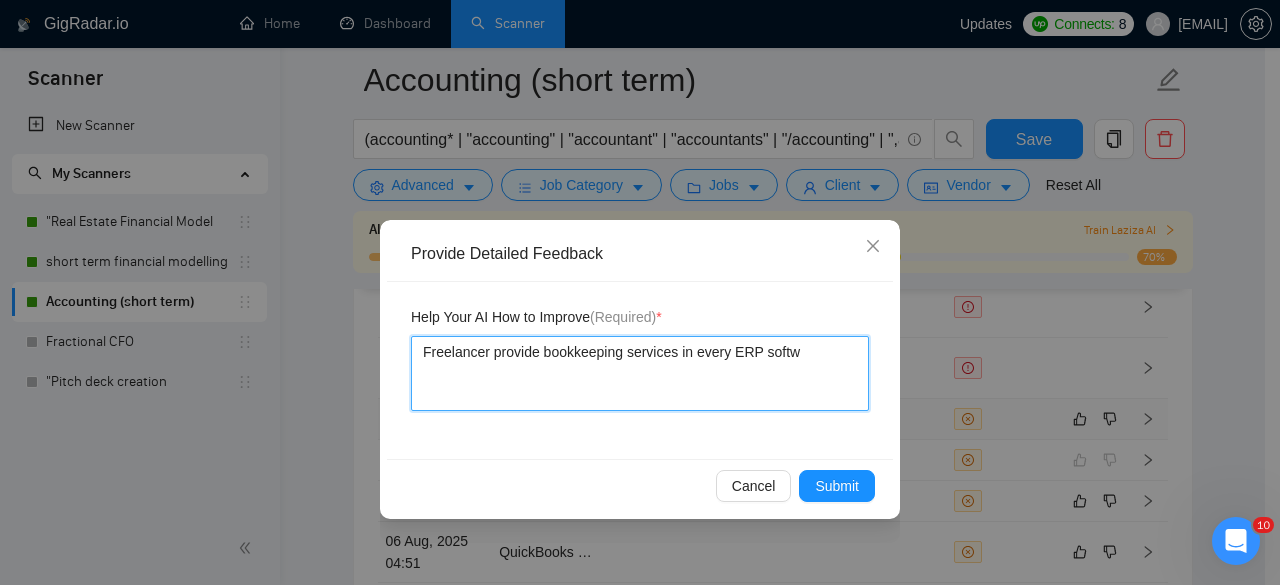 type 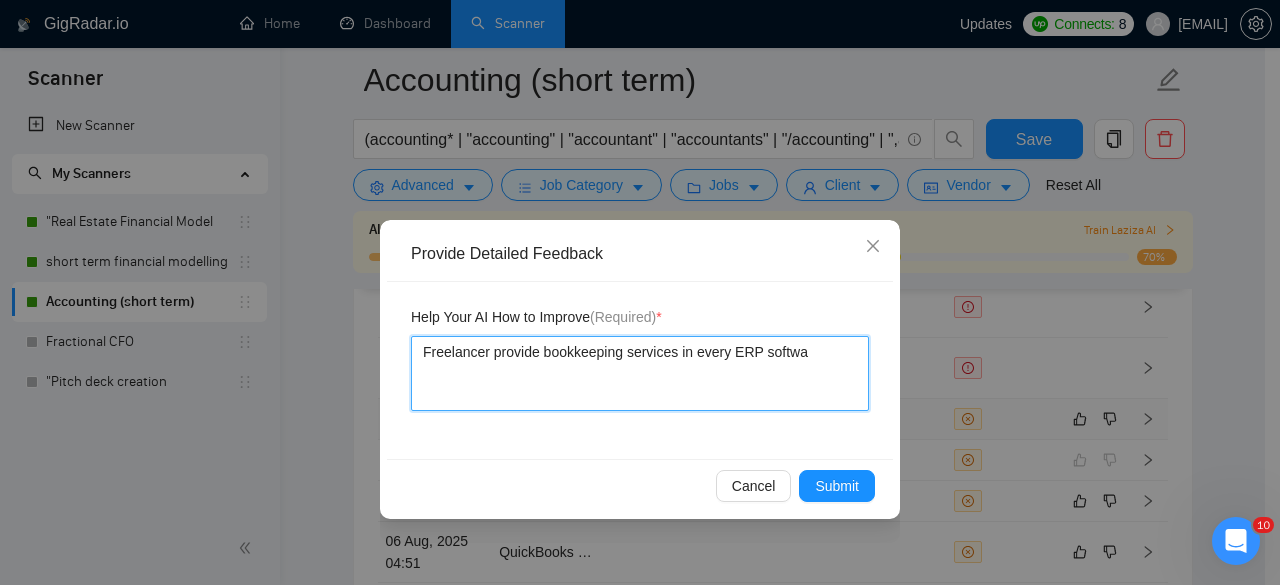 type 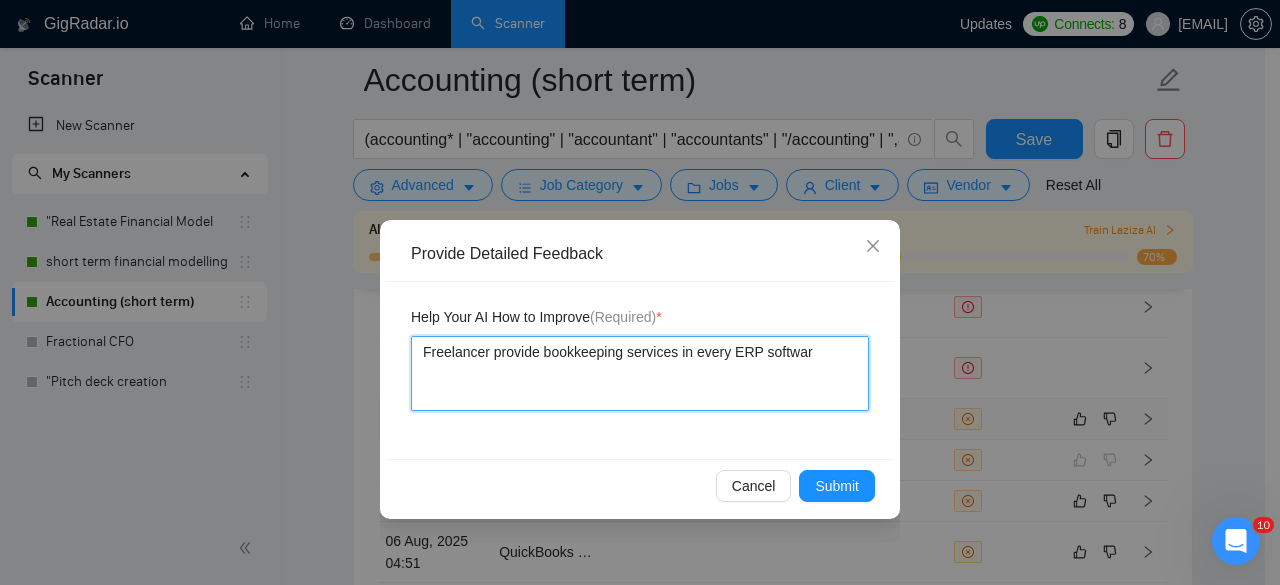 type 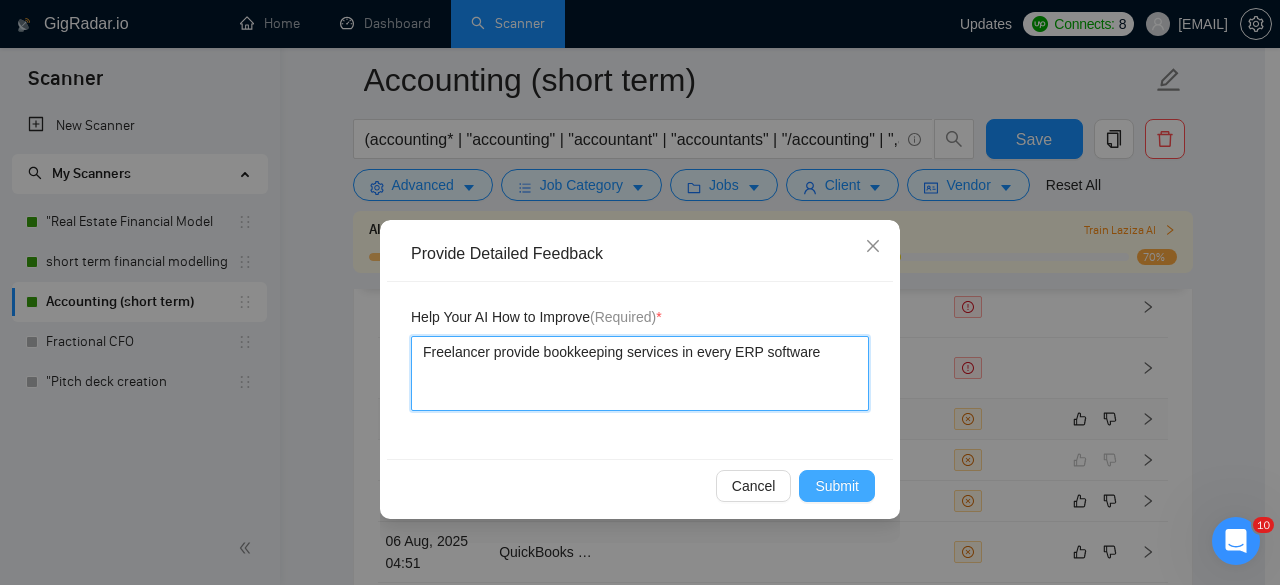 type on "Freelancer provide bookkeeping services in every ERP software" 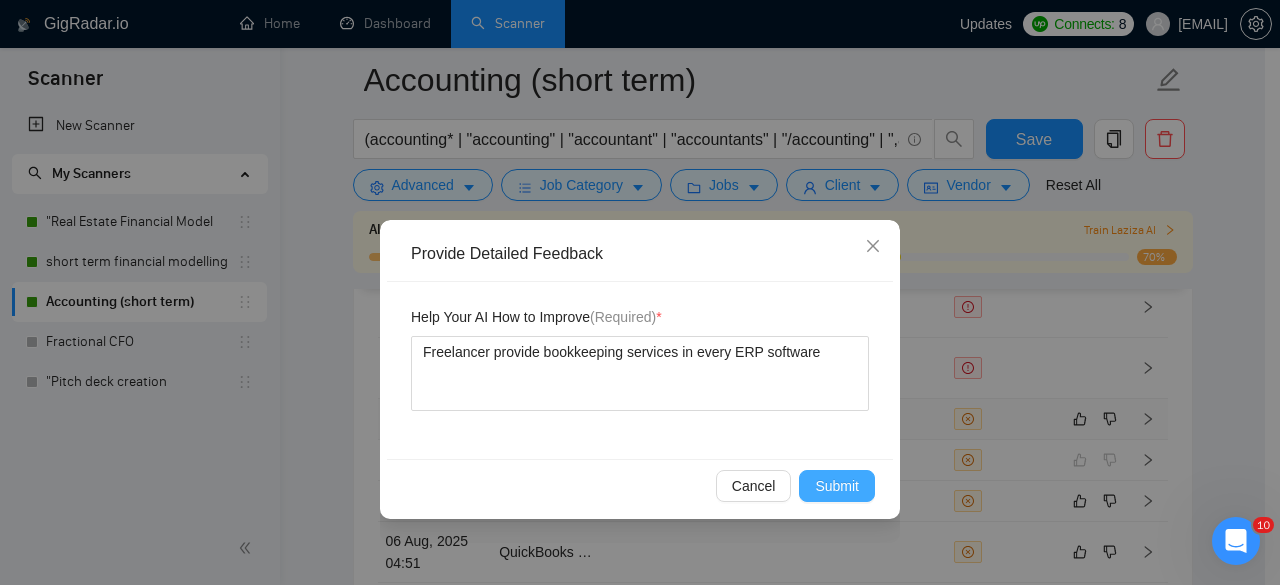 click on "Submit" at bounding box center [837, 486] 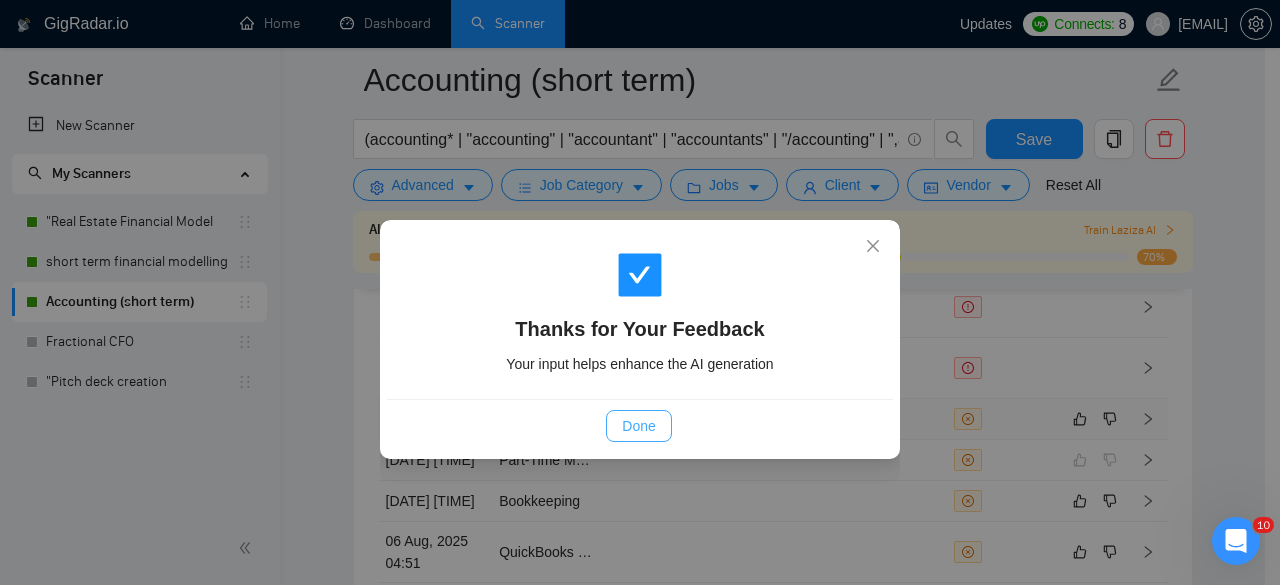 click on "Done" at bounding box center (638, 426) 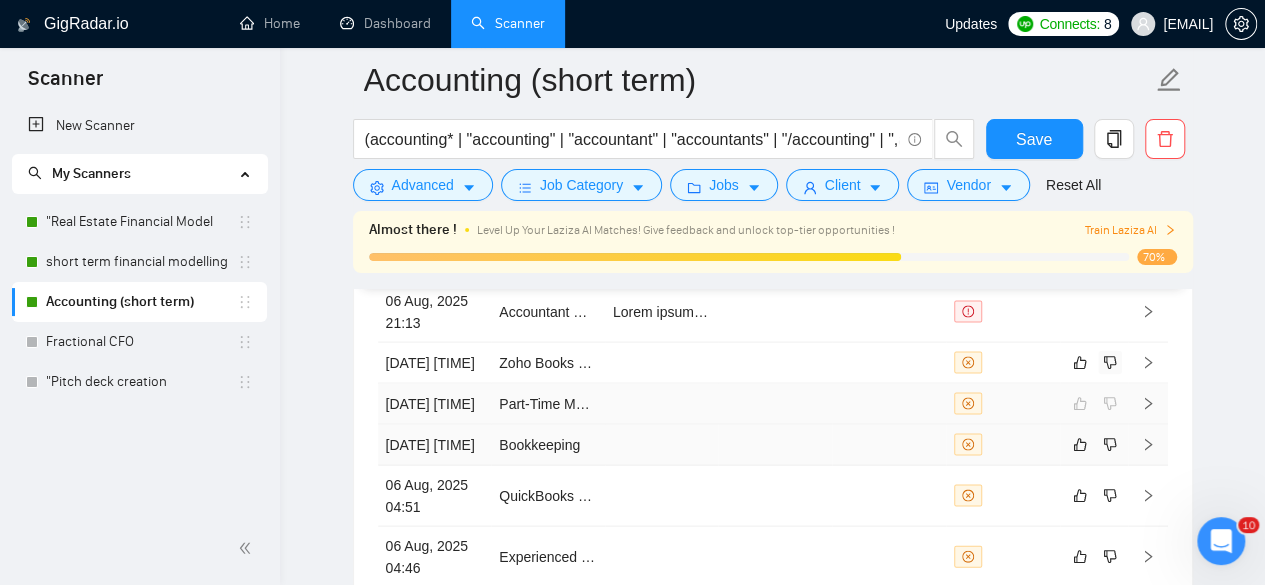 scroll, scrollTop: 5647, scrollLeft: 0, axis: vertical 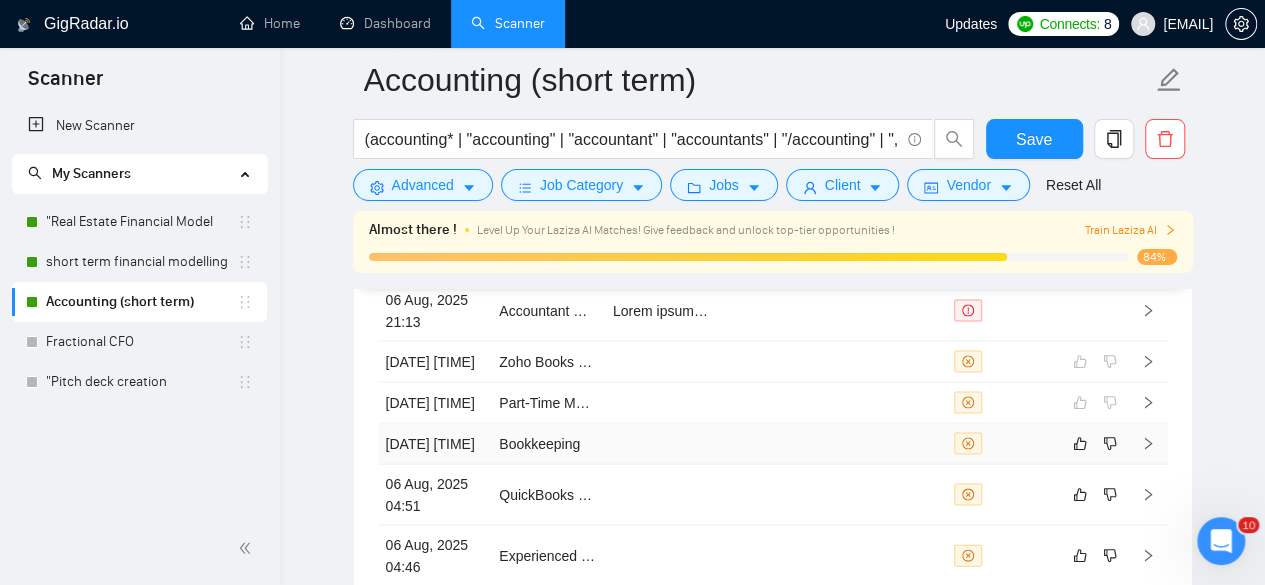 click on "CPA Needed for Financial Statement Audit of Foreign Corporation [DATE] [TIME] Virtual Assistant – Real Estate KPIs, P&Ls, and Spreadsheet Management   [DATE] [TIME] Accountant Needed for Single-Employee S-Corp Management   [DATE] [TIME] Zoho Books Bookkeeper [DATE] [TIME] Part-Time Music Royalty Auditor (Excel + AI Skills Required) [DATE] [TIME] Bookkeeping [DATE] [TIME] QuickBooks Online Expert Needed to Clean Up and Reconcile Bank Account [DATE] [TIME] Experienced CPA Accountant Needed for Financial Management [DATE] [TIME] Accounting System Development for Real Estate Management [DATE] [TIME] Urgent immediate Task: Forecasting budgeting, P&L and Balance Sheet" at bounding box center [773, 423] 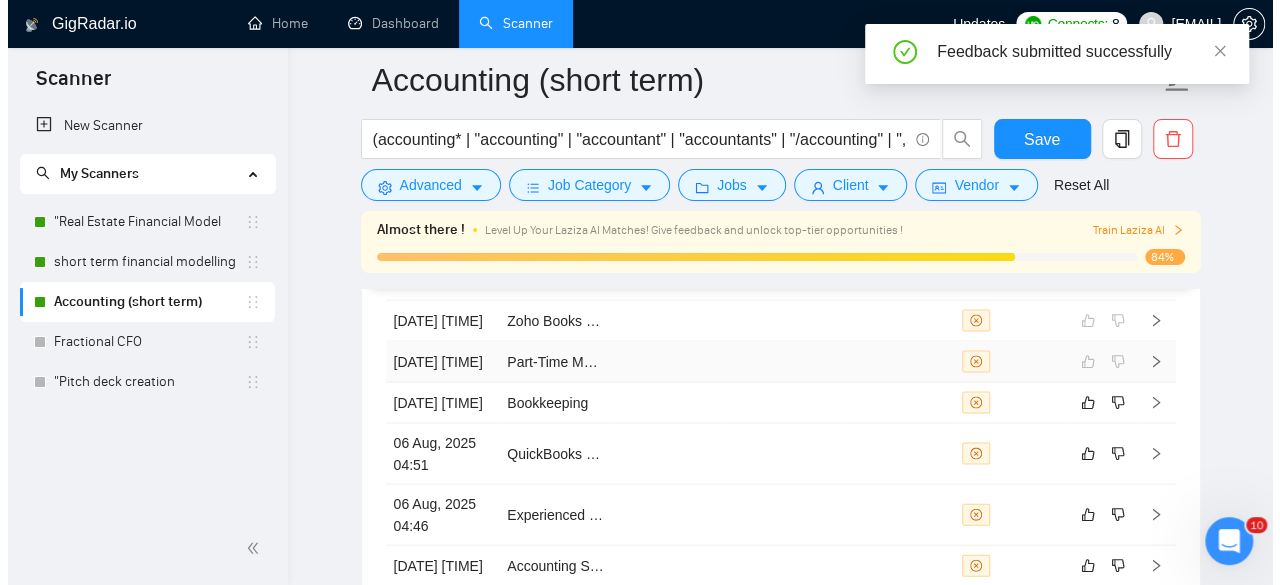 scroll, scrollTop: 5691, scrollLeft: 0, axis: vertical 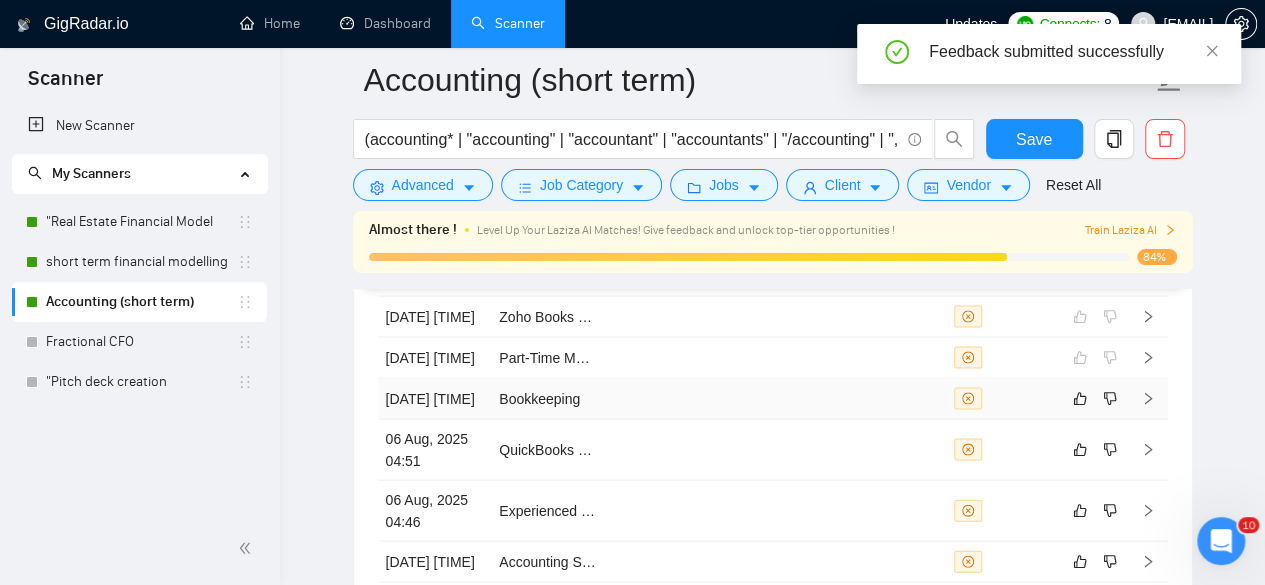 click at bounding box center (775, 399) 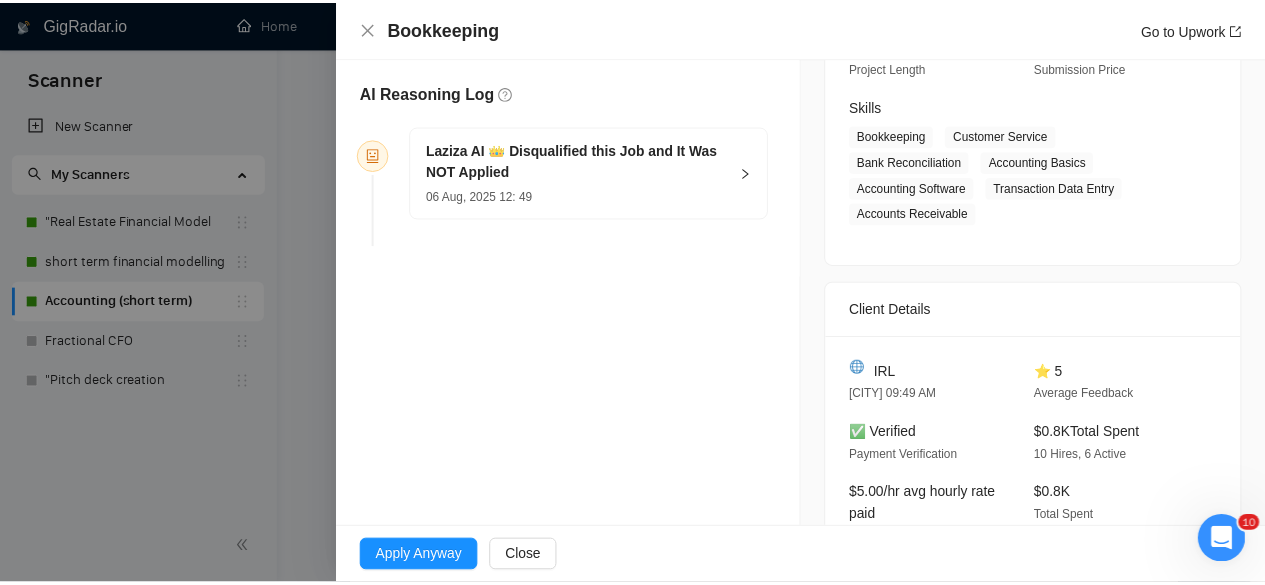 scroll, scrollTop: 0, scrollLeft: 0, axis: both 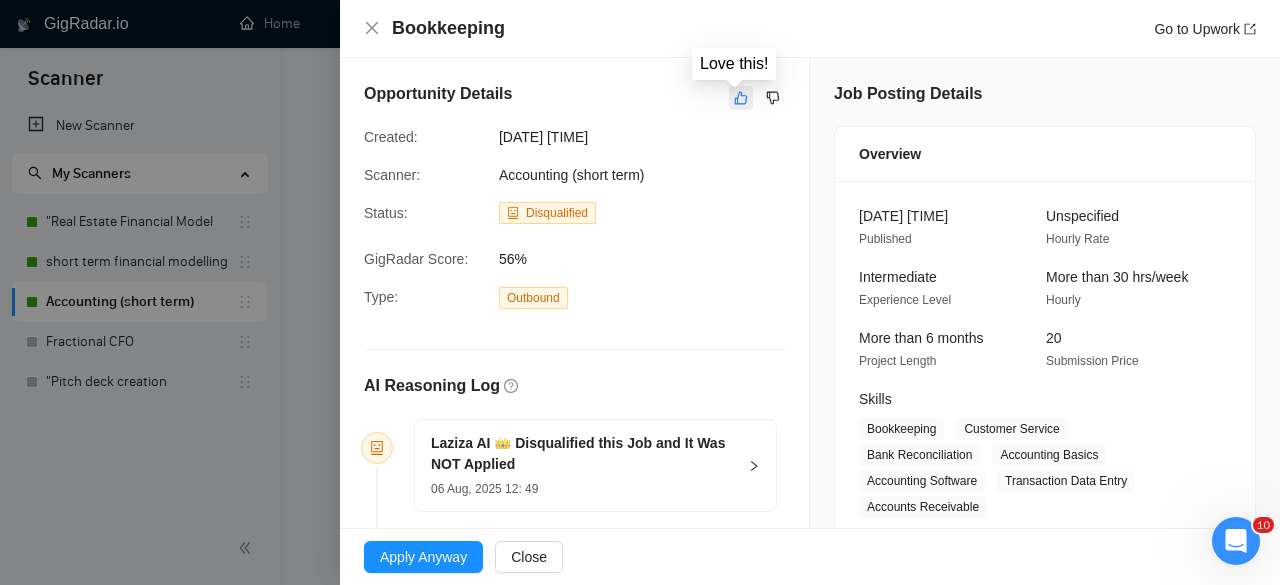 click 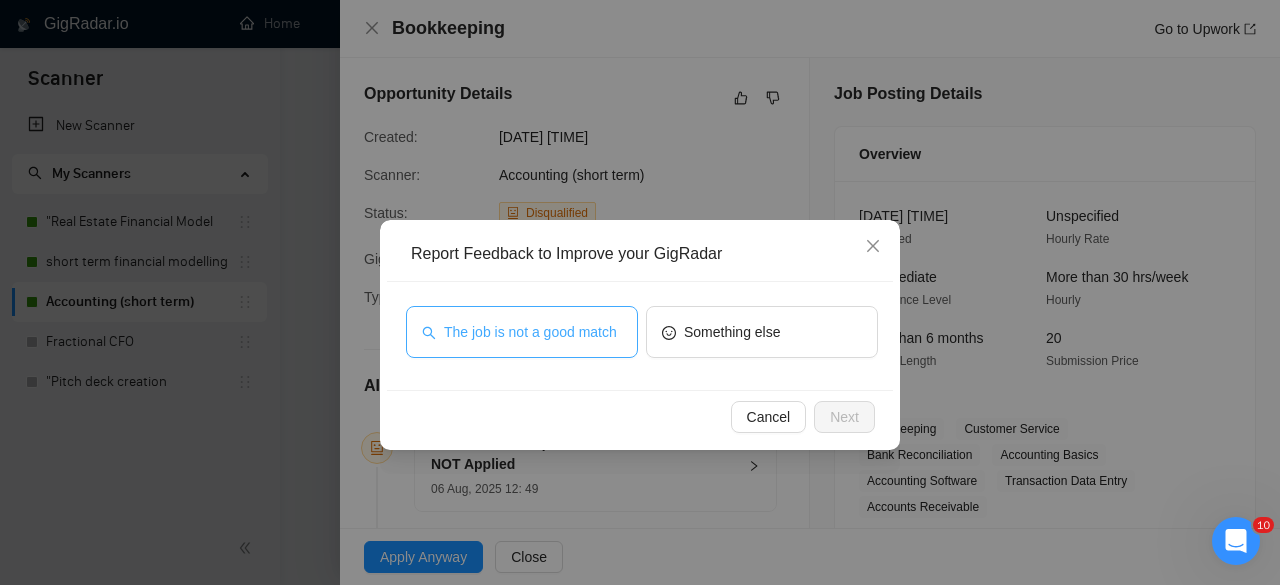 click on "The job is not a good match" at bounding box center (530, 332) 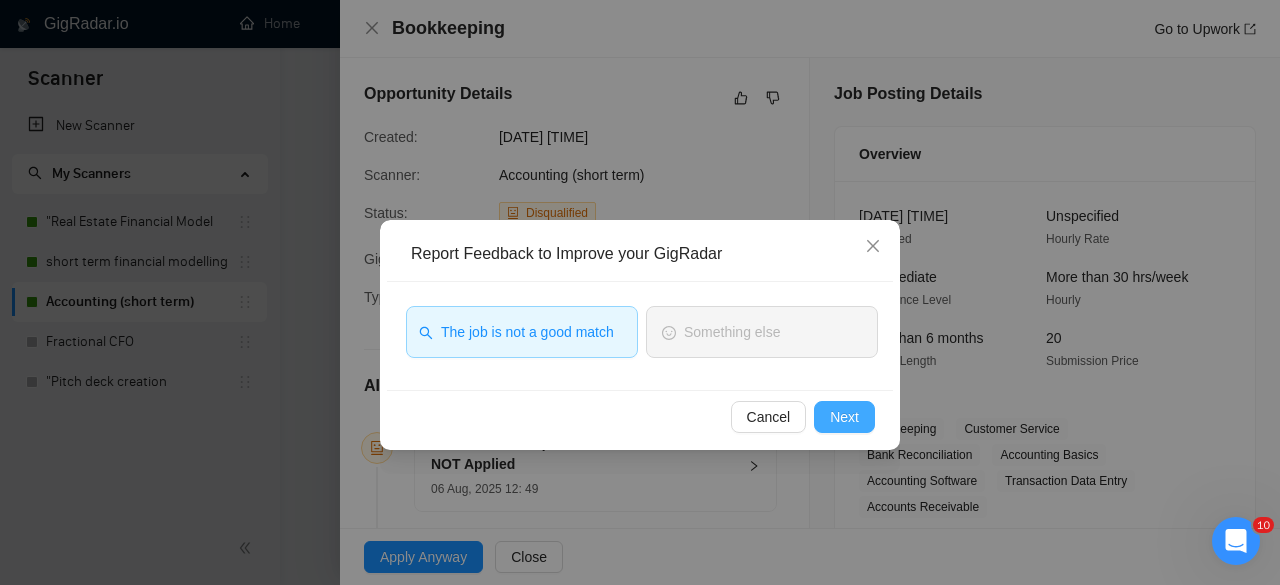 click on "Next" at bounding box center [844, 417] 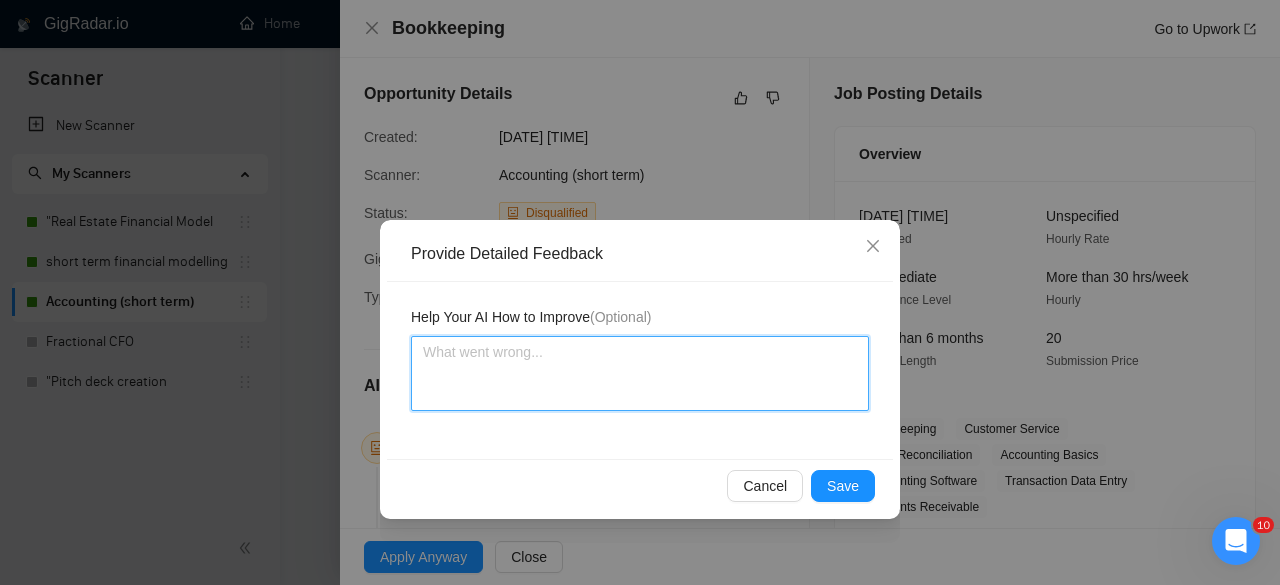 click at bounding box center (640, 373) 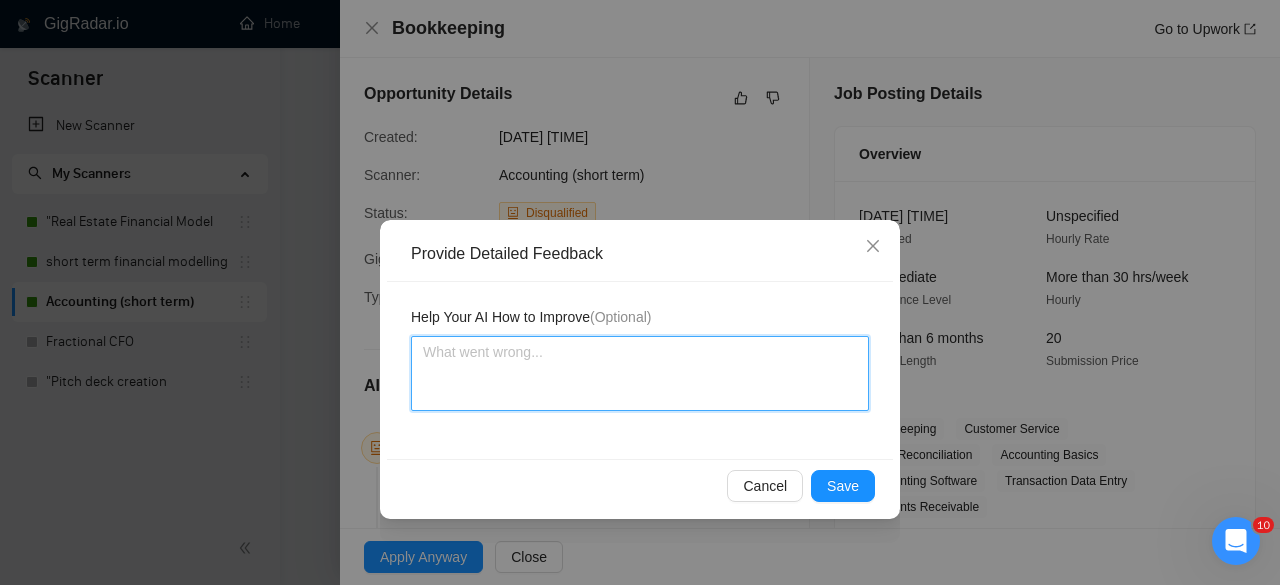 type 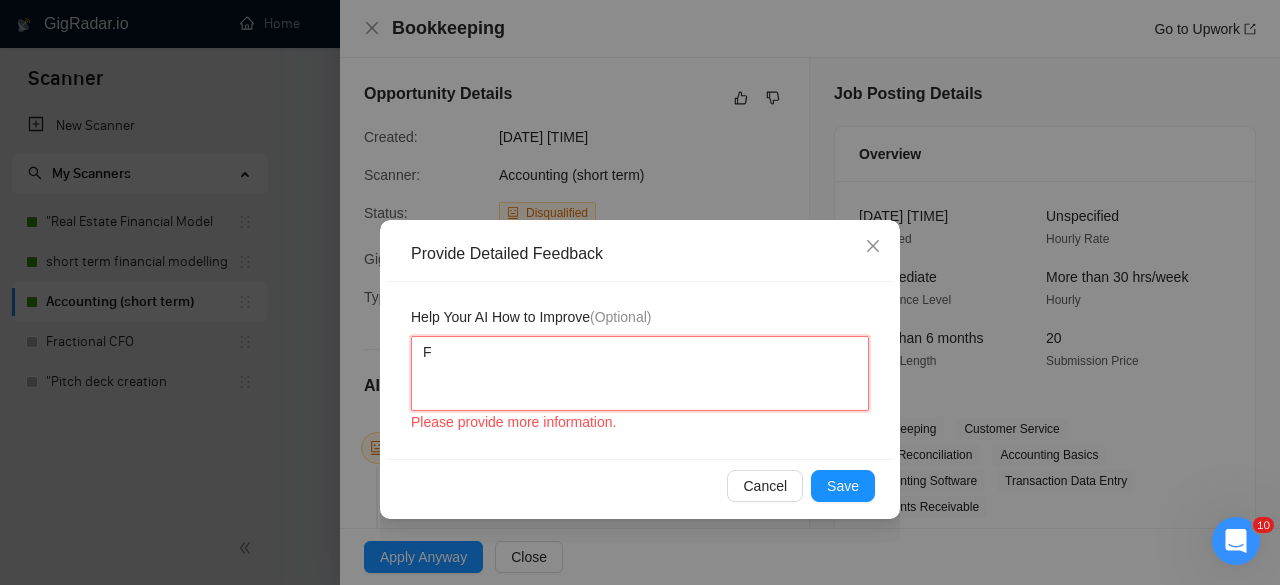 type 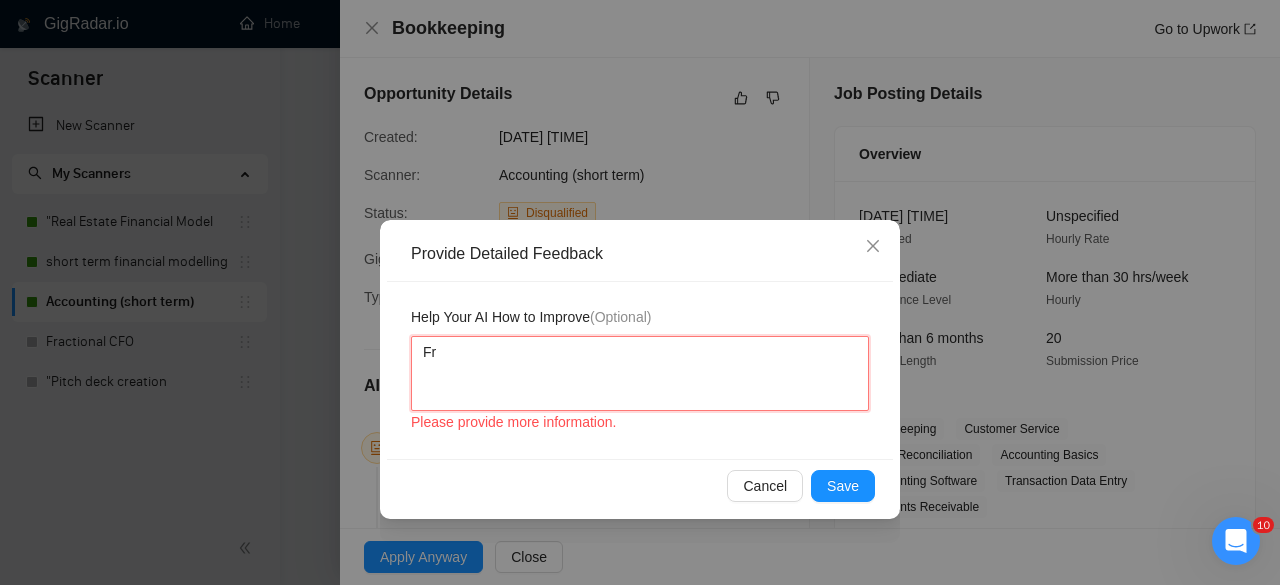 type 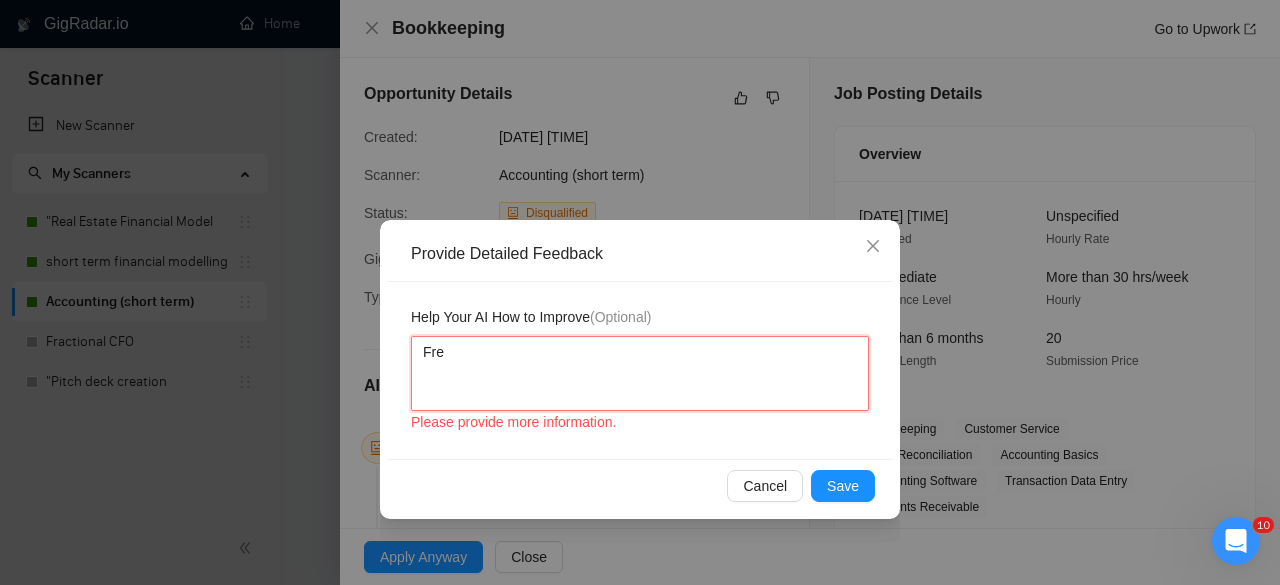 type 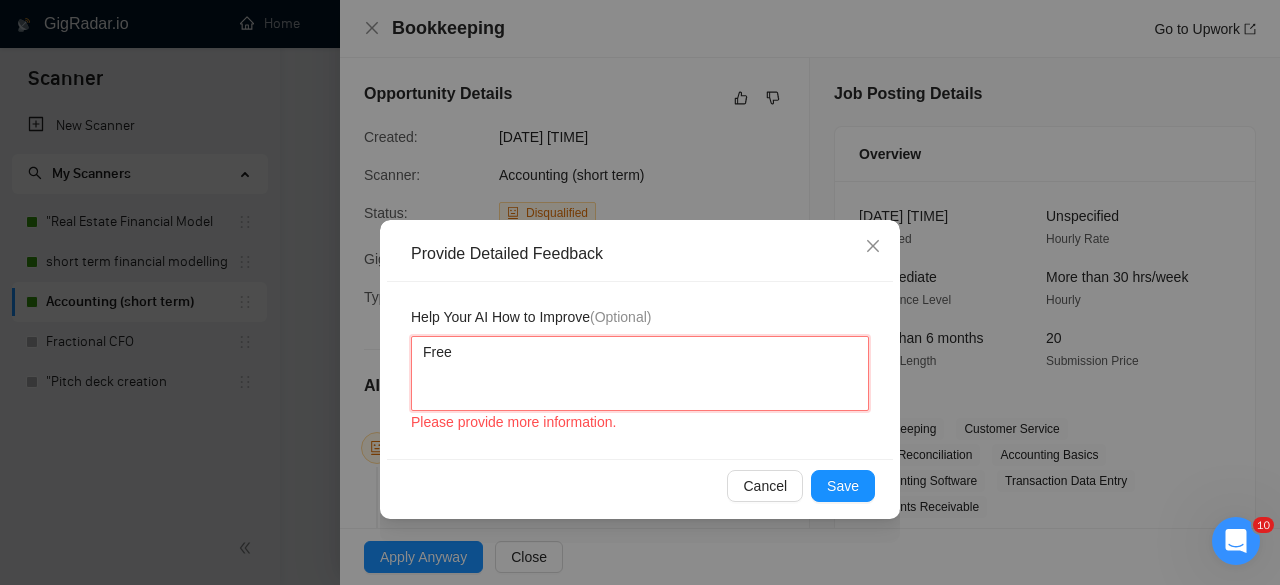 type 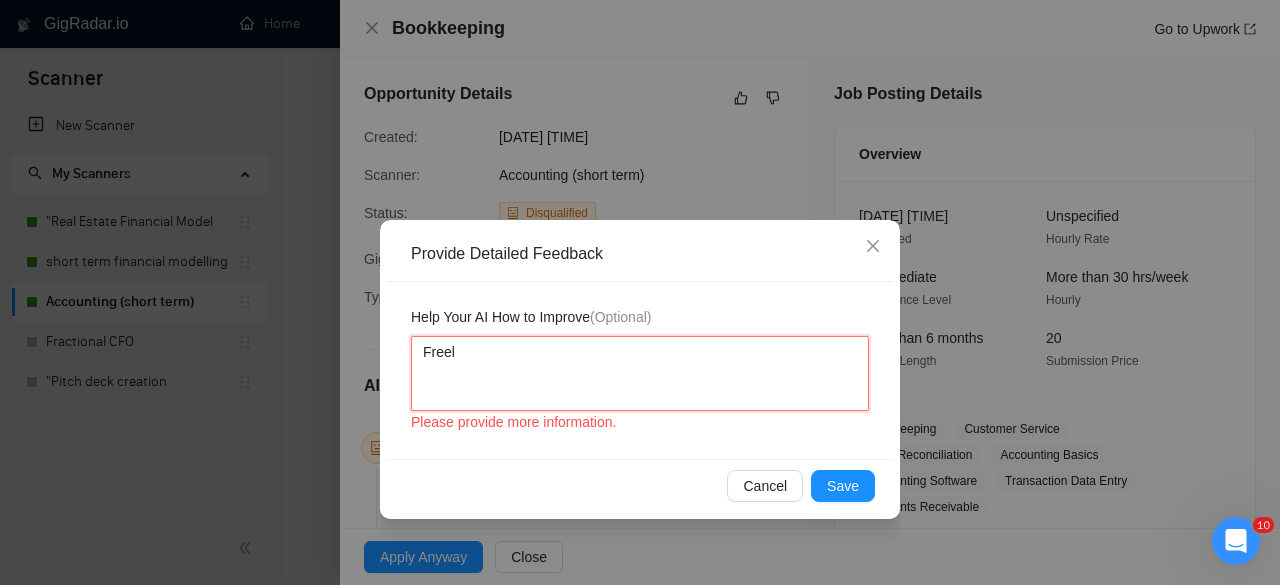 type 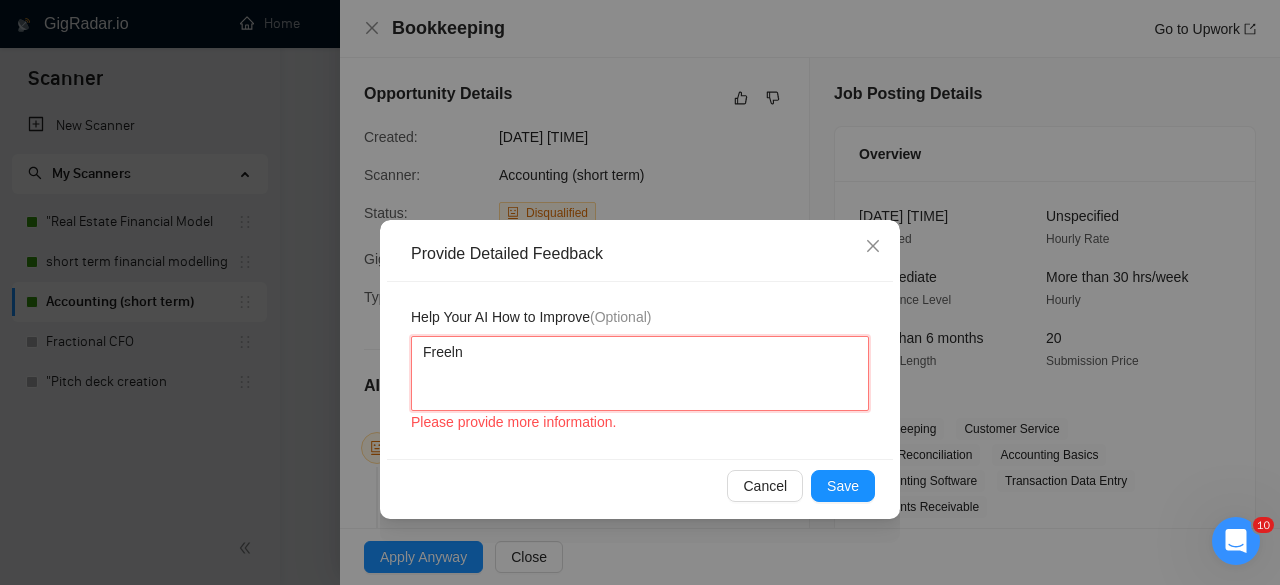 type 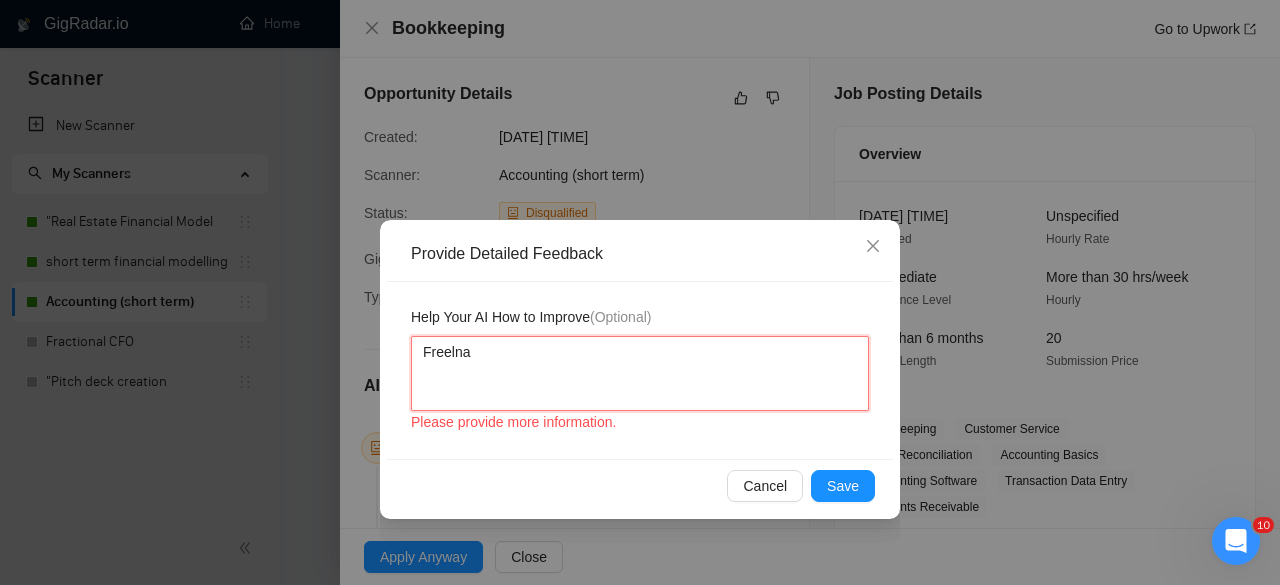 type 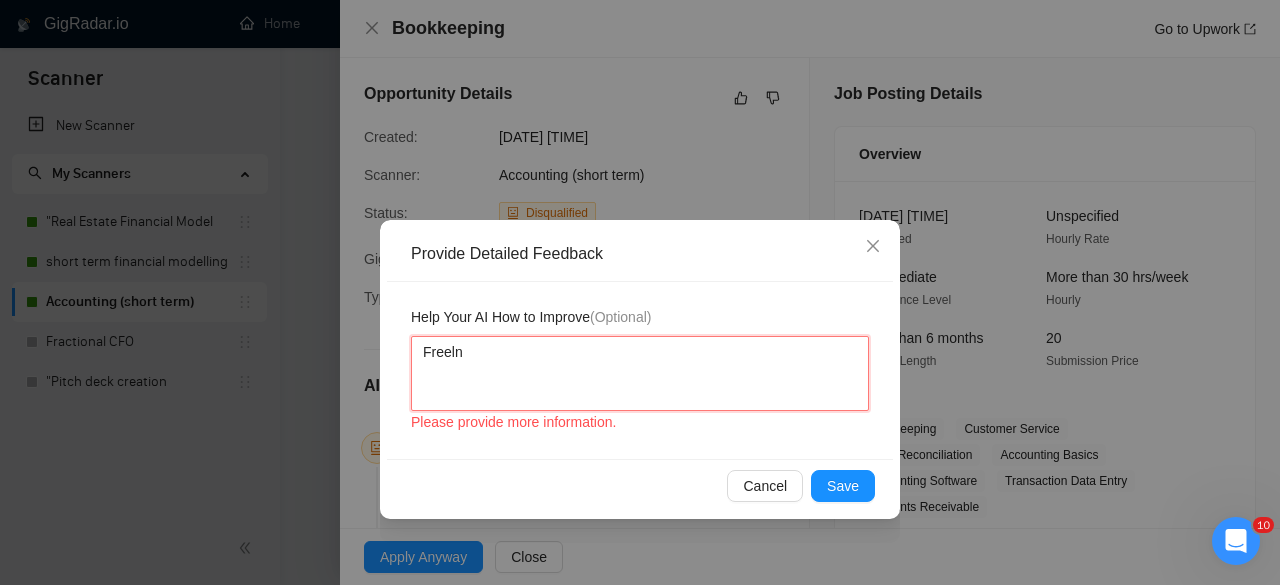 type 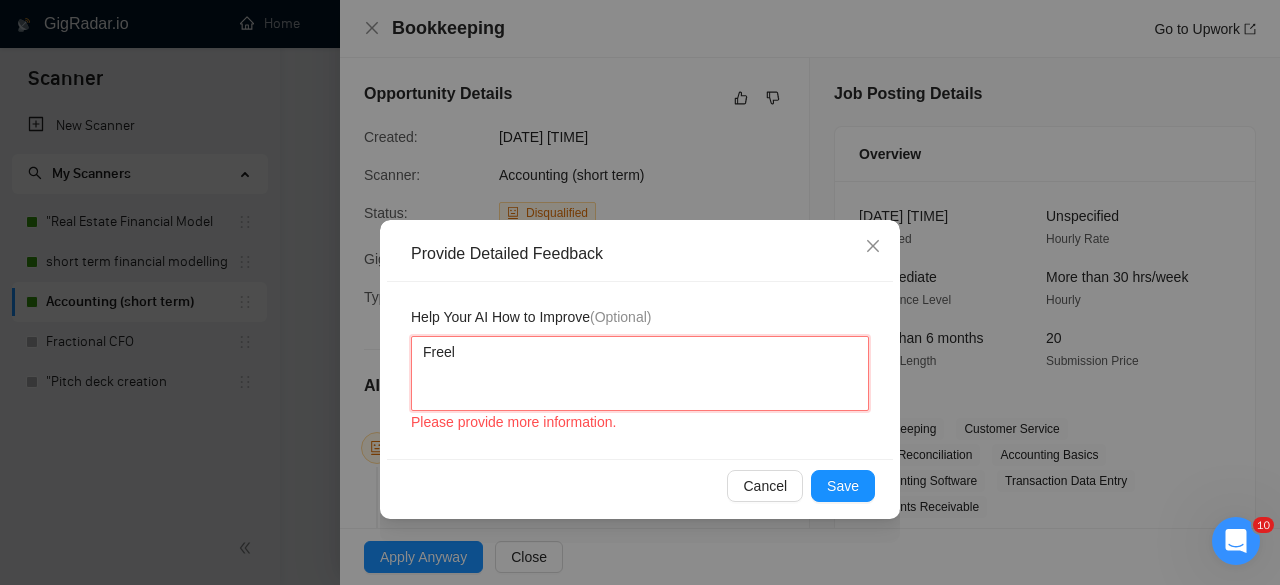 type 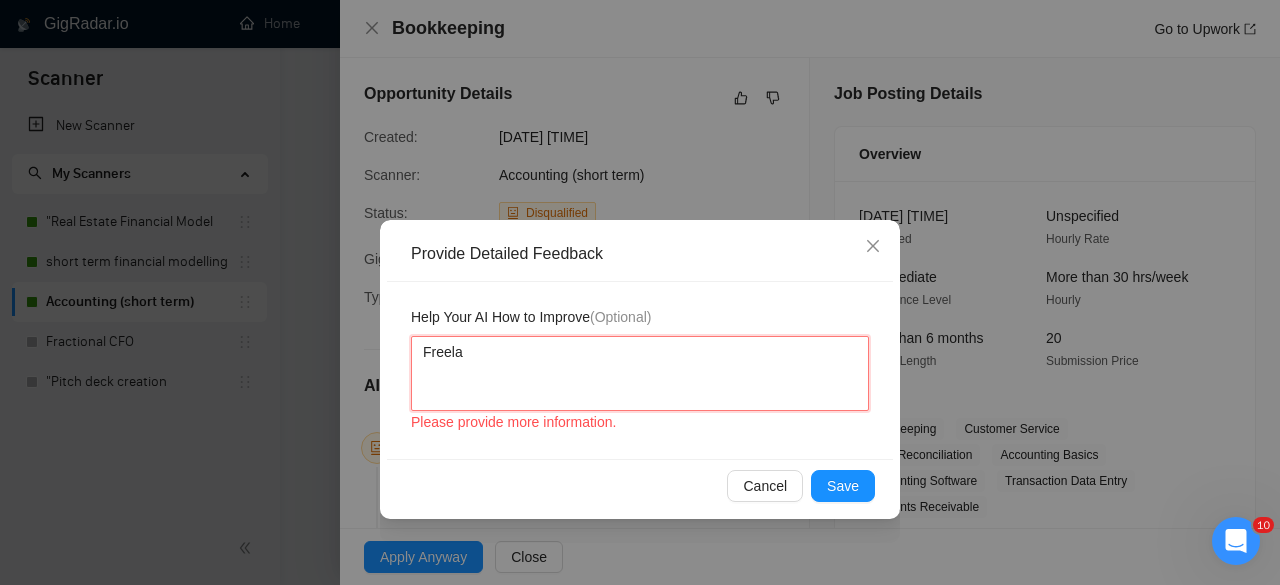 type 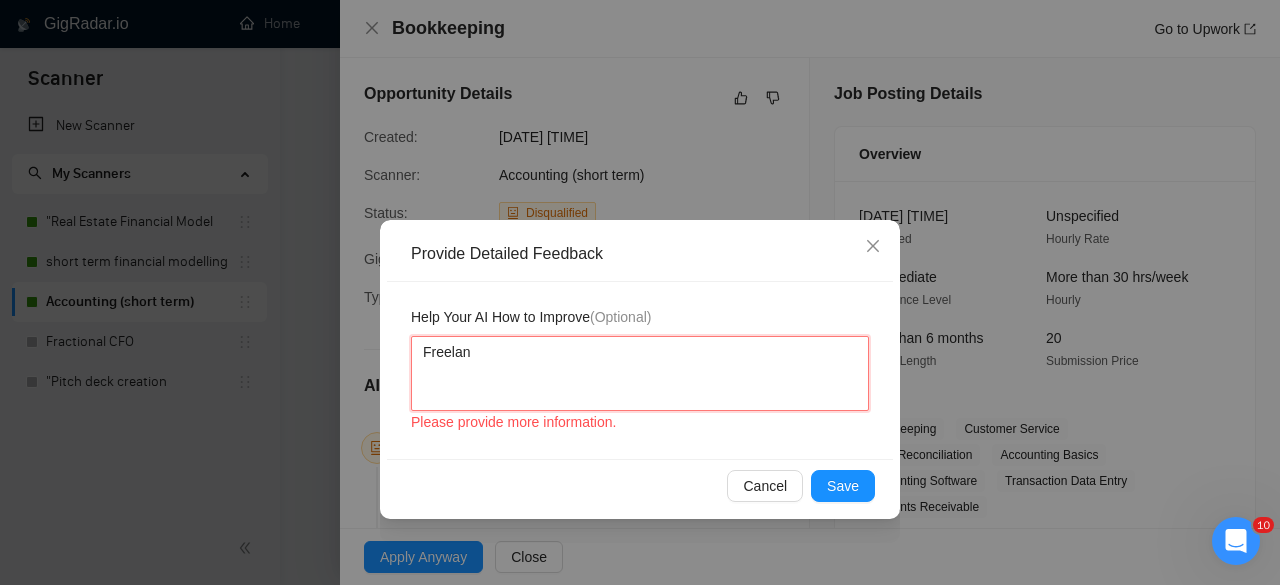 type 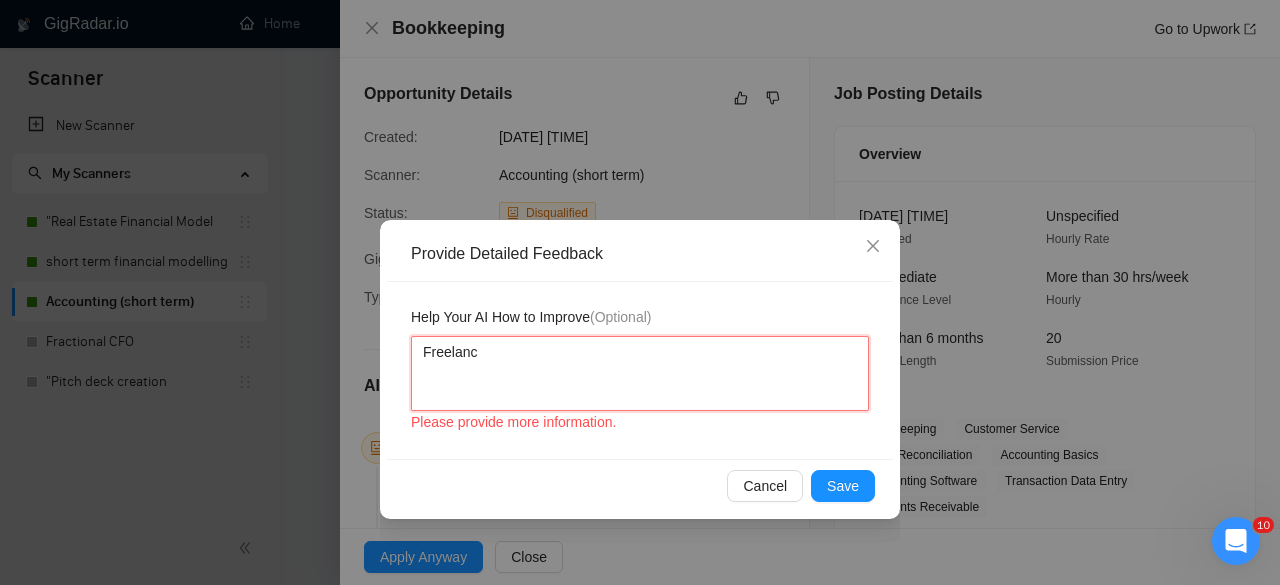 type 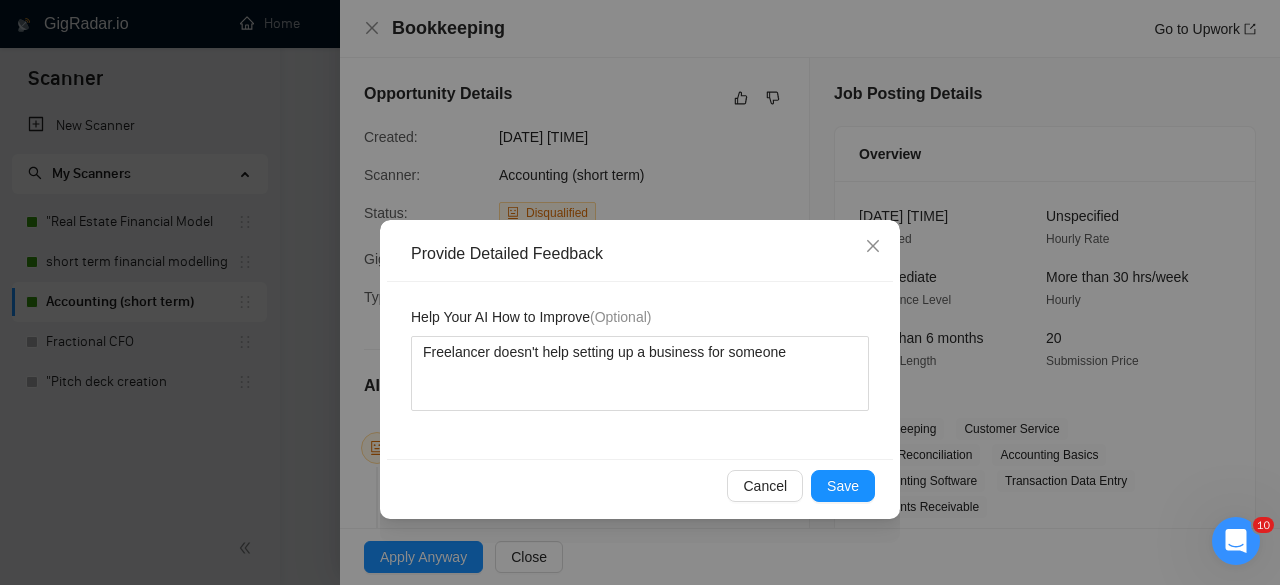 click on "Cancel Save" at bounding box center (640, 485) 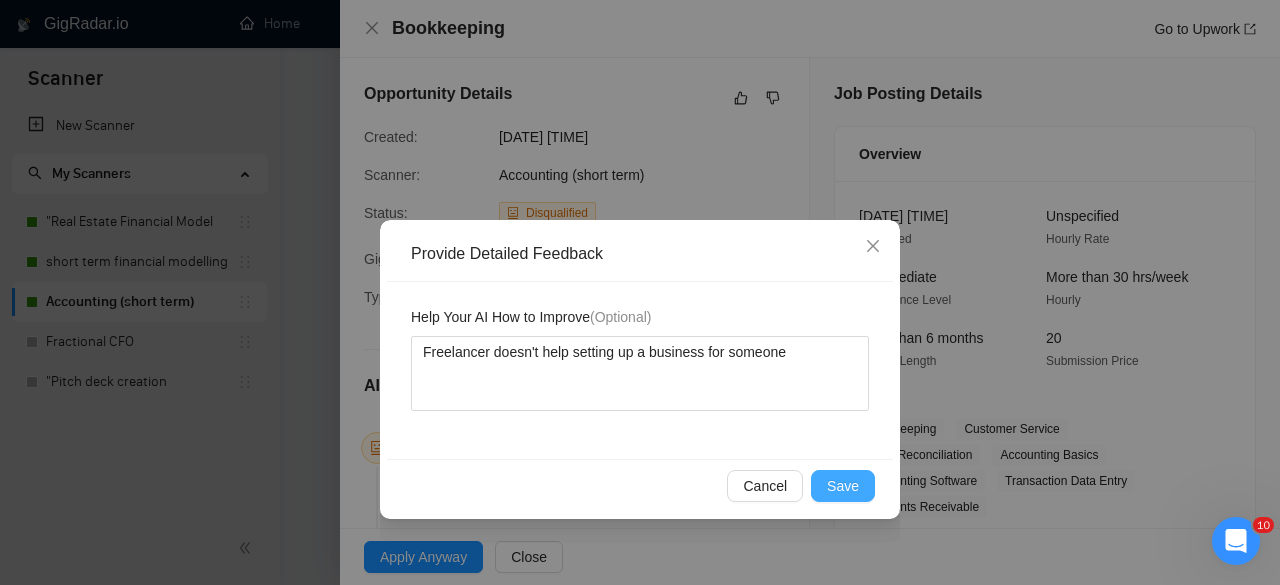 click on "Save" at bounding box center [843, 486] 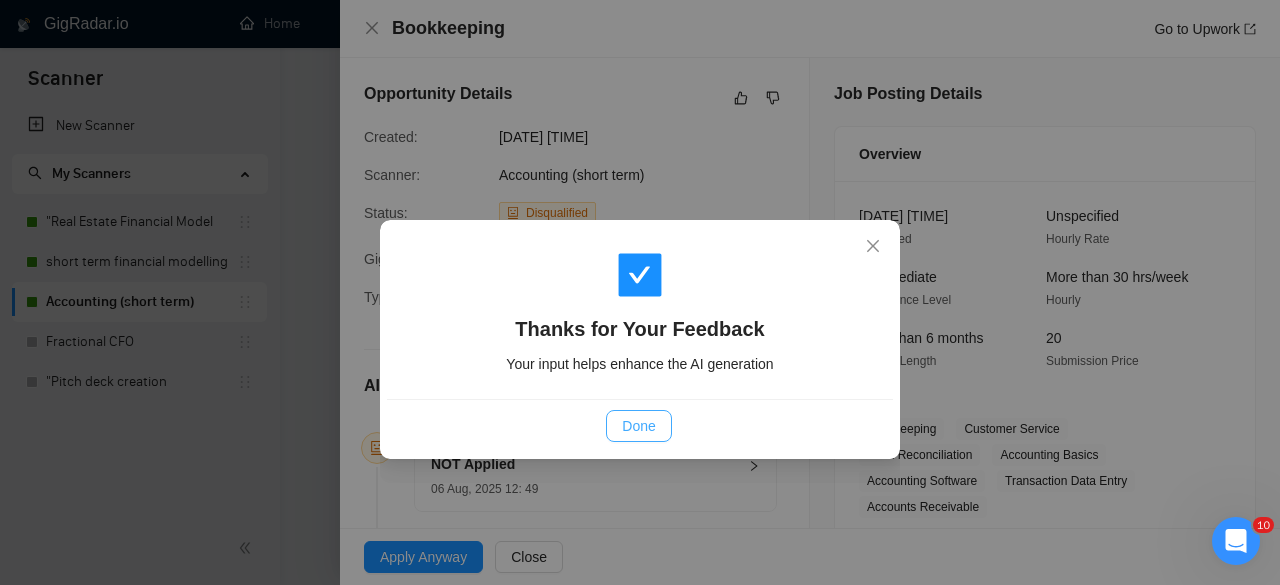 drag, startPoint x: 597, startPoint y: 425, endPoint x: 630, endPoint y: 429, distance: 33.24154 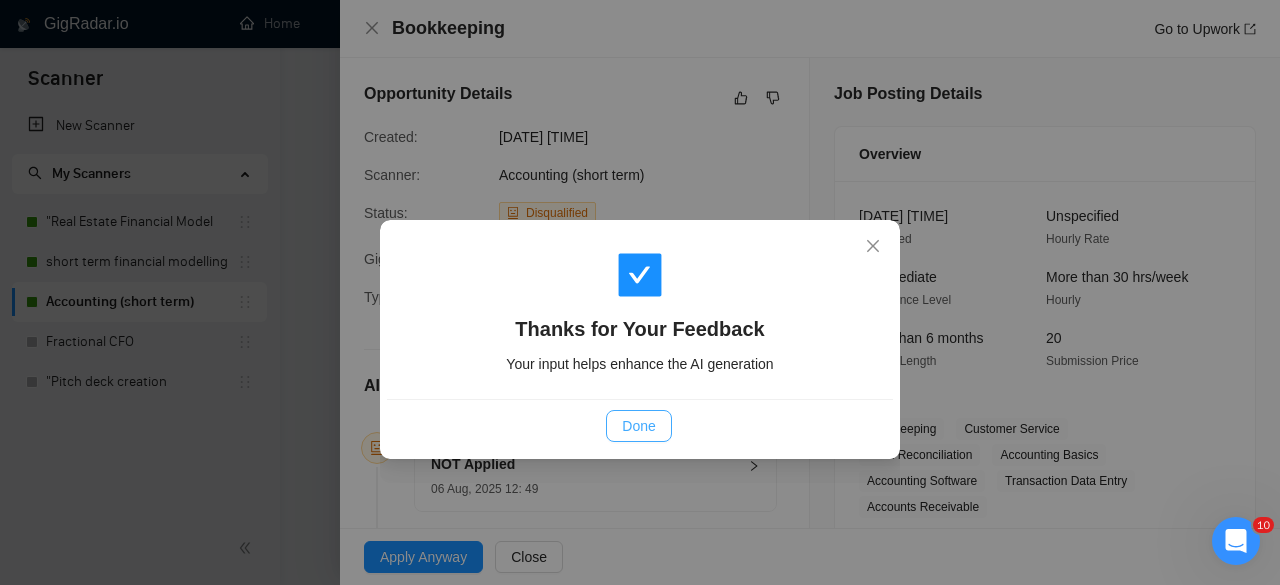 click on "Done" at bounding box center [638, 426] 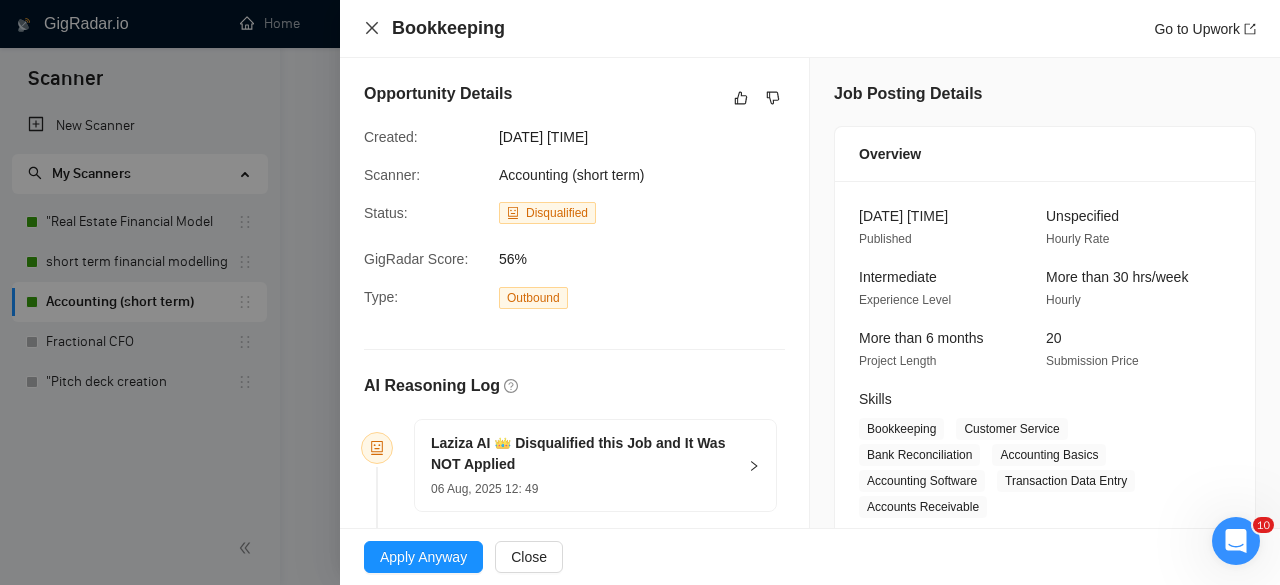 drag, startPoint x: 375, startPoint y: 27, endPoint x: 408, endPoint y: 51, distance: 40.804413 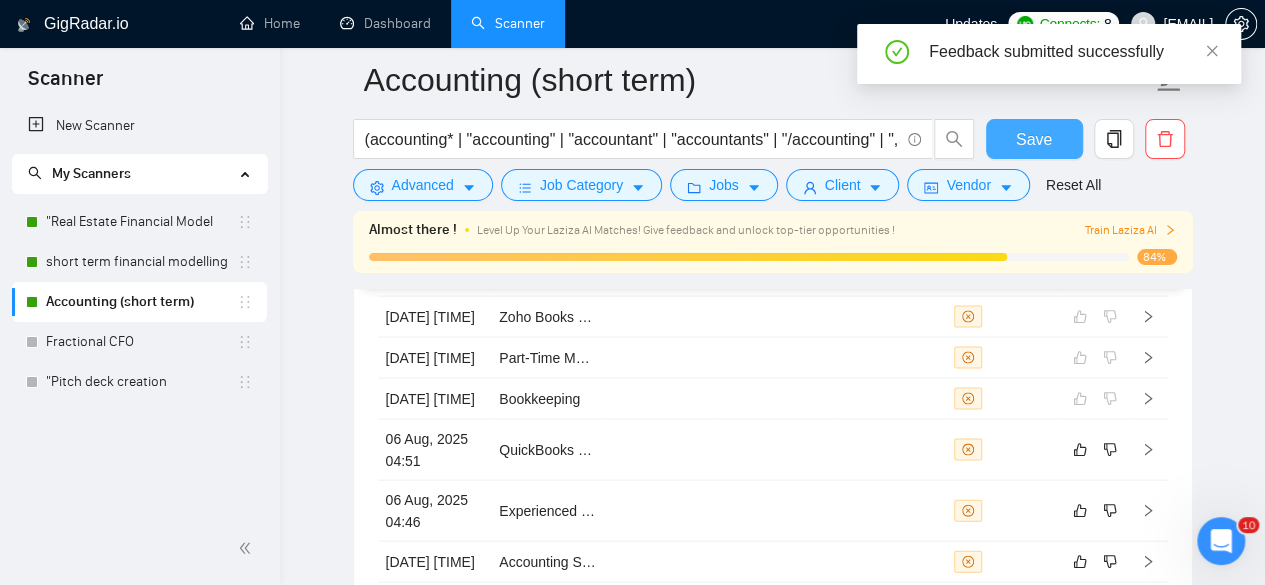 click on "Save" at bounding box center [1034, 139] 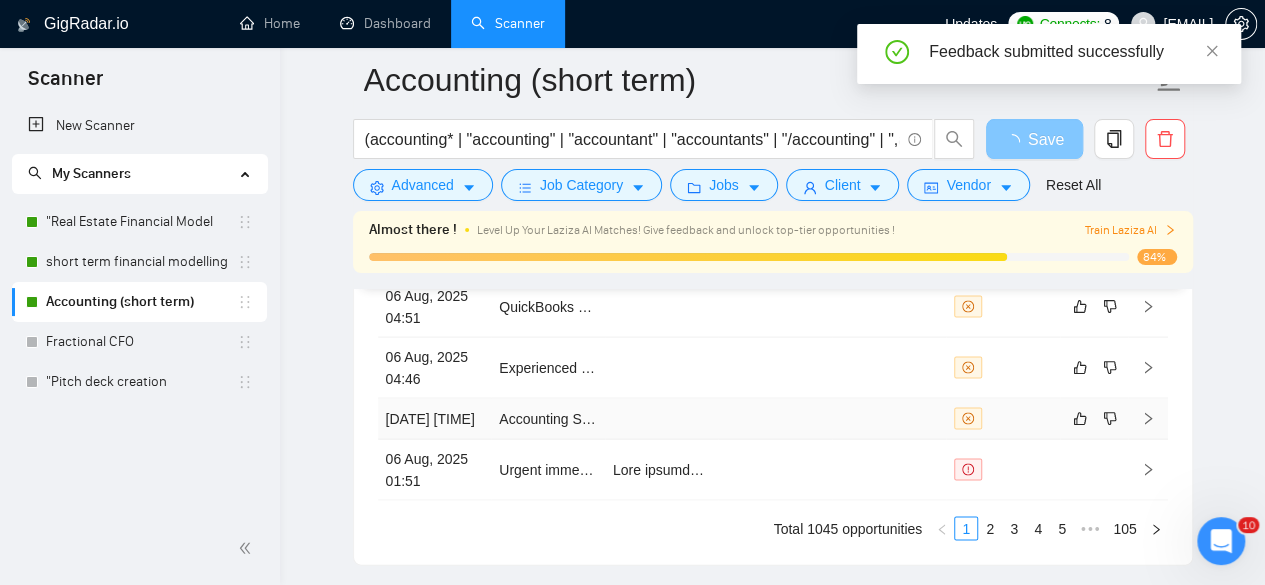 scroll, scrollTop: 5602, scrollLeft: 0, axis: vertical 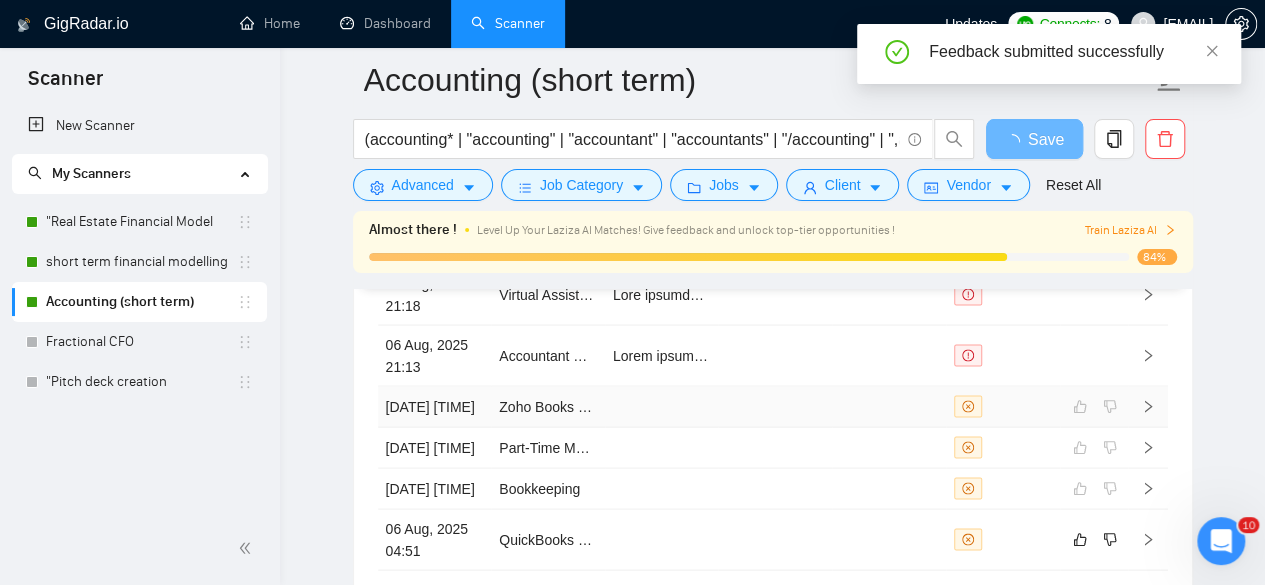 click on "CPA Needed for Financial Statement Audit of Foreign Corporation [DATE] [TIME] Virtual Assistant – Real Estate KPIs, P&Ls, and Spreadsheet Management   [DATE] [TIME] Accountant Needed for Single-Employee S-Corp Management   [DATE] [TIME] Zoho Books Bookkeeper [DATE] [TIME] Part-Time Music Royalty Auditor (Excel + AI Skills Required) [DATE] [TIME] Bookkeeping [DATE] [TIME] QuickBooks Online Expert Needed to Clean Up and Reconcile Bank Account [DATE] [TIME] Experienced CPA Accountant Needed for Financial Management [DATE] [TIME] Accounting System Development for Real Estate Management [DATE] [TIME] Urgent immediate Task: Forecasting budgeting, P&L and Balance Sheet" at bounding box center [773, 468] 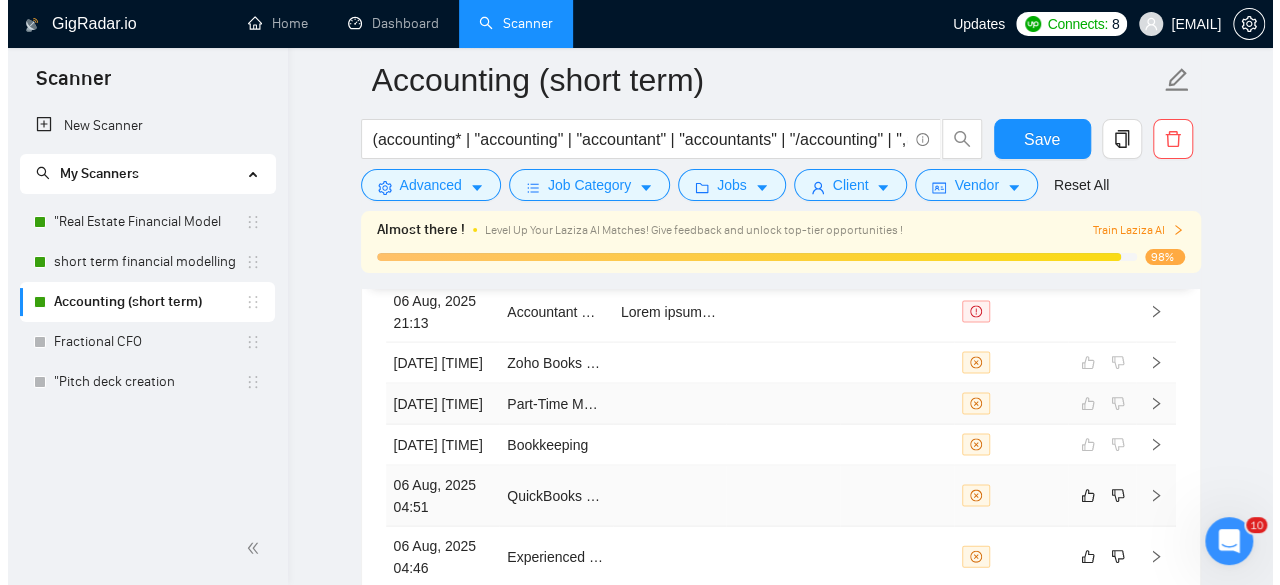 scroll, scrollTop: 5647, scrollLeft: 0, axis: vertical 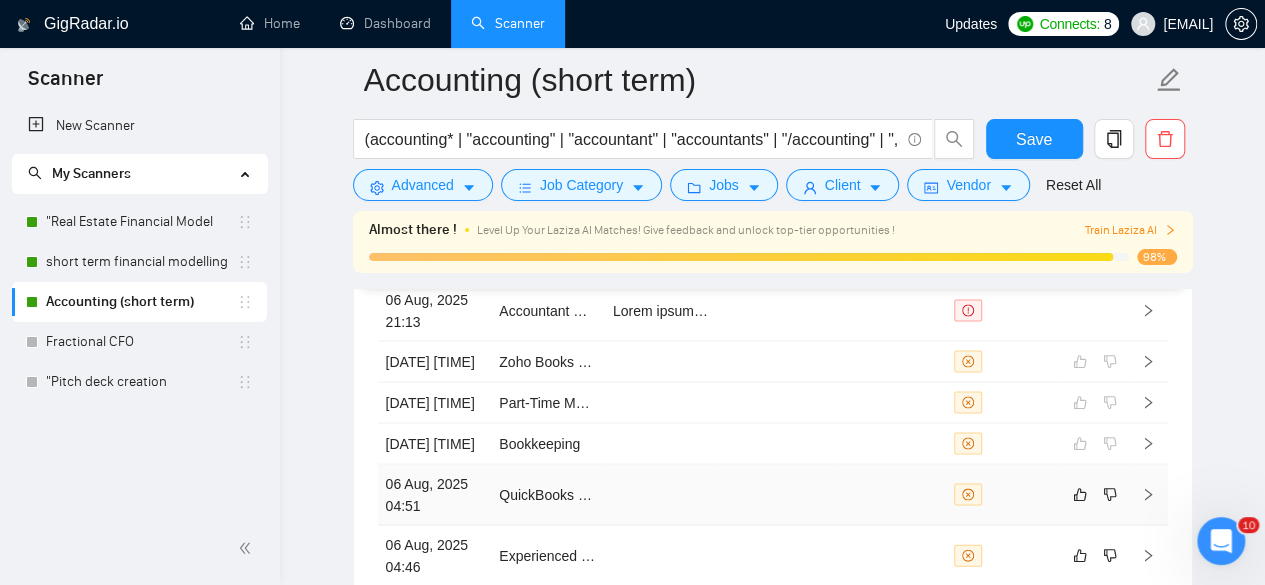 click at bounding box center [662, 494] 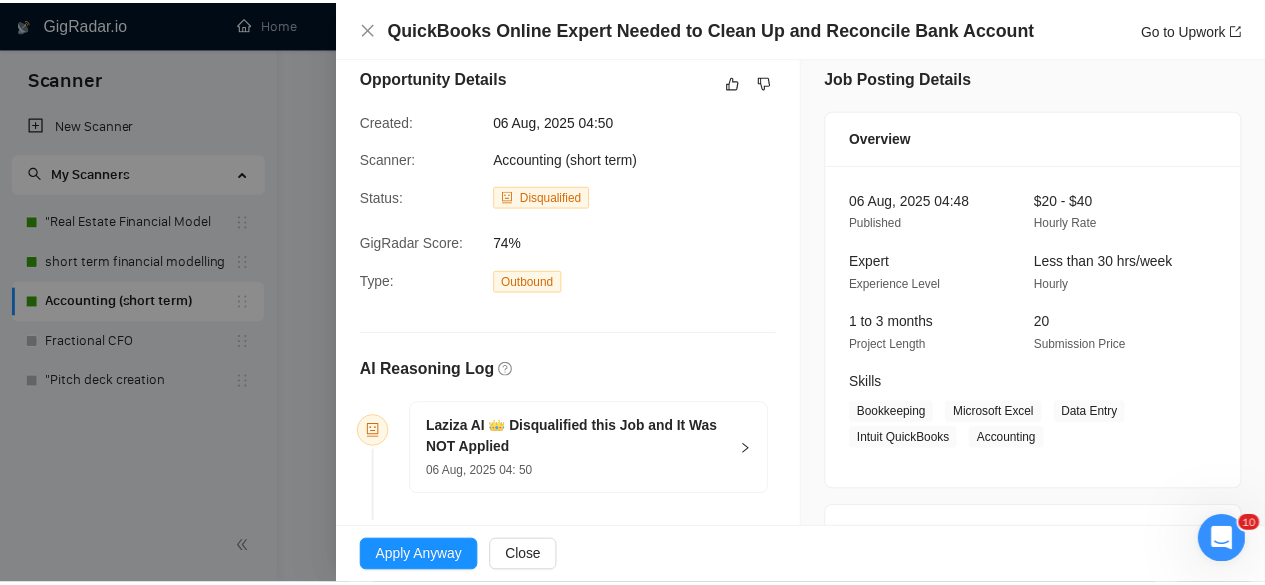 scroll, scrollTop: 0, scrollLeft: 0, axis: both 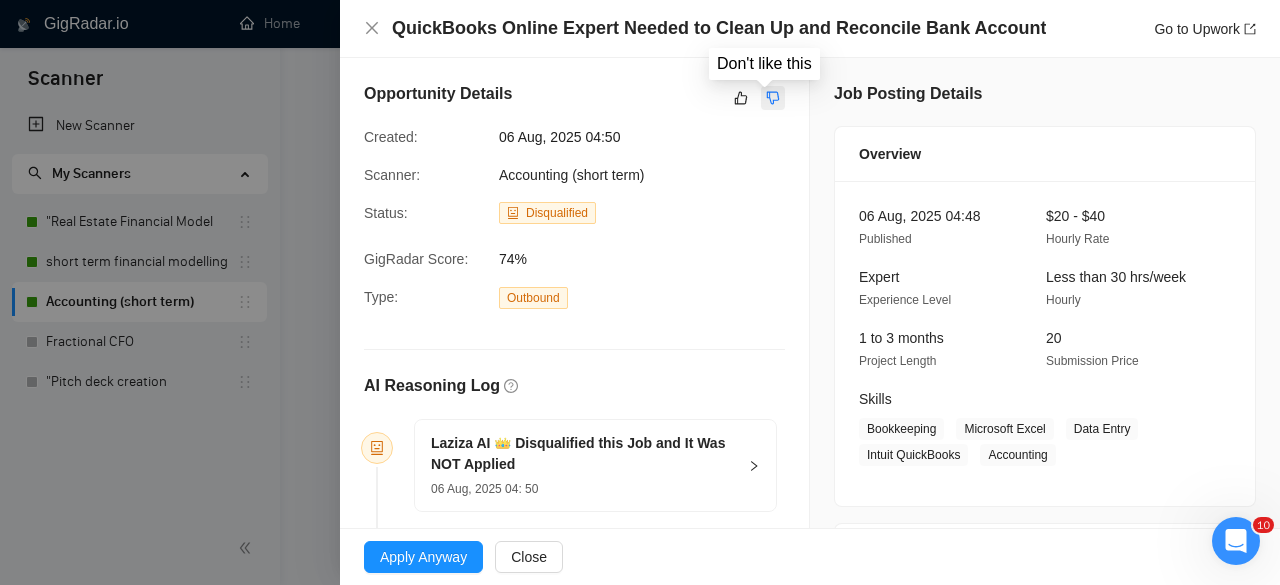 click 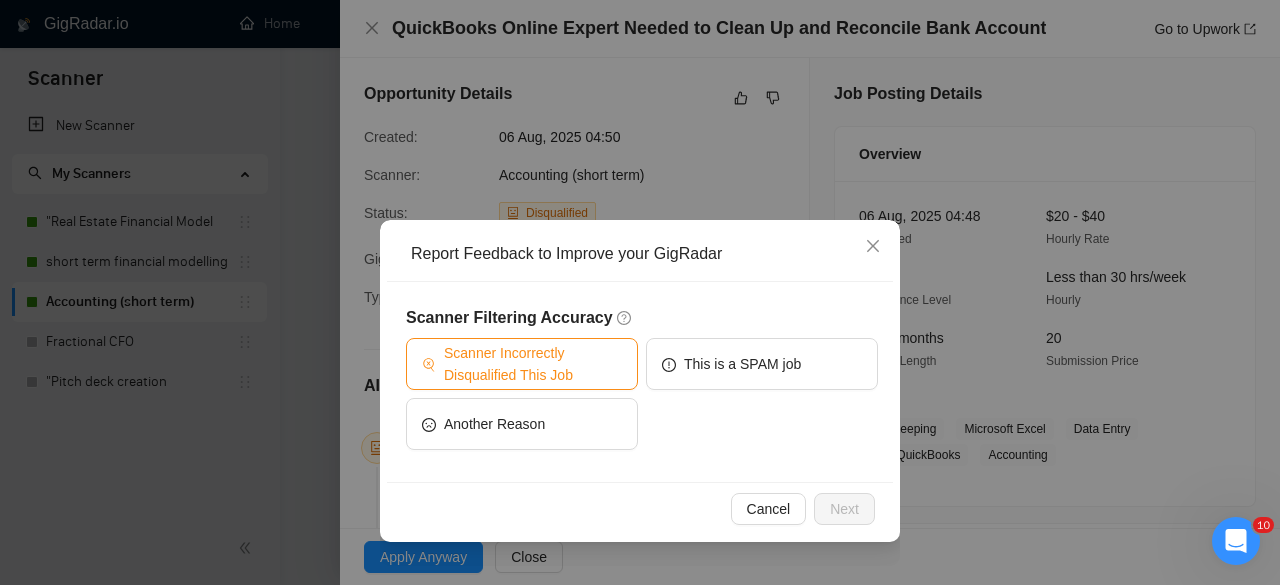 click on "Scanner Incorrectly Disqualified This Job" at bounding box center [533, 364] 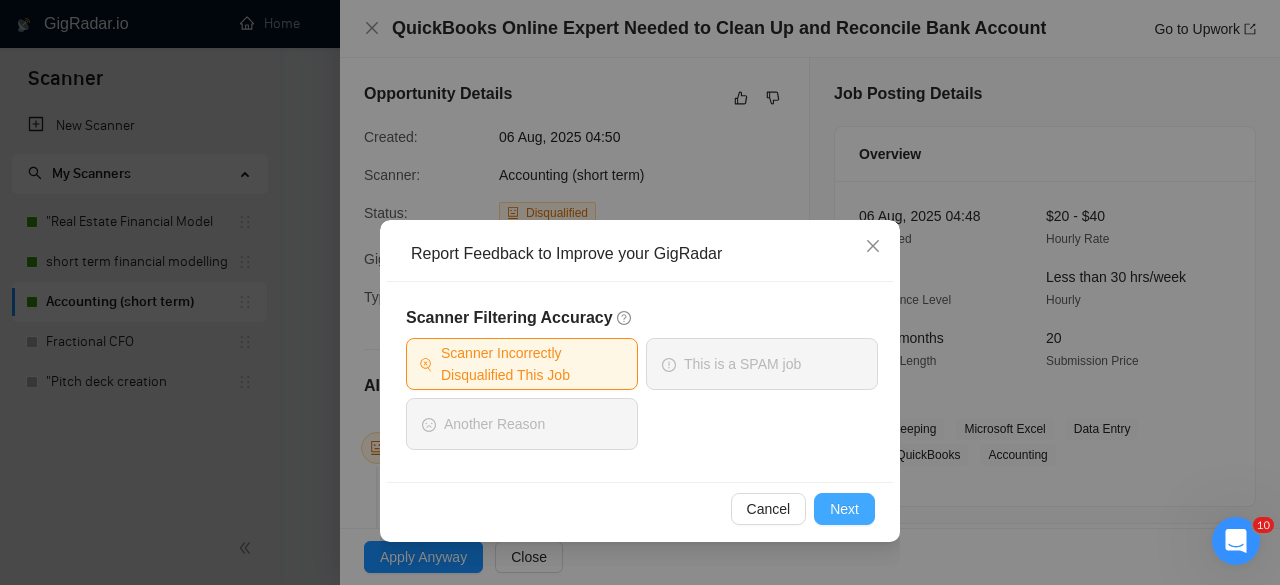 click on "Next" at bounding box center [844, 509] 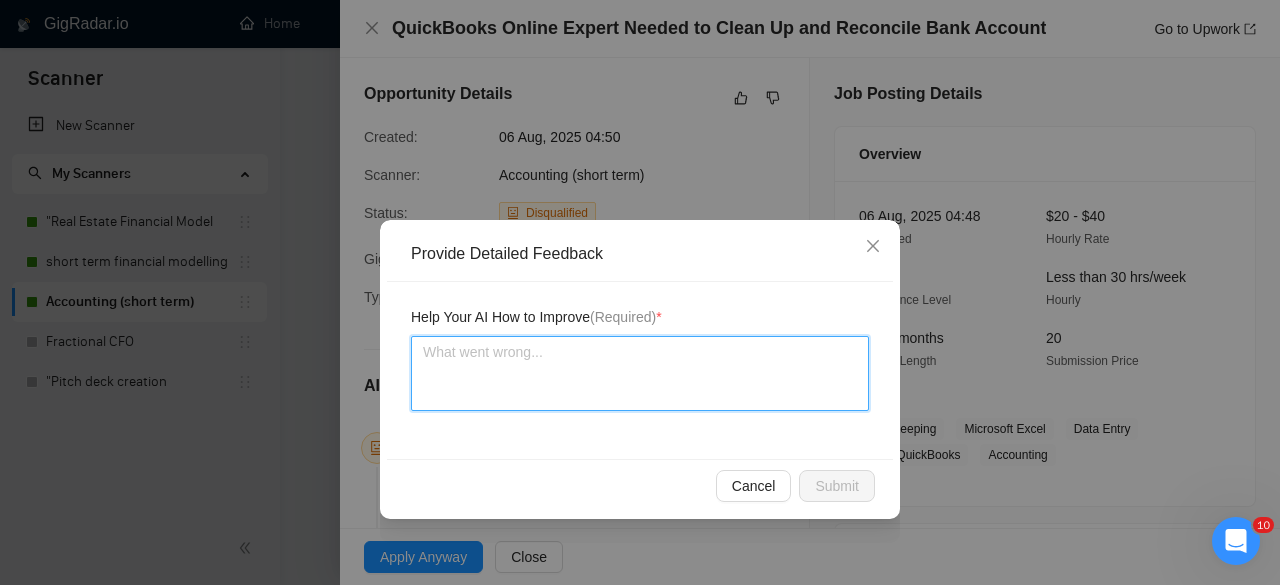 click at bounding box center (640, 373) 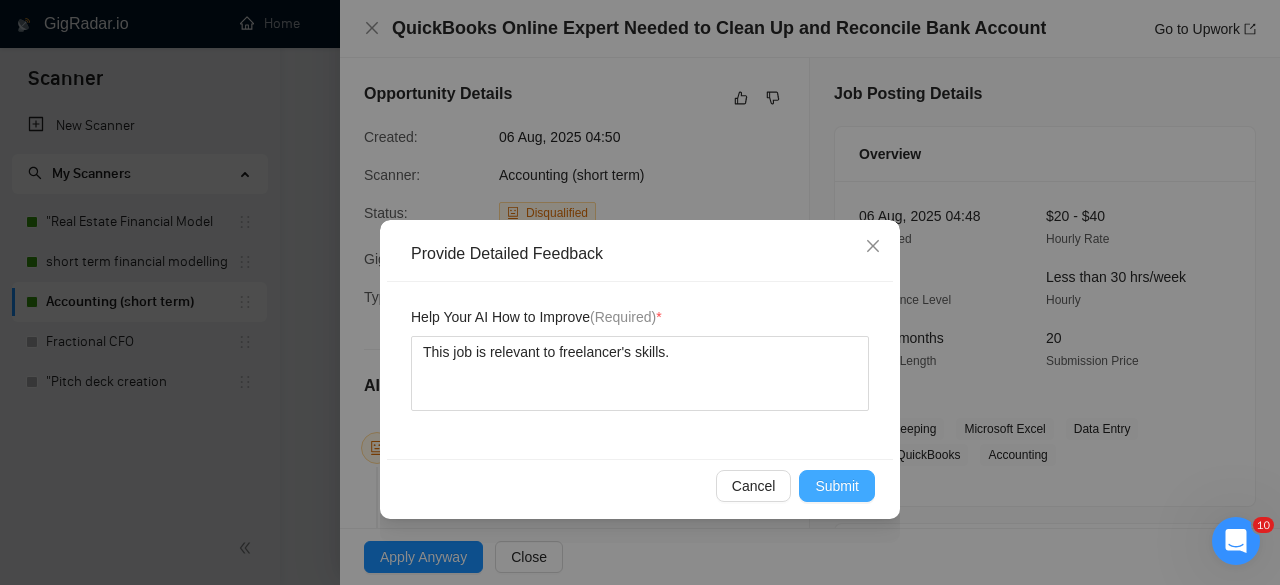 click on "Submit" at bounding box center (837, 486) 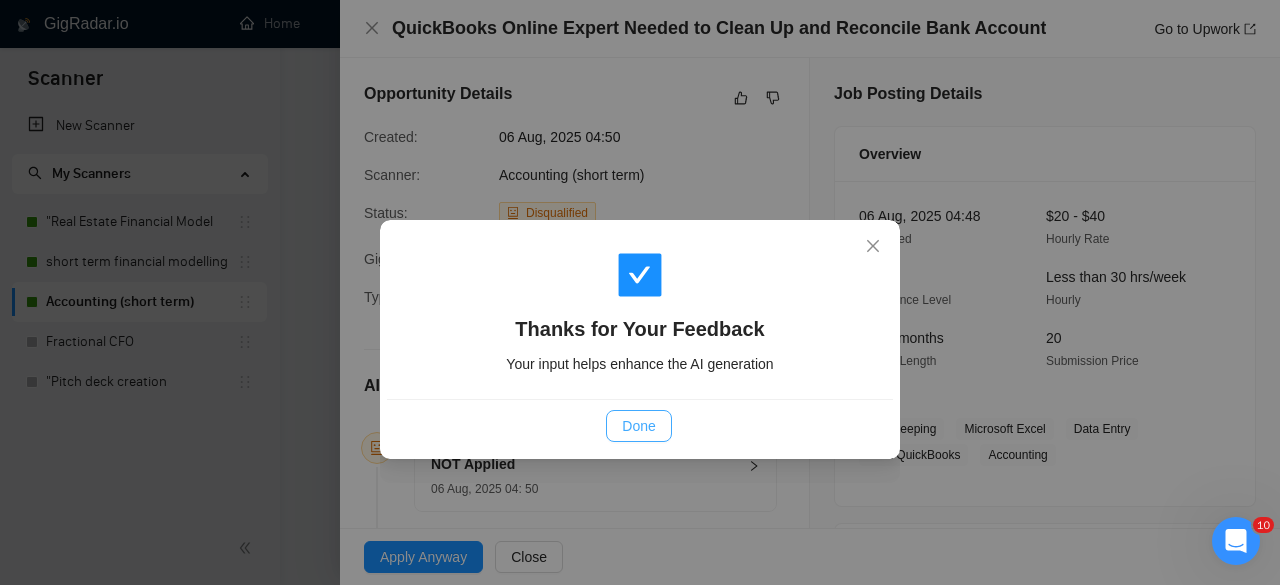 click on "Done" at bounding box center [638, 426] 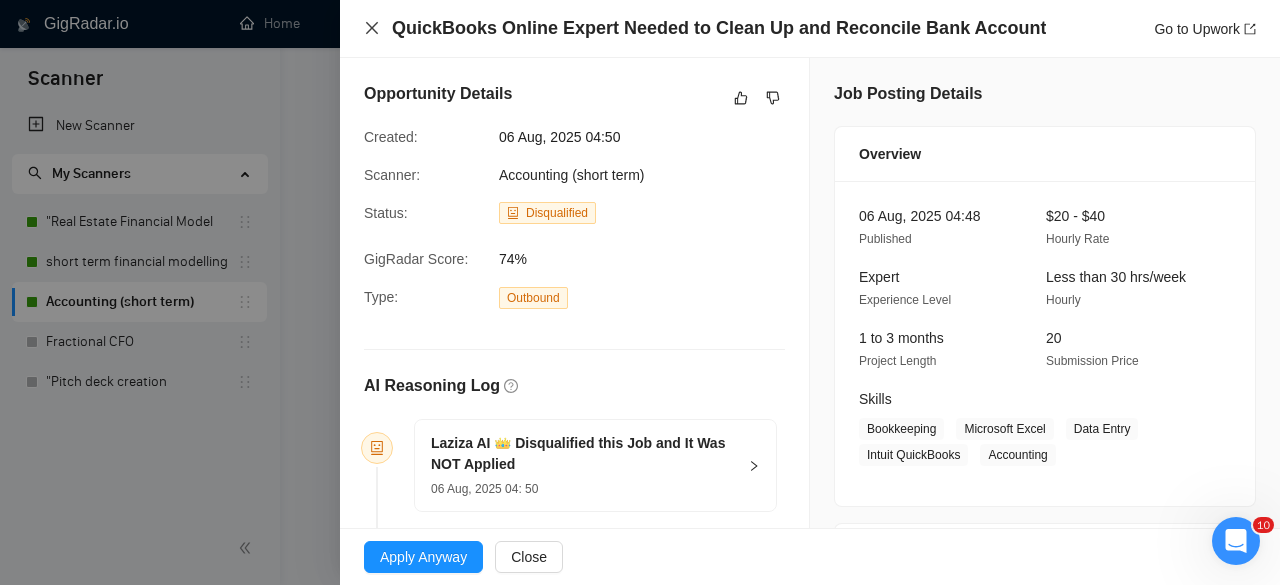 click 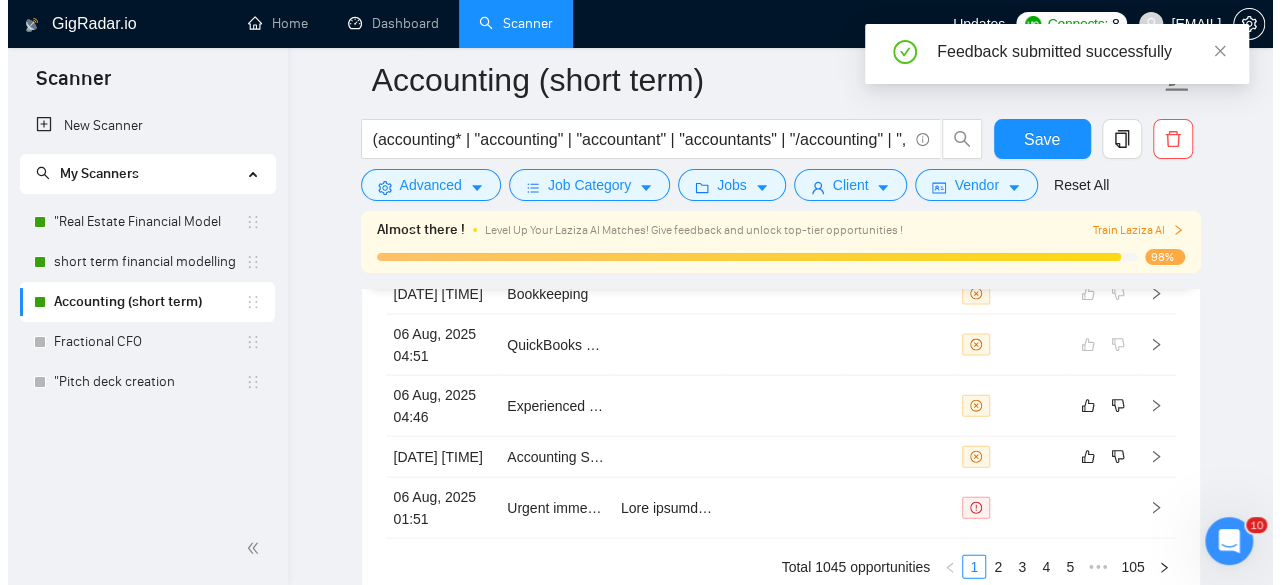 scroll, scrollTop: 5797, scrollLeft: 0, axis: vertical 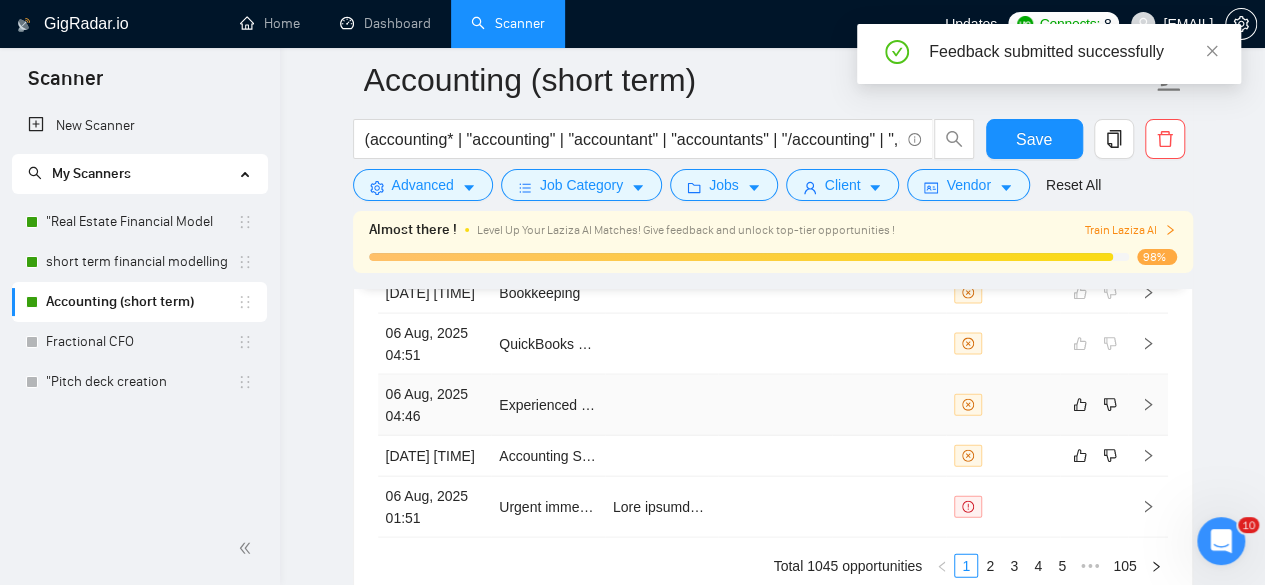 click at bounding box center [775, 405] 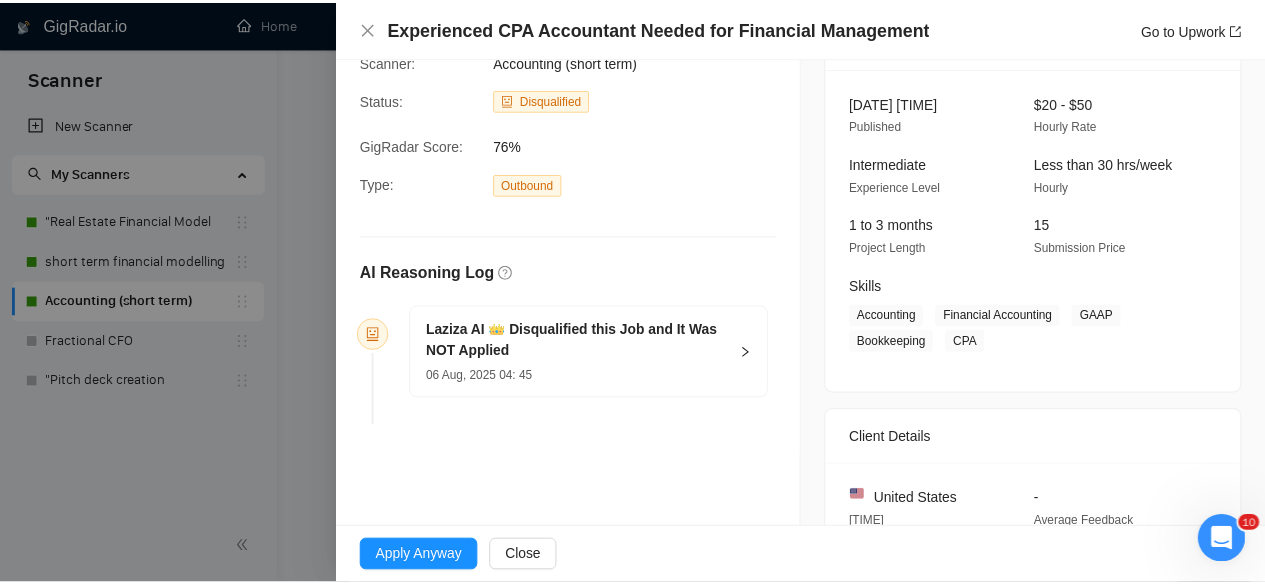 scroll, scrollTop: 0, scrollLeft: 0, axis: both 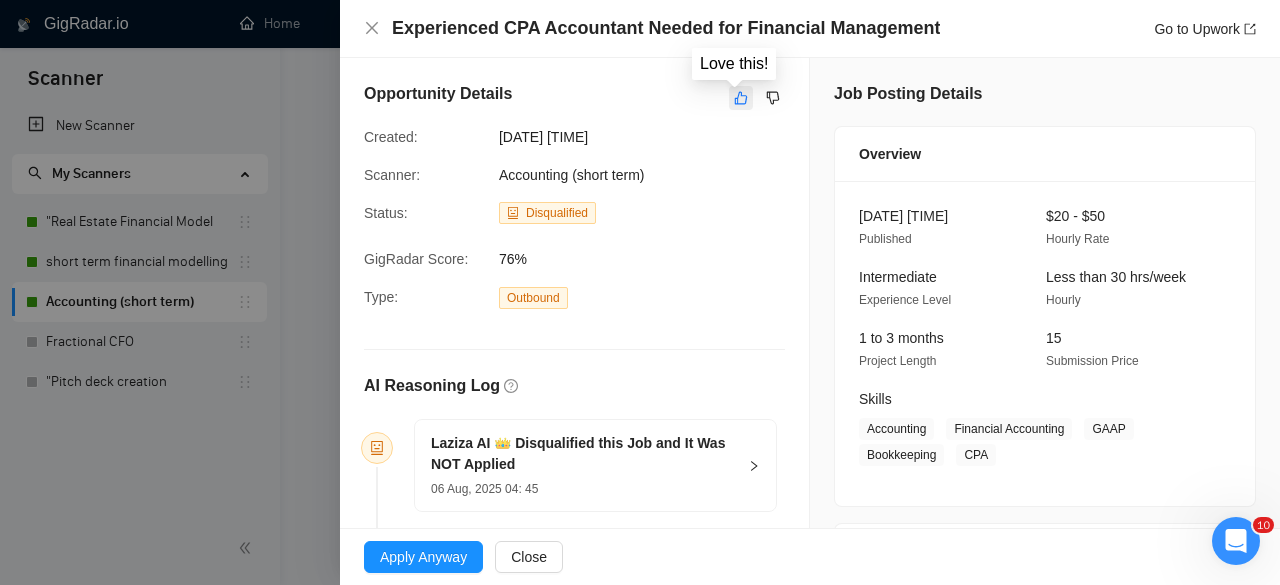 click 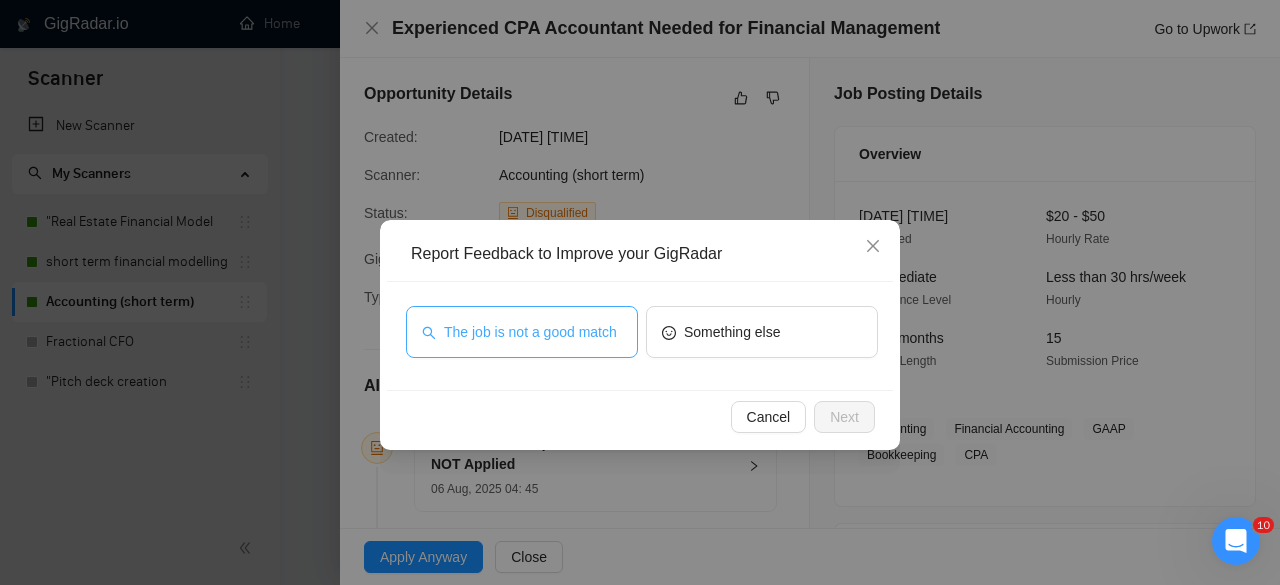 click on "The job is not a good match" at bounding box center (530, 332) 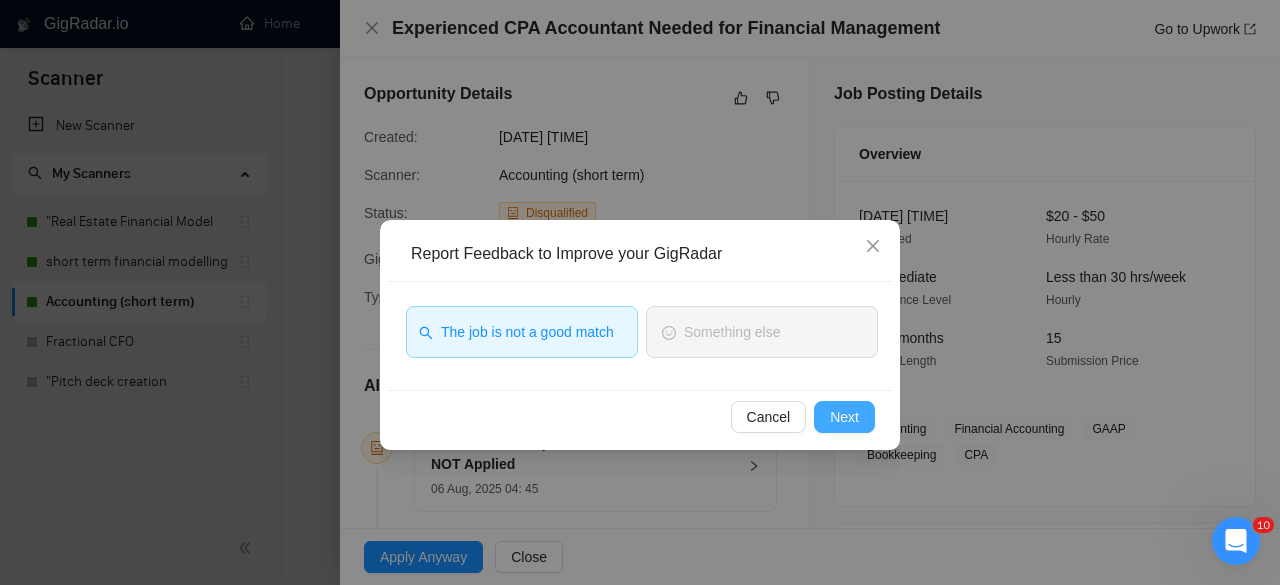 click on "Next" at bounding box center [844, 417] 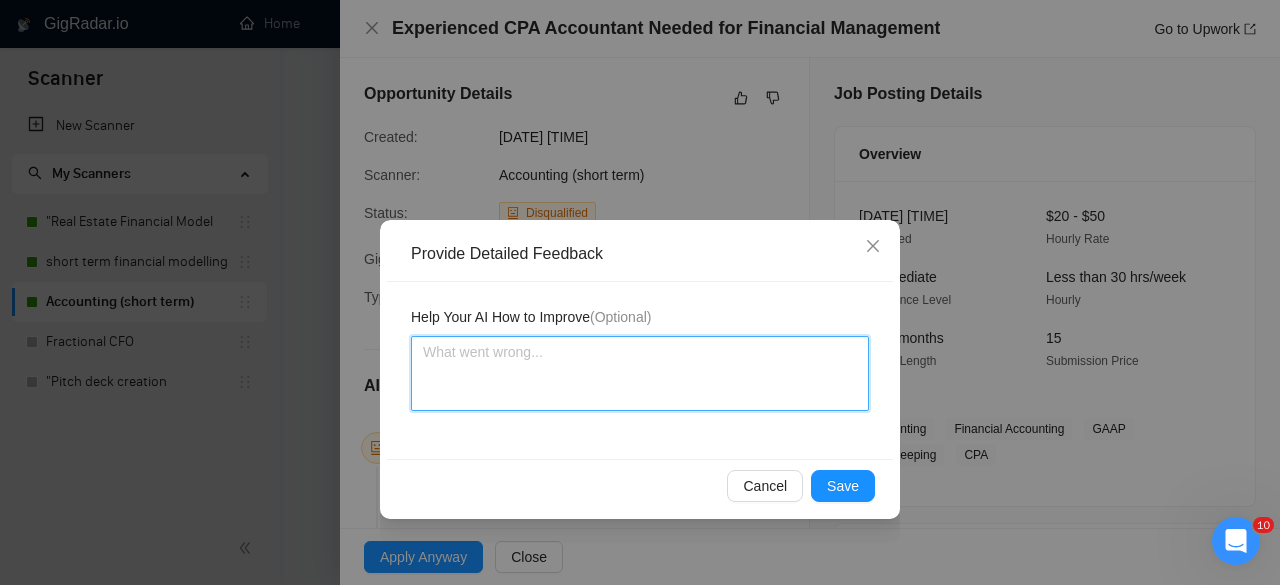 click at bounding box center [640, 373] 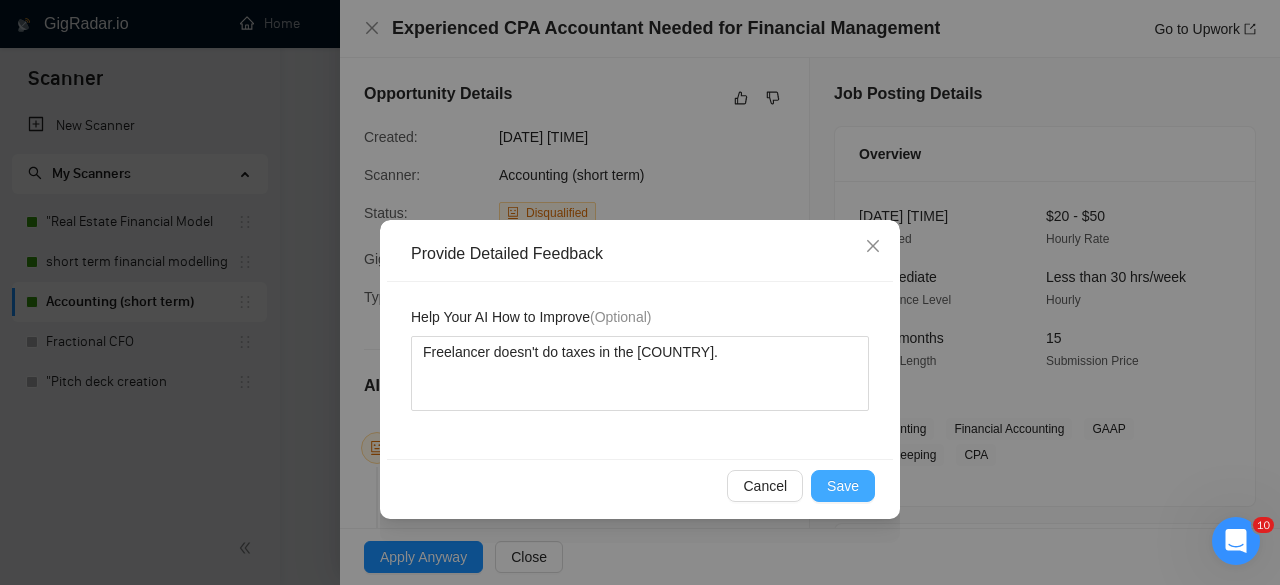 click on "Save" at bounding box center [843, 486] 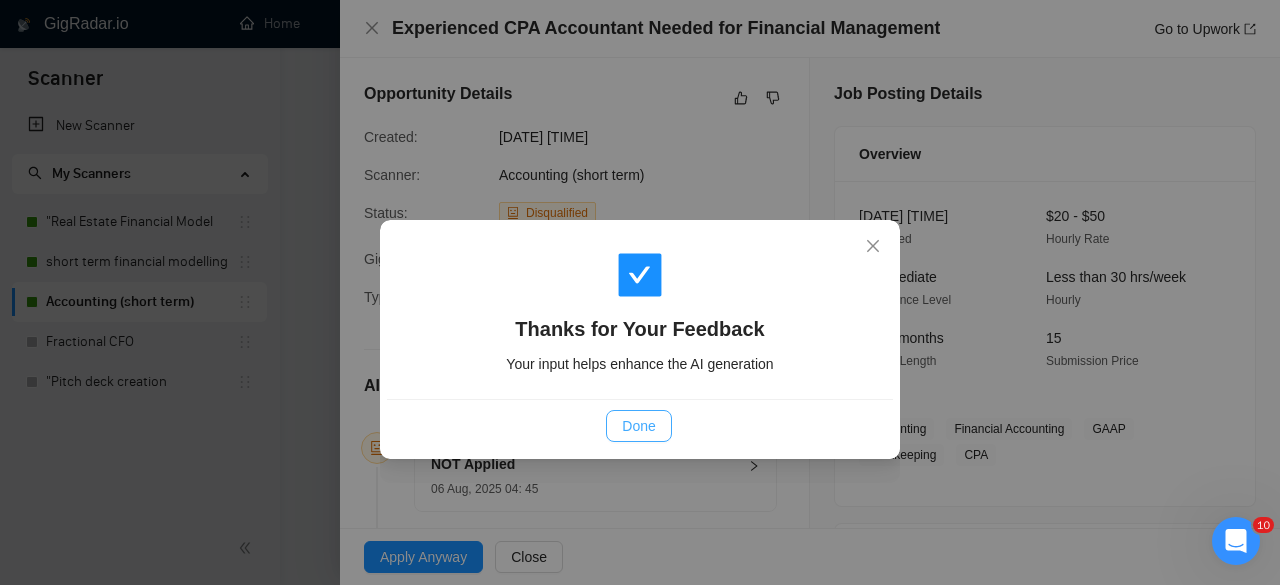 click on "Done" at bounding box center [638, 426] 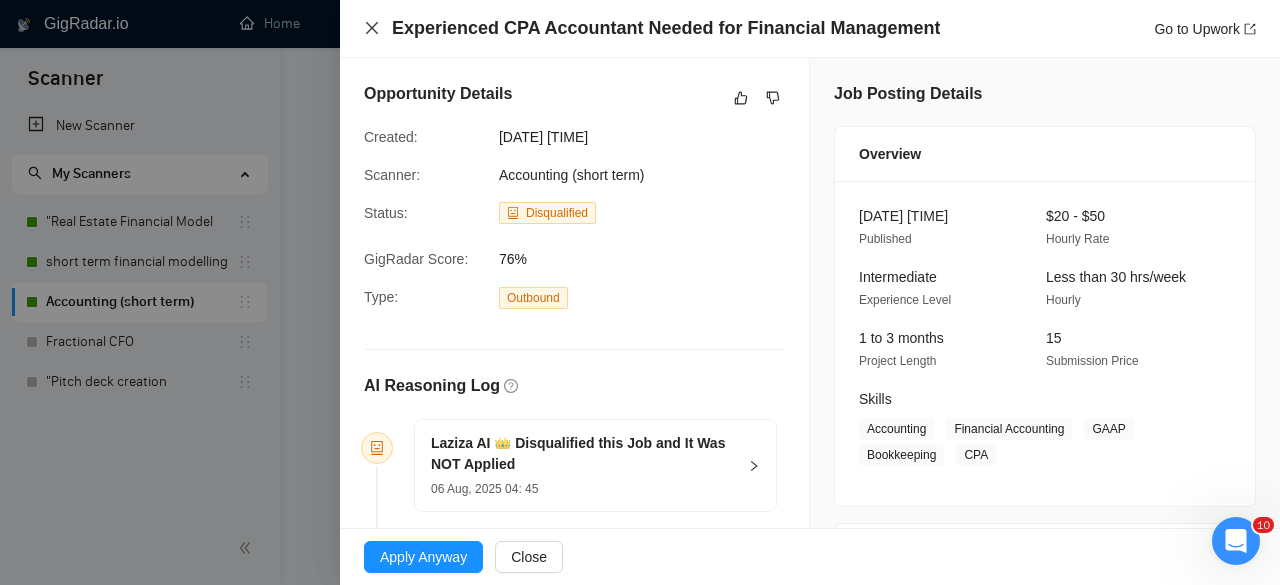 click 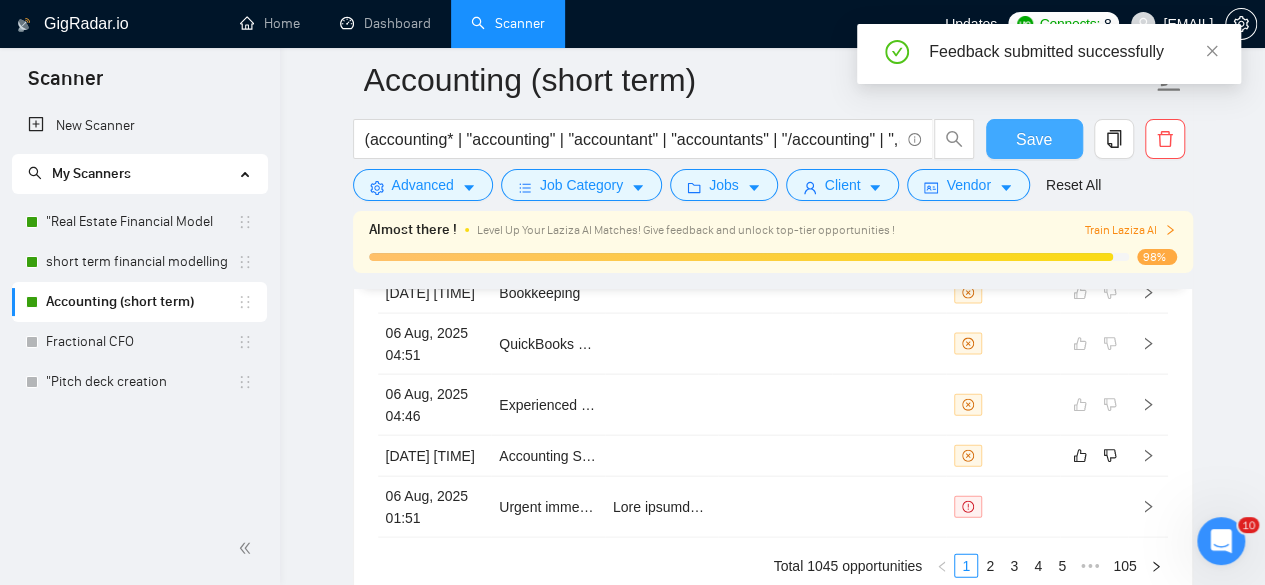 click on "Save" at bounding box center [1034, 139] 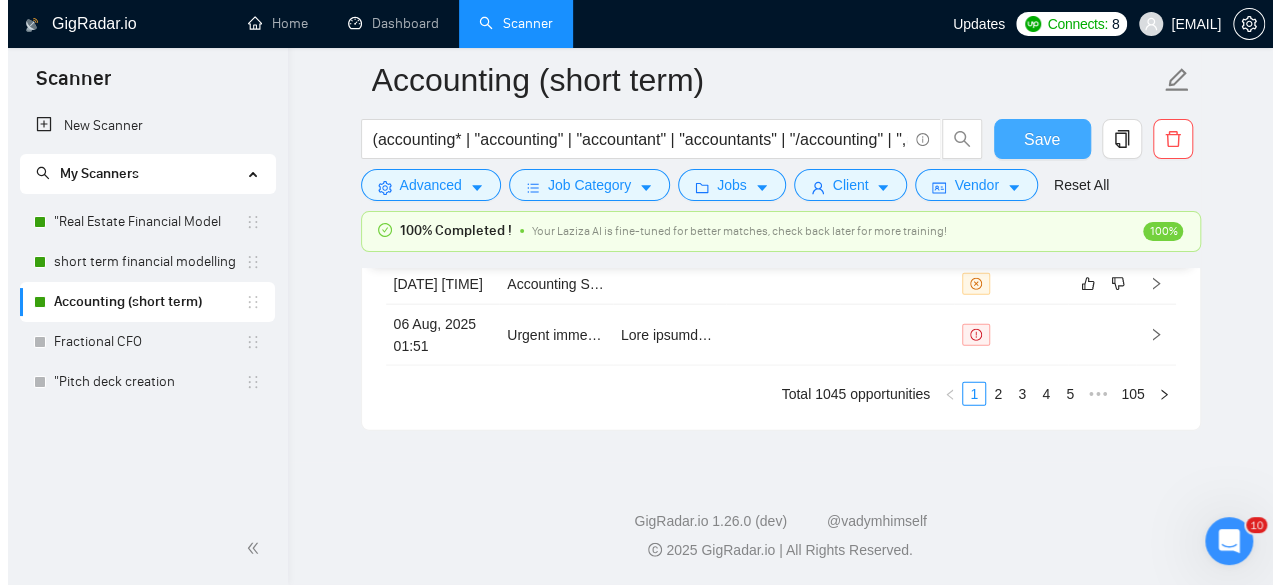 scroll, scrollTop: 5976, scrollLeft: 0, axis: vertical 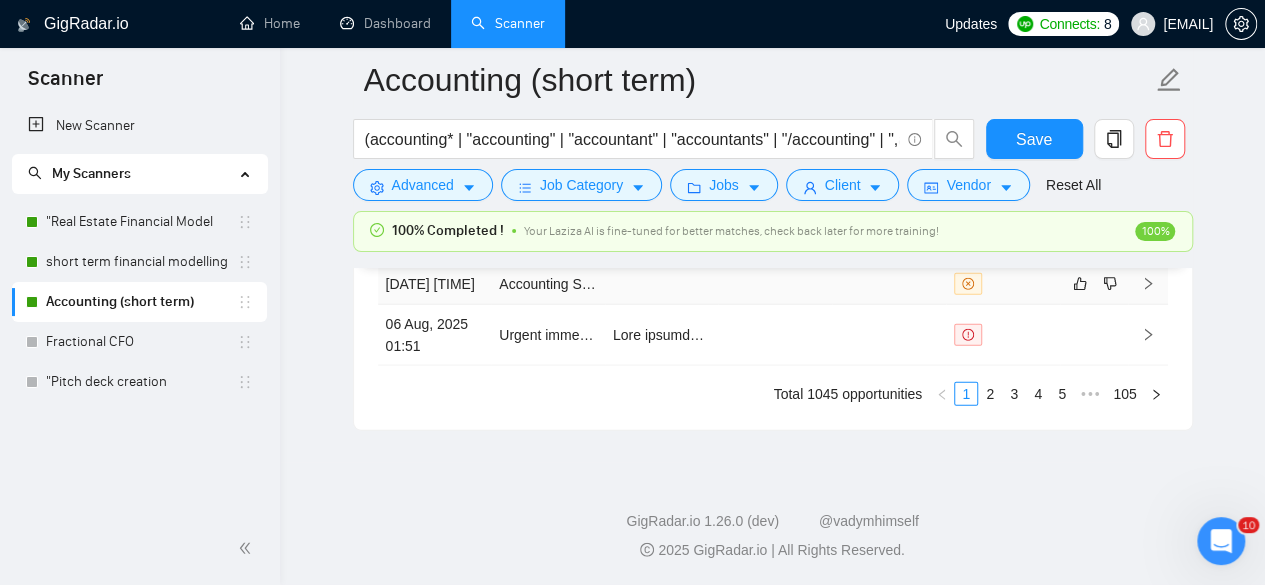click at bounding box center [775, 284] 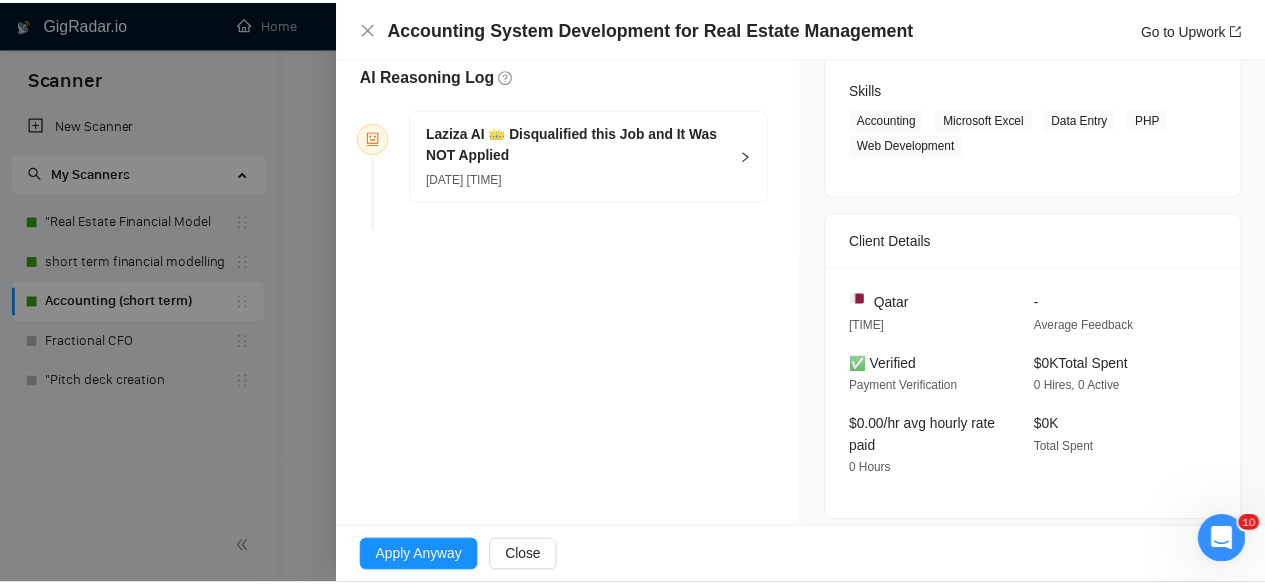 scroll, scrollTop: 0, scrollLeft: 0, axis: both 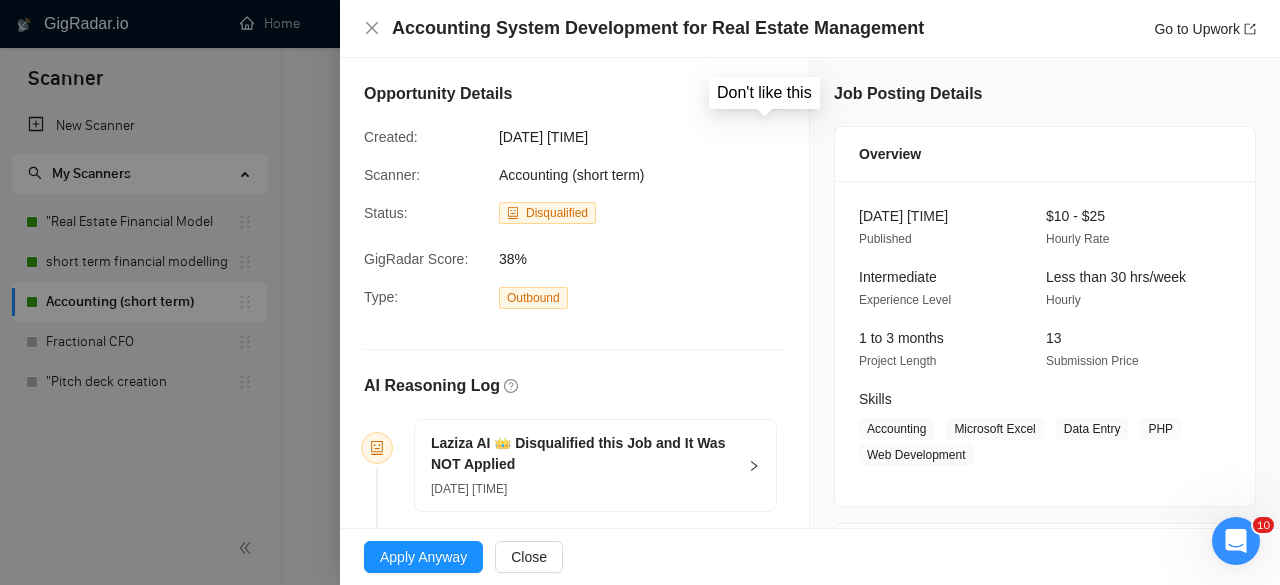 click 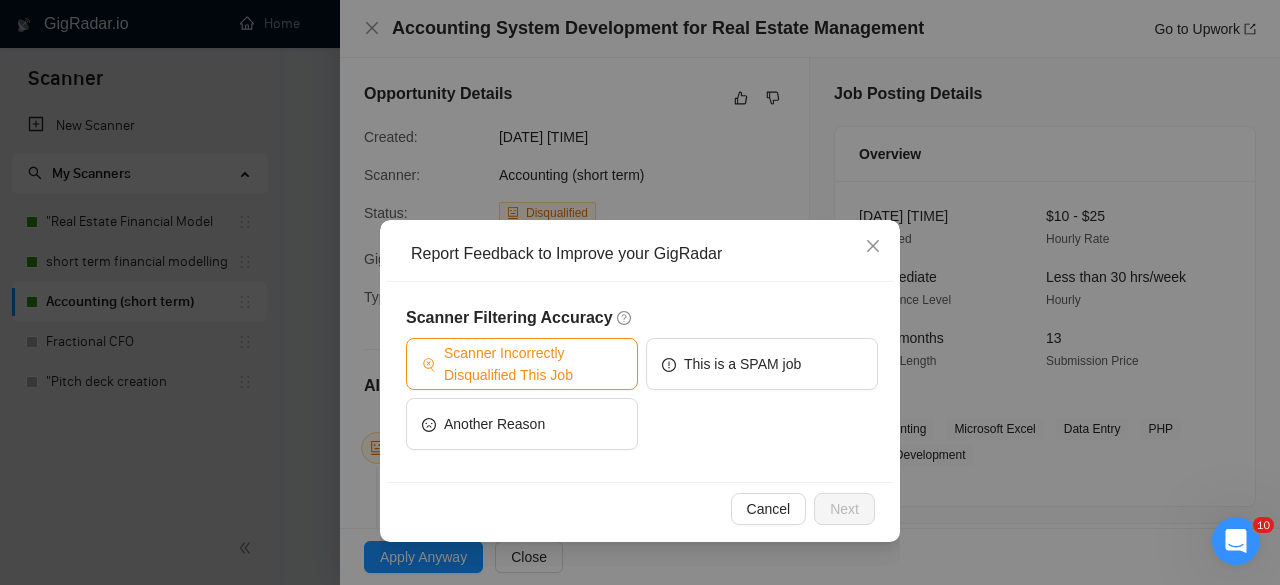 click on "Scanner Incorrectly Disqualified This Job" at bounding box center [533, 364] 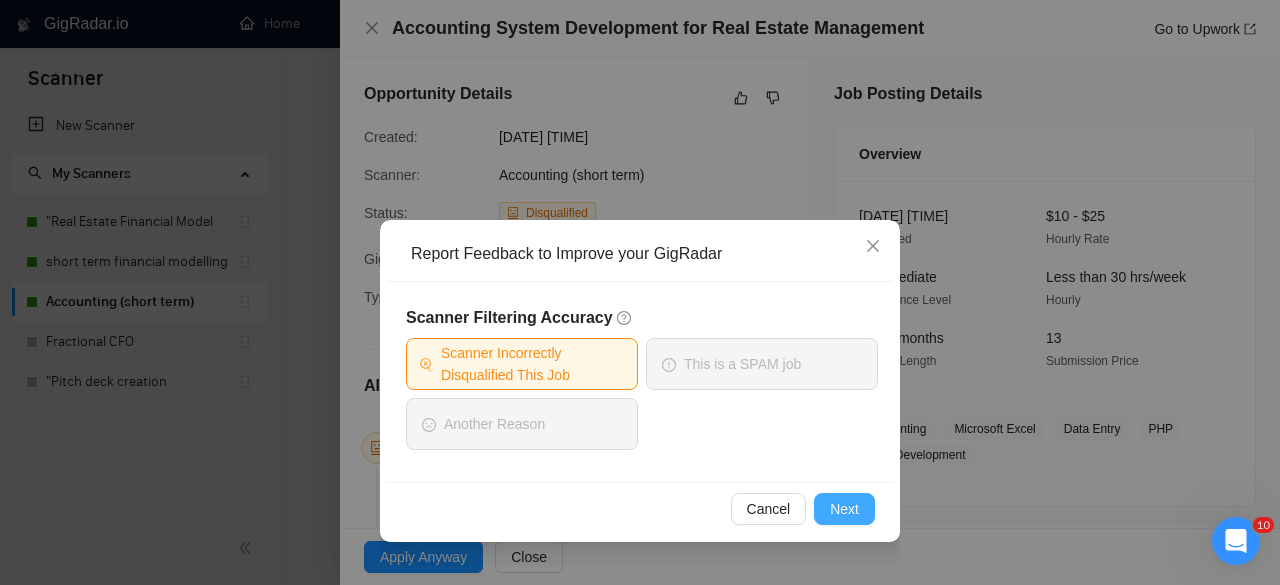 click on "Next" at bounding box center [844, 509] 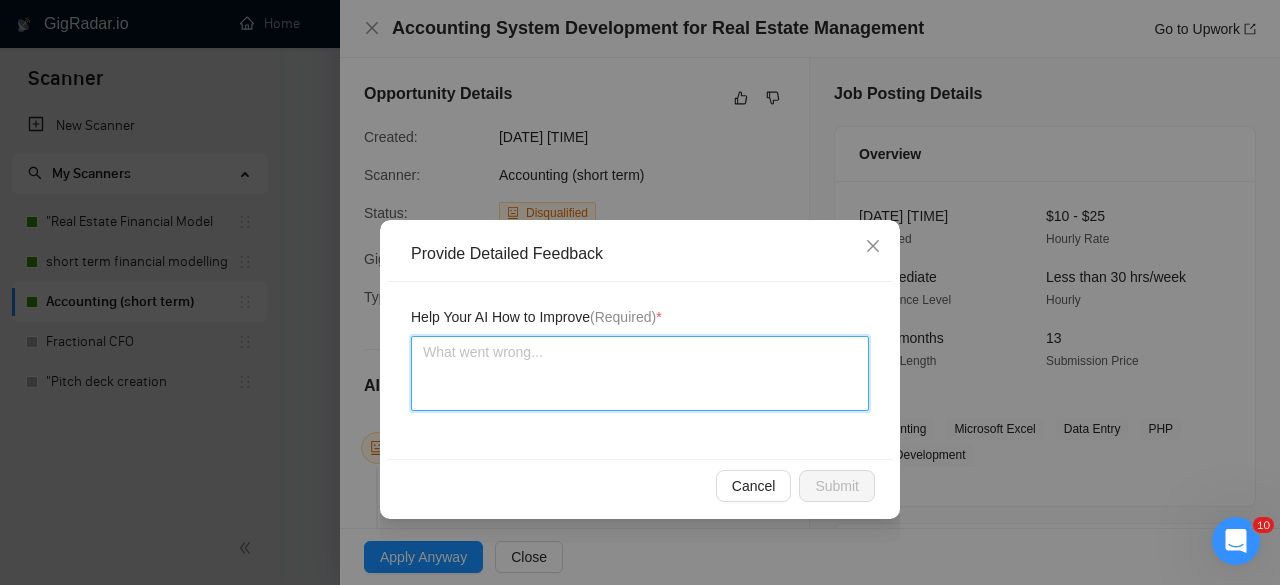 click at bounding box center [640, 373] 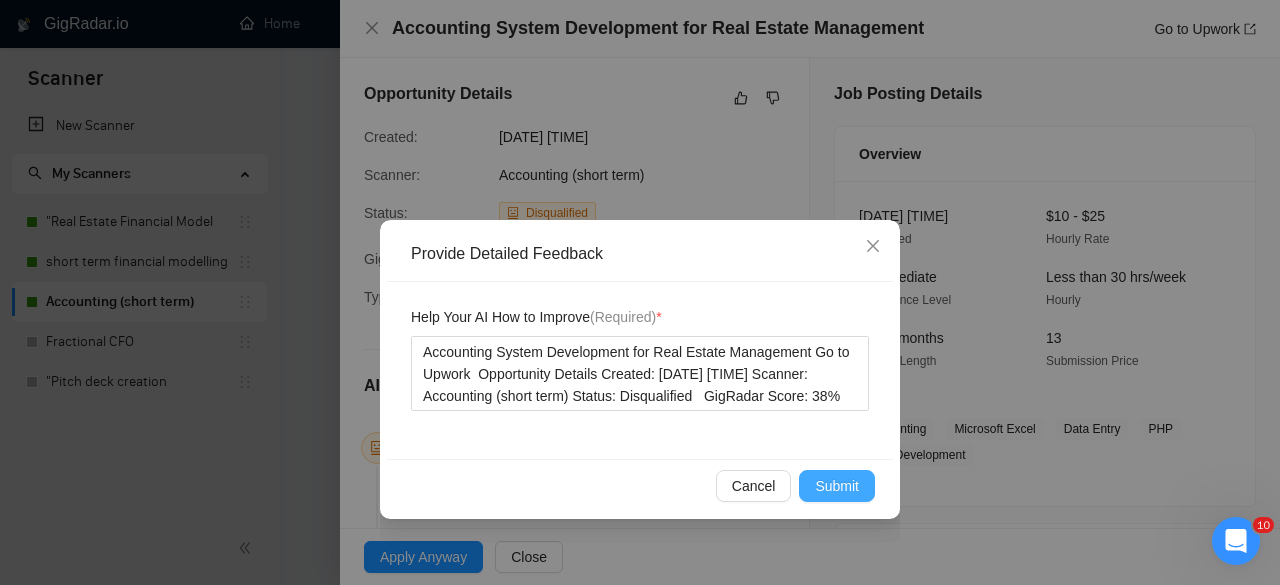 click on "Submit" at bounding box center (837, 486) 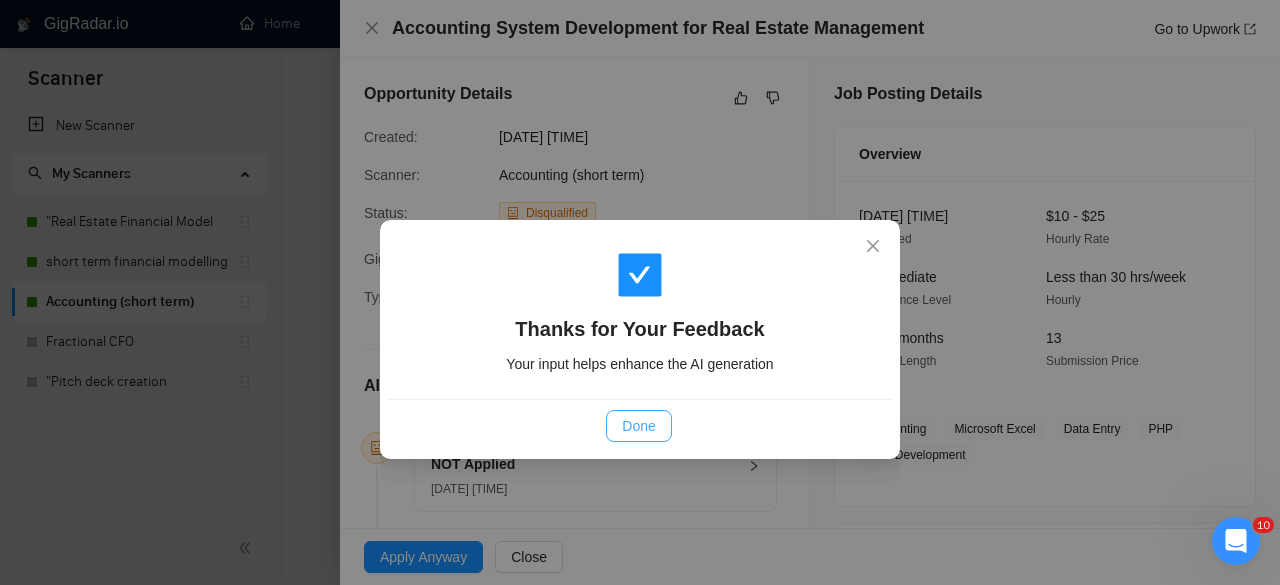 click on "Done" at bounding box center [638, 426] 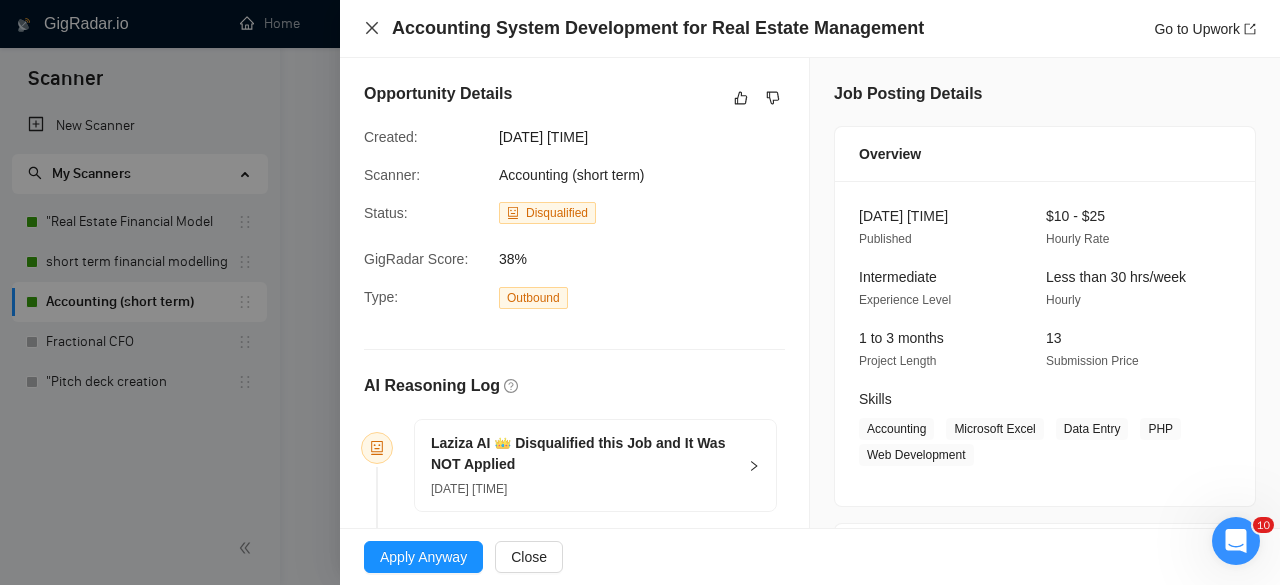 click 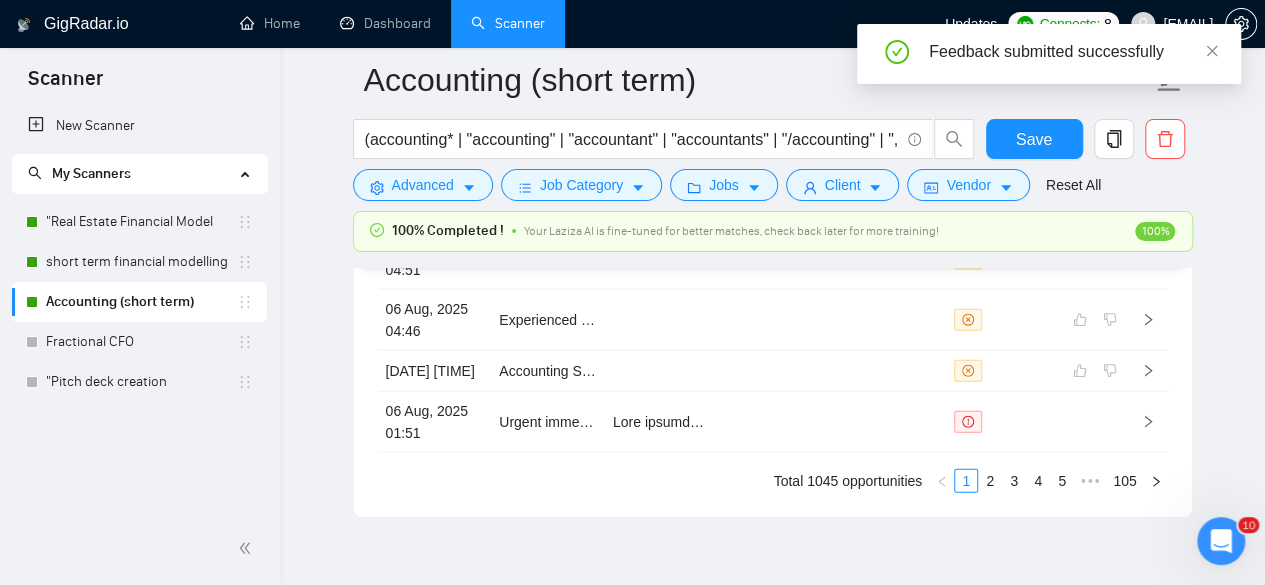 scroll, scrollTop: 6006, scrollLeft: 0, axis: vertical 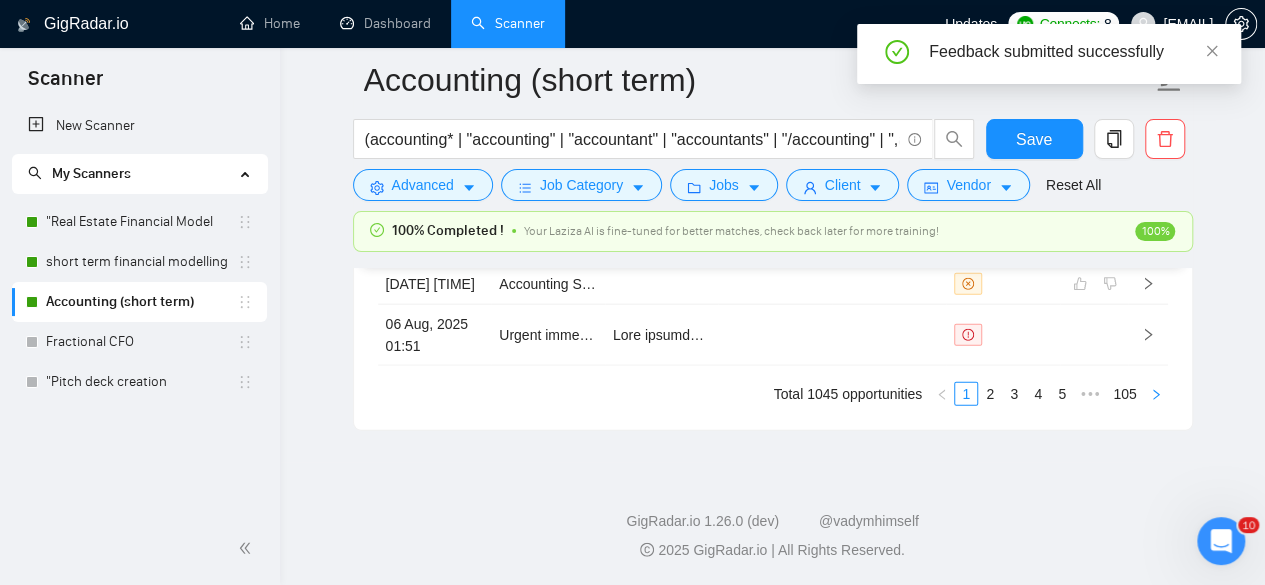 click at bounding box center (1156, 394) 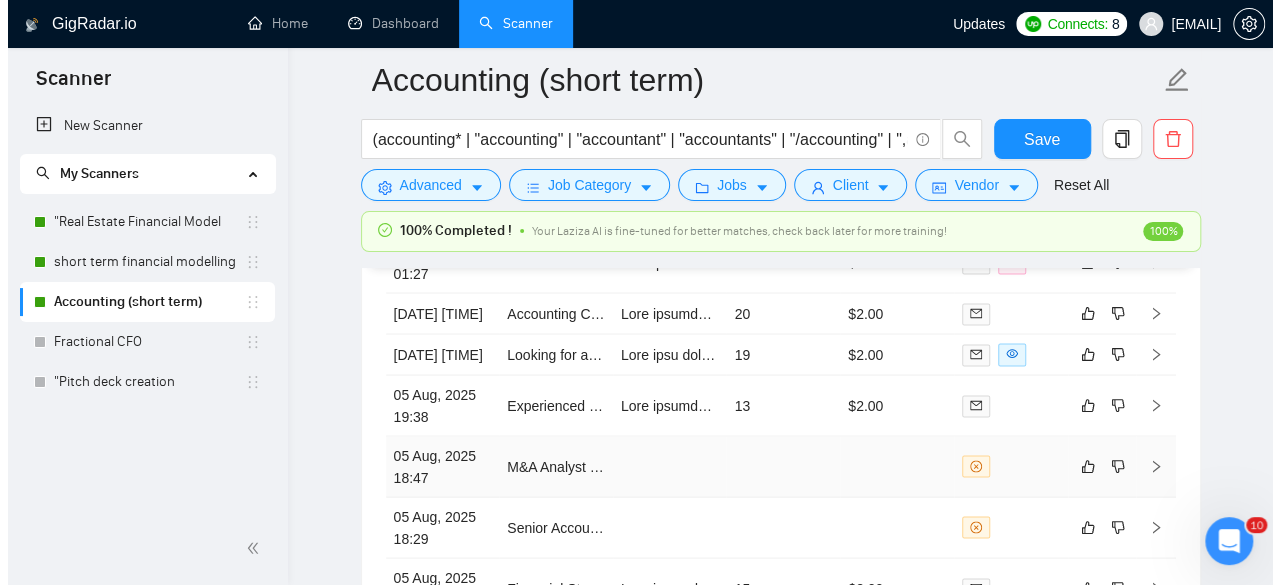 scroll, scrollTop: 5615, scrollLeft: 0, axis: vertical 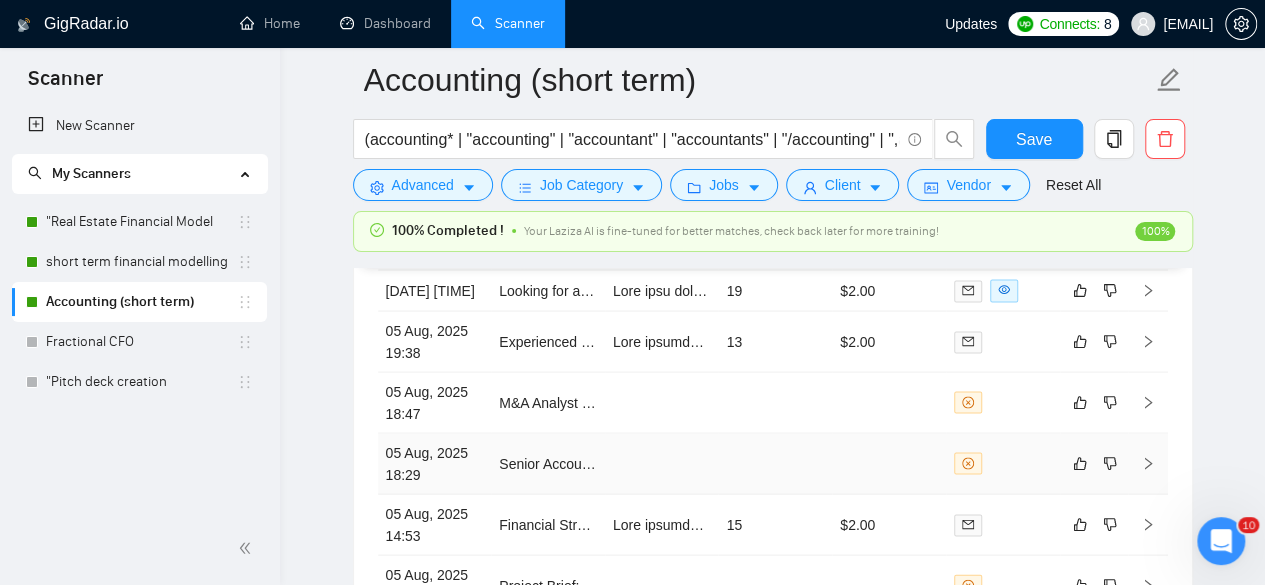 click at bounding box center [889, 463] 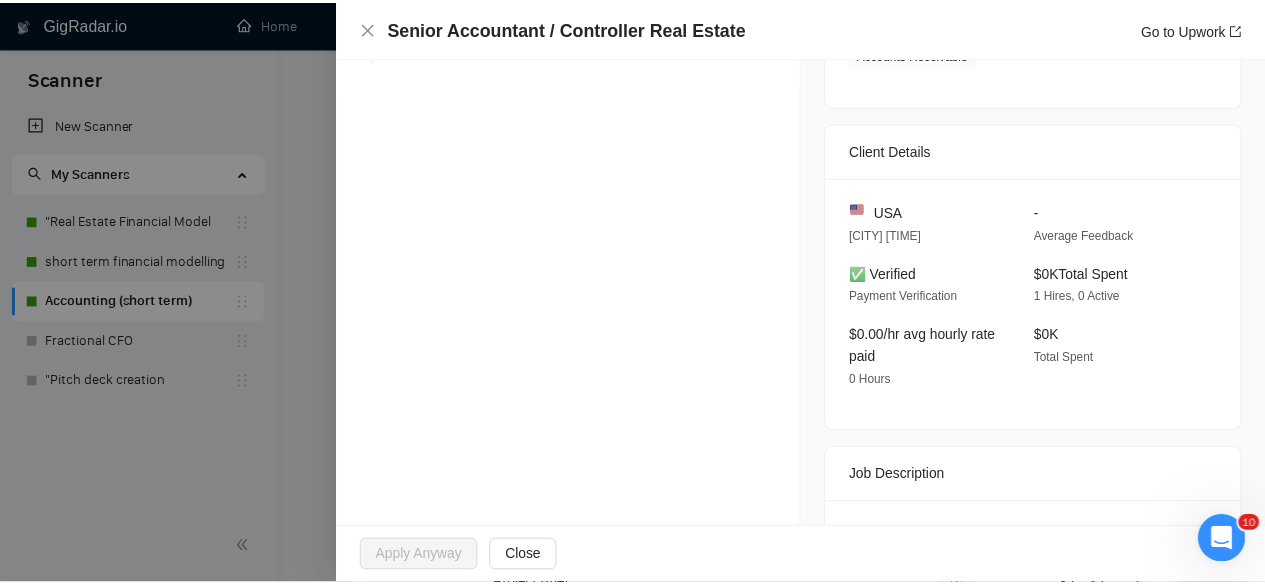 scroll, scrollTop: 0, scrollLeft: 0, axis: both 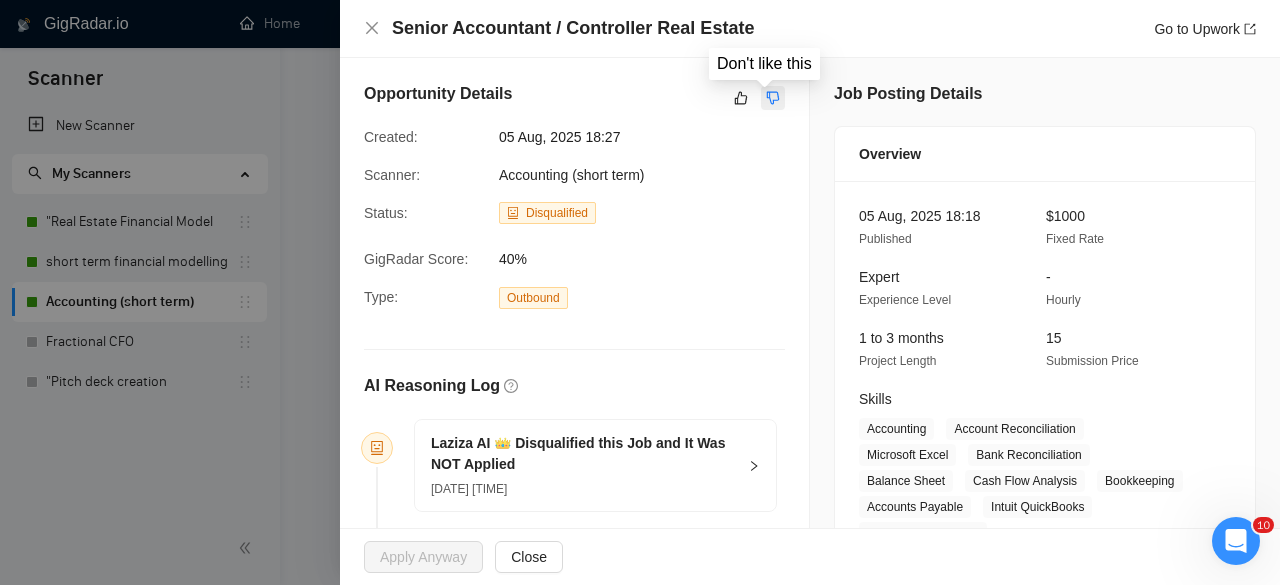click 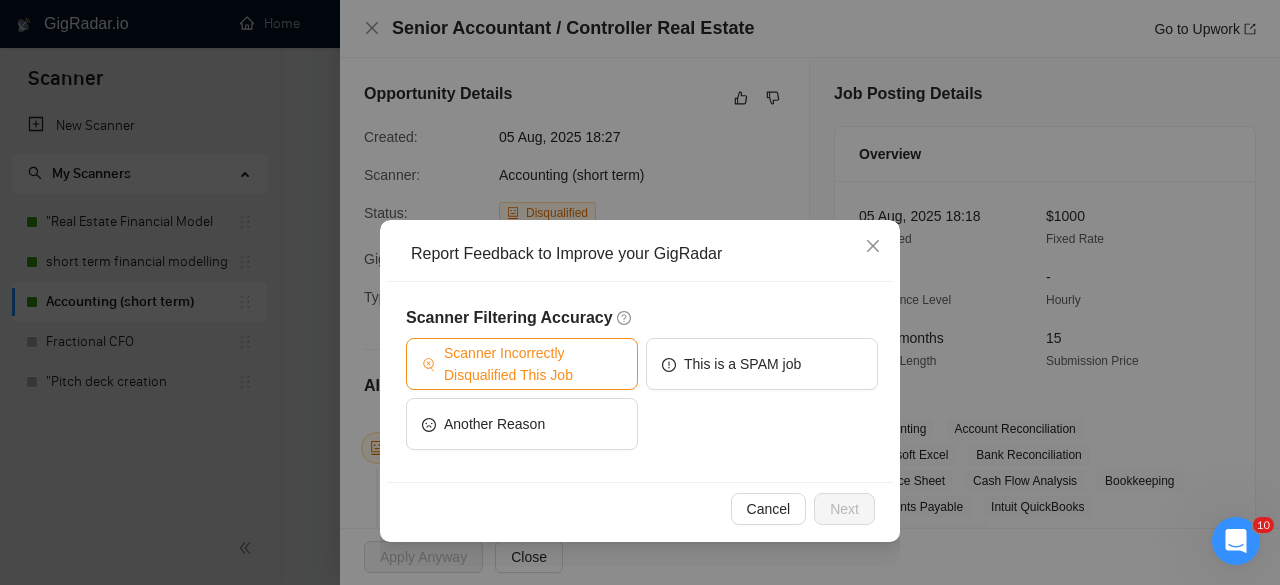 click on "Scanner Incorrectly Disqualified This Job" at bounding box center (533, 364) 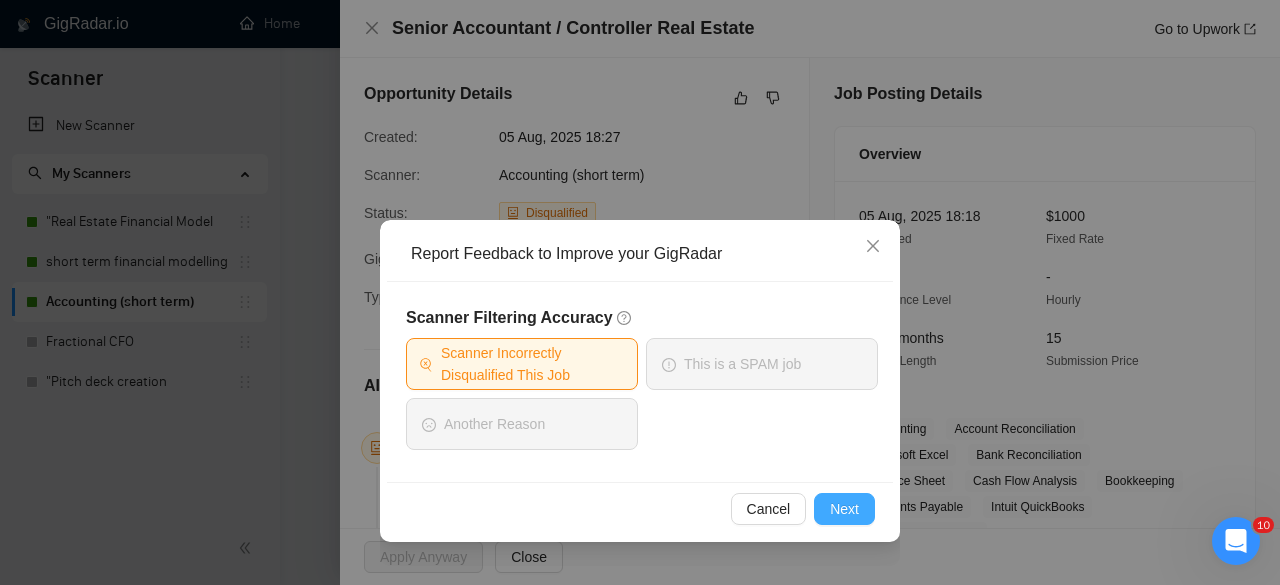 click on "Next" at bounding box center (844, 509) 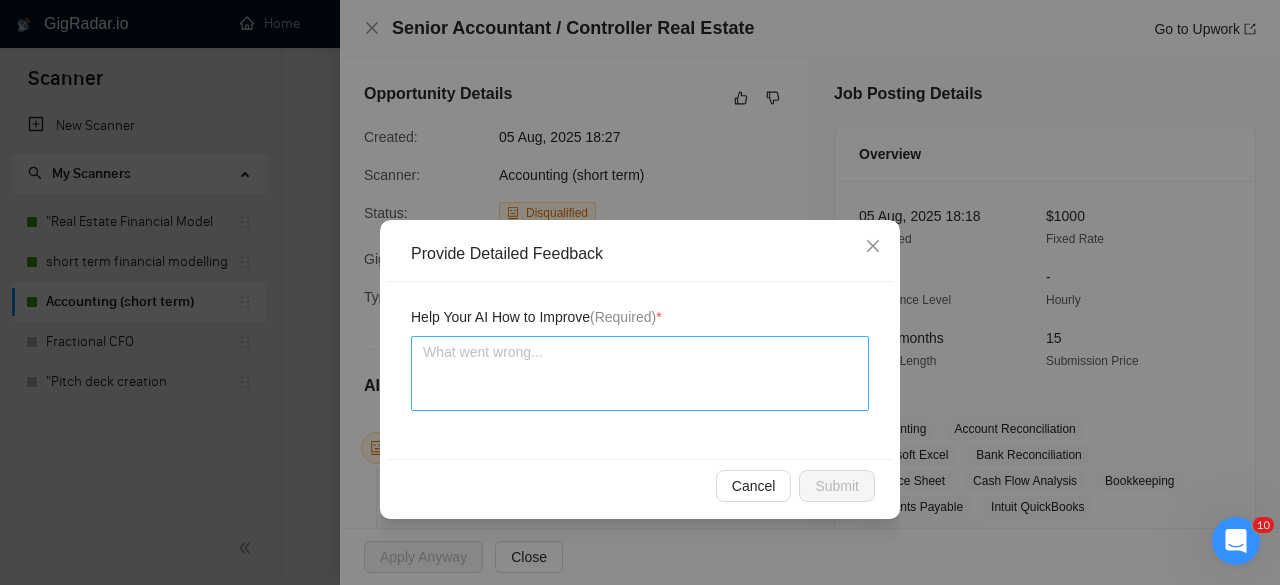 drag, startPoint x: 622, startPoint y: 413, endPoint x: 614, endPoint y: 387, distance: 27.202942 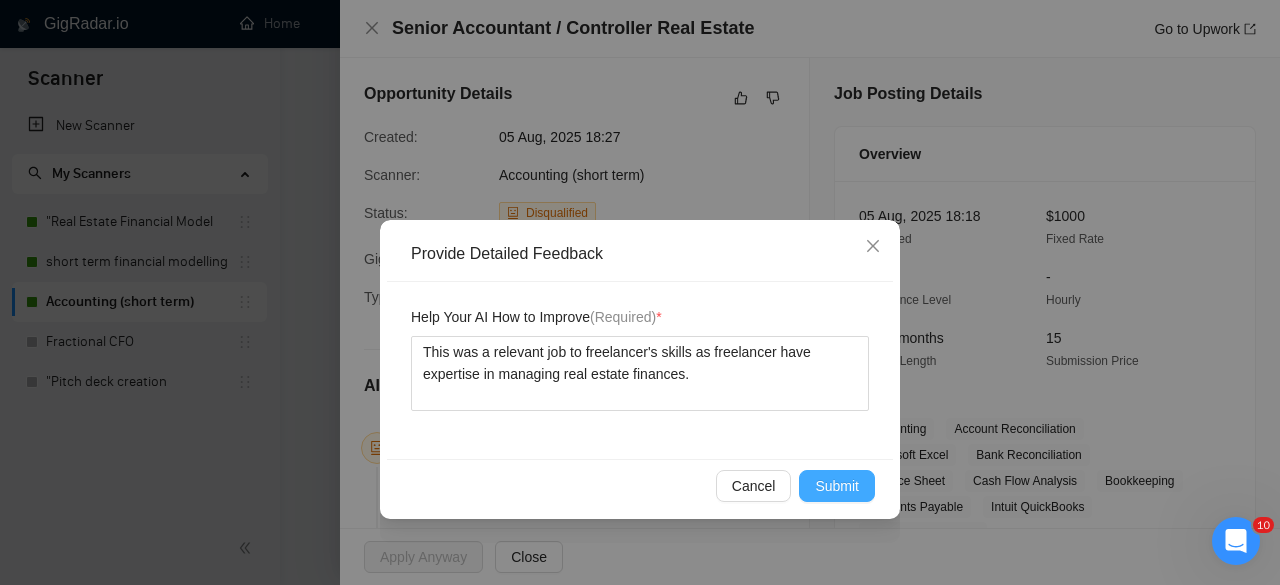 click on "Submit" at bounding box center [837, 486] 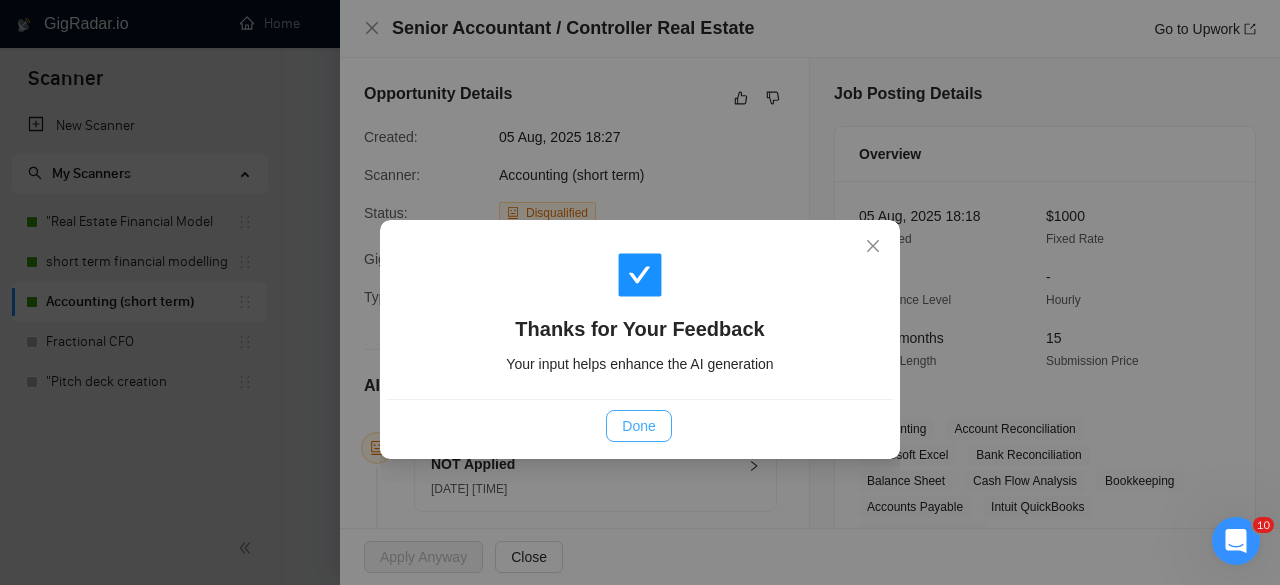 click on "Done" at bounding box center [638, 426] 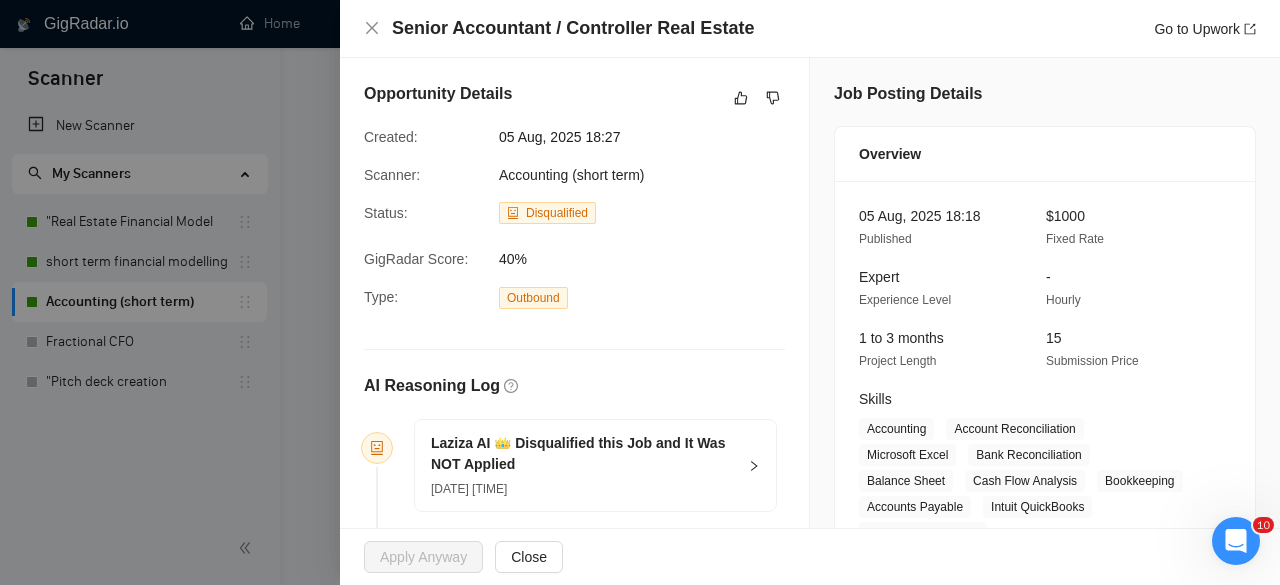 click on "Senior Accountant / Controller Real Estate Go to Upwork" at bounding box center (810, 29) 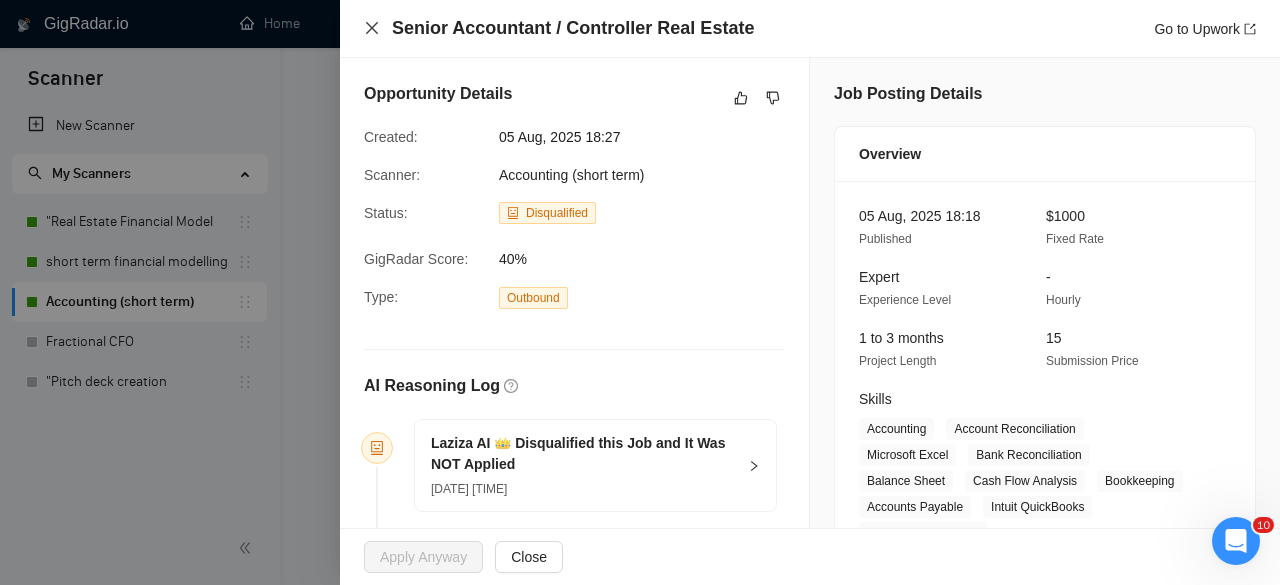 click 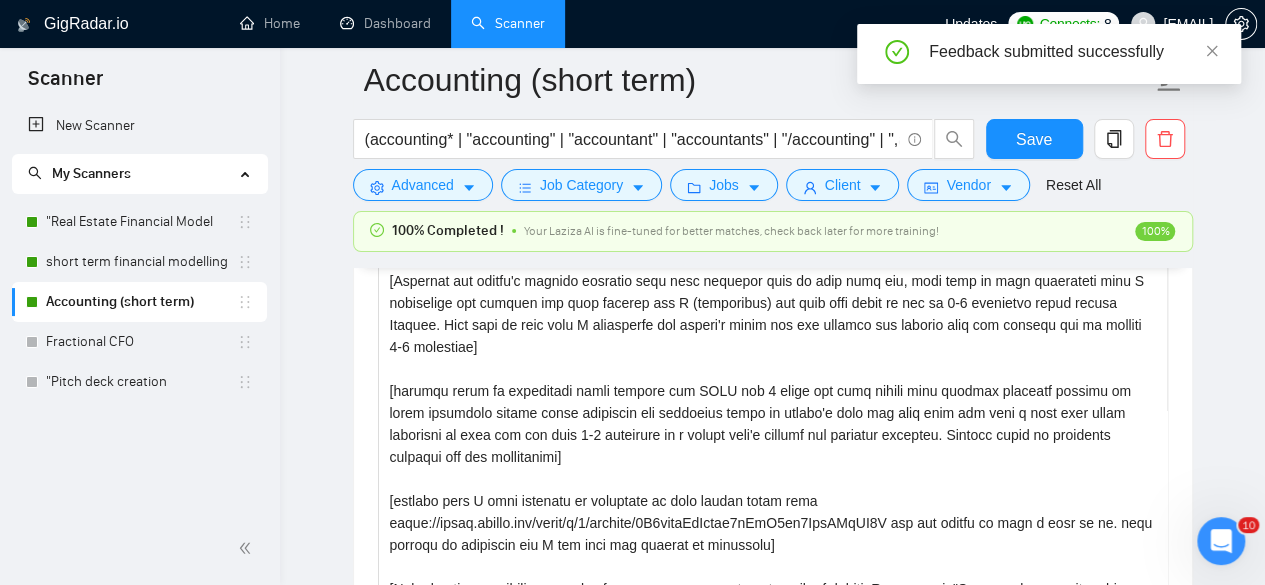 scroll, scrollTop: 2467, scrollLeft: 0, axis: vertical 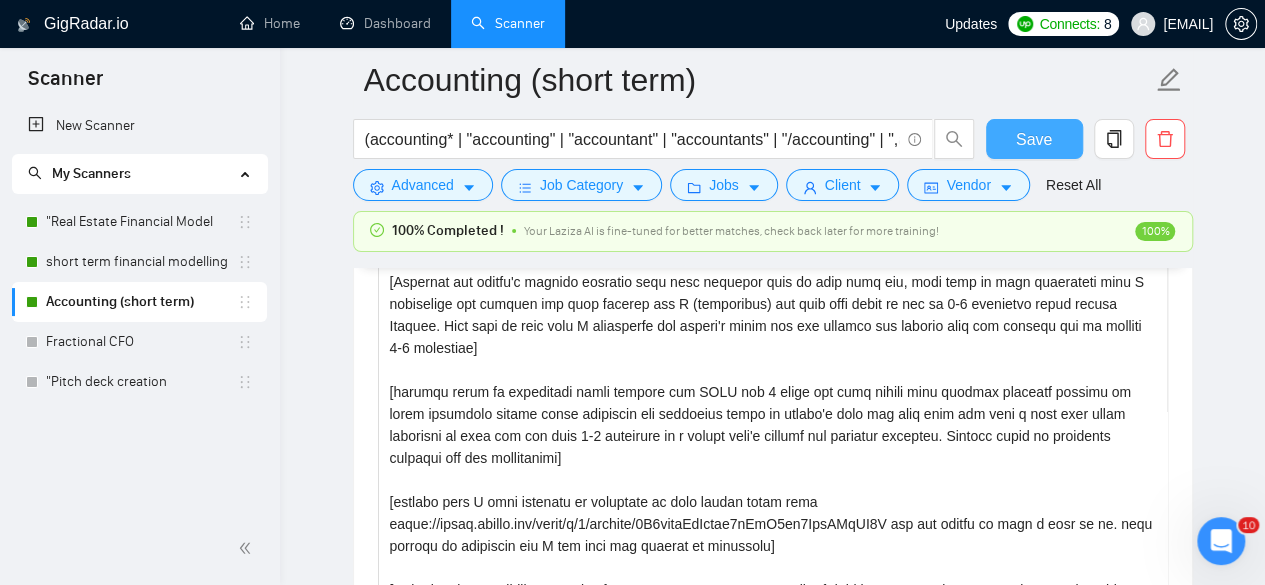 click on "Save" at bounding box center [1034, 139] 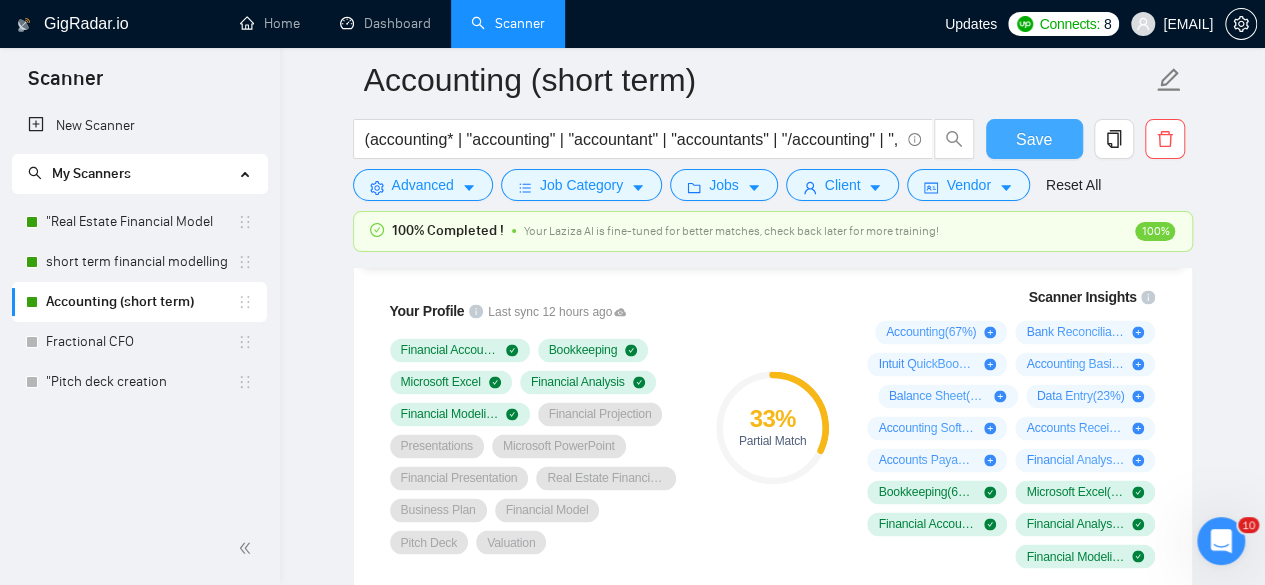 scroll, scrollTop: 1387, scrollLeft: 0, axis: vertical 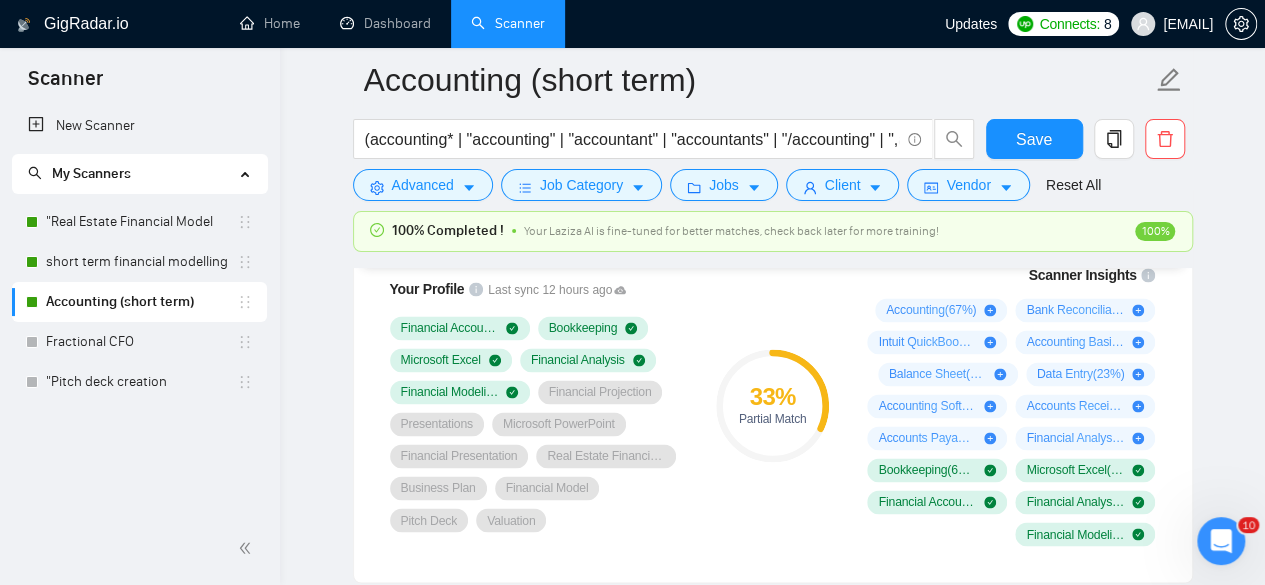 drag, startPoint x: 1157, startPoint y: 301, endPoint x: 859, endPoint y: 311, distance: 298.16772 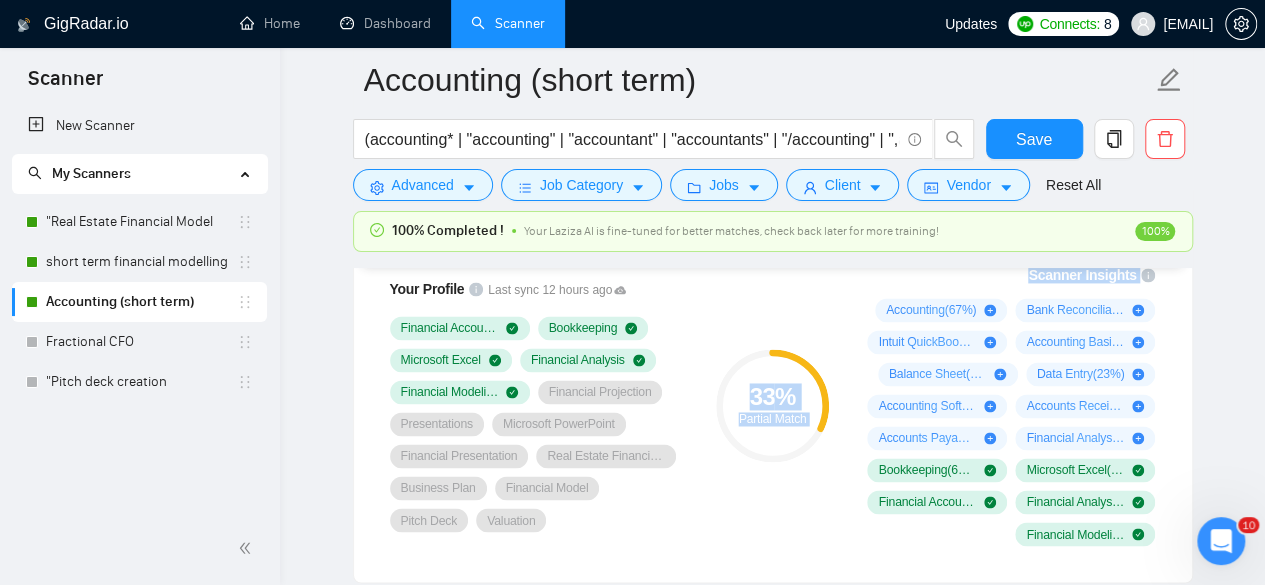 drag, startPoint x: 820, startPoint y: 276, endPoint x: 1174, endPoint y: 372, distance: 366.78604 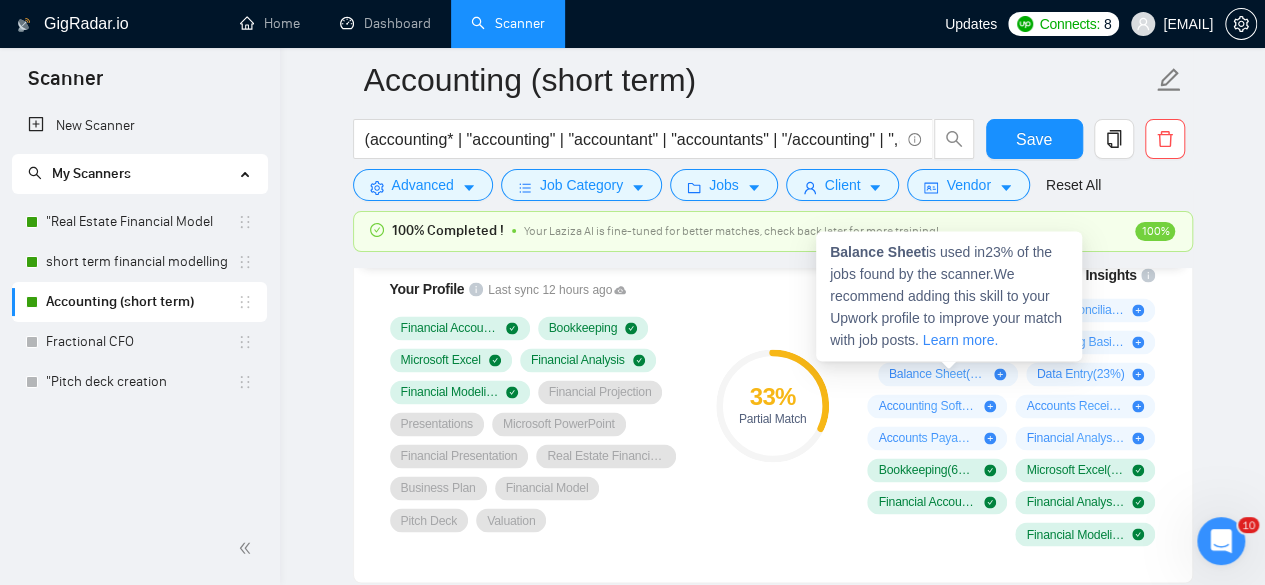 click 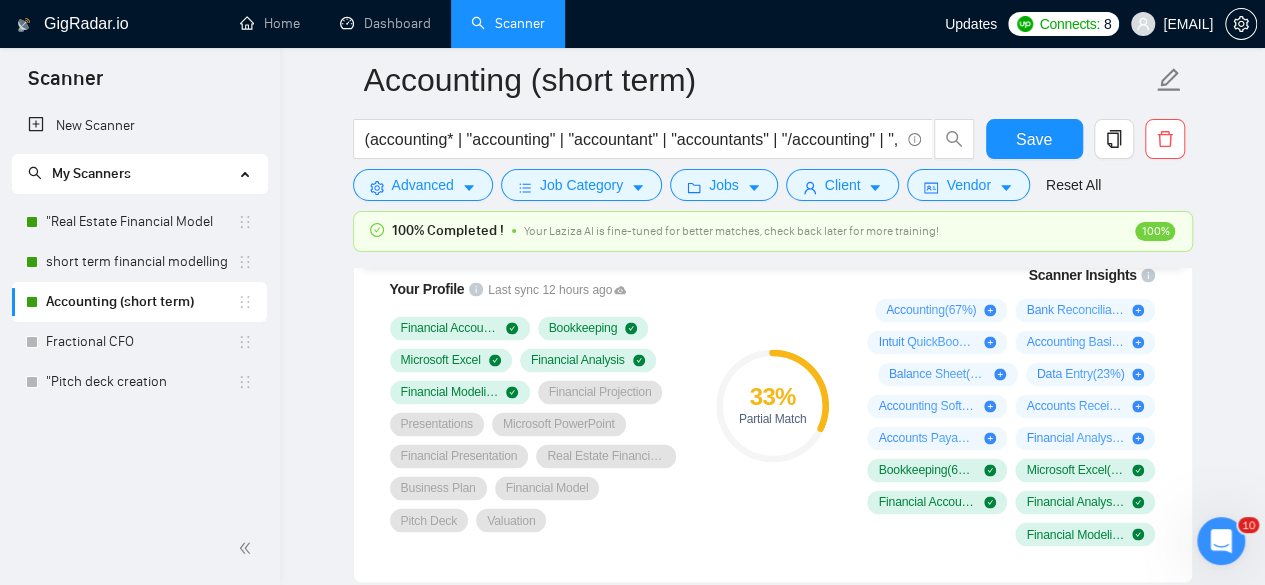 click on "Scanner New Scanner My Scanners "Real Estate Financial Model short term financial modelling Accounting (short term) Fractional CFO "Pitch deck creation GigRadar.io Home Dashboard Scanner Updates Connects: 8 [EMAIL] Accounting (short term) (accounting* | "accounting" | "accountant" | "accountants" | "/accounting" | ",accounting") | (bookkeeper* | bookkeeping | "book keeping") | ("QuickBooks" | "Quick Books" | "Quick-Books" | "Quickbooks Online" | "QBO") | ("Xero" | "/xero" | ",xero") | "reconciliation" | "AR/AP" | "financial statements" | "cash flow report") | "bank reconciliation" | "financial management" | "CFO needed" | "financial reporting" | "CFO Required" Save Advanced Job Category Jobs Client Vendor Reset All 100% Completed ! Your Laziza AI is fine-tuned for better matches, check back later for more training! 100% Preview Results Insights NEW Alerts Auto Bidder Auto Bidding Enabled Auto Bidding Enabled: ON Auto Bidder Schedule Auto Bidding Type: Semi-automated 24/7" at bounding box center (632, -1095) 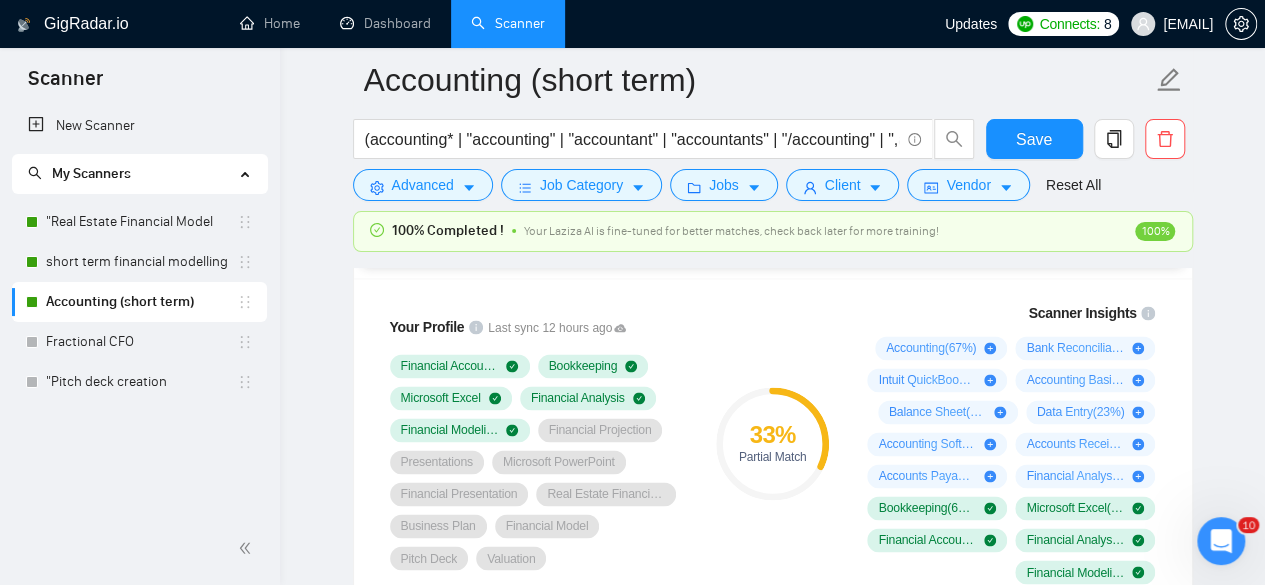 scroll, scrollTop: 1414, scrollLeft: 0, axis: vertical 